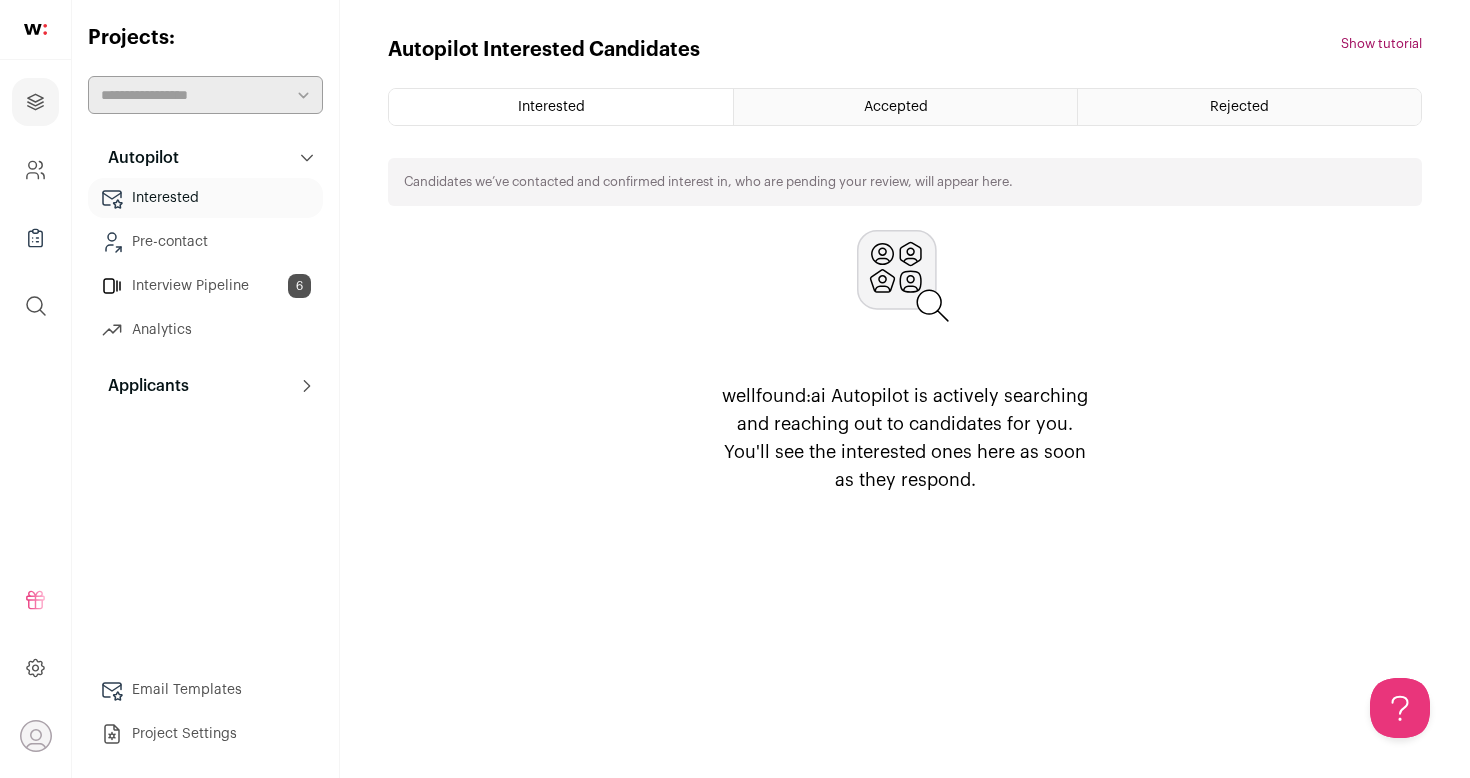 scroll, scrollTop: 0, scrollLeft: 0, axis: both 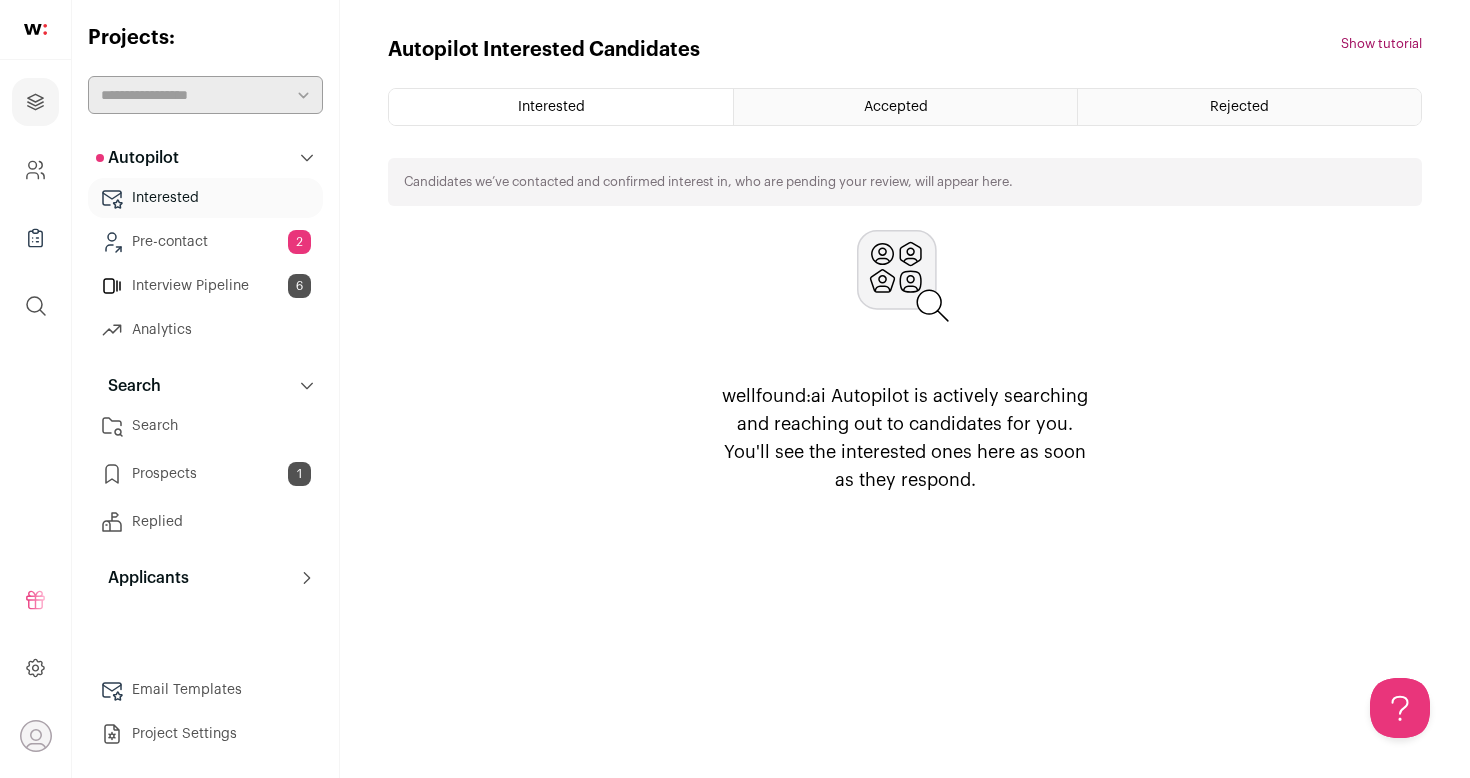click on "Interview Pipeline
6" at bounding box center (205, 286) 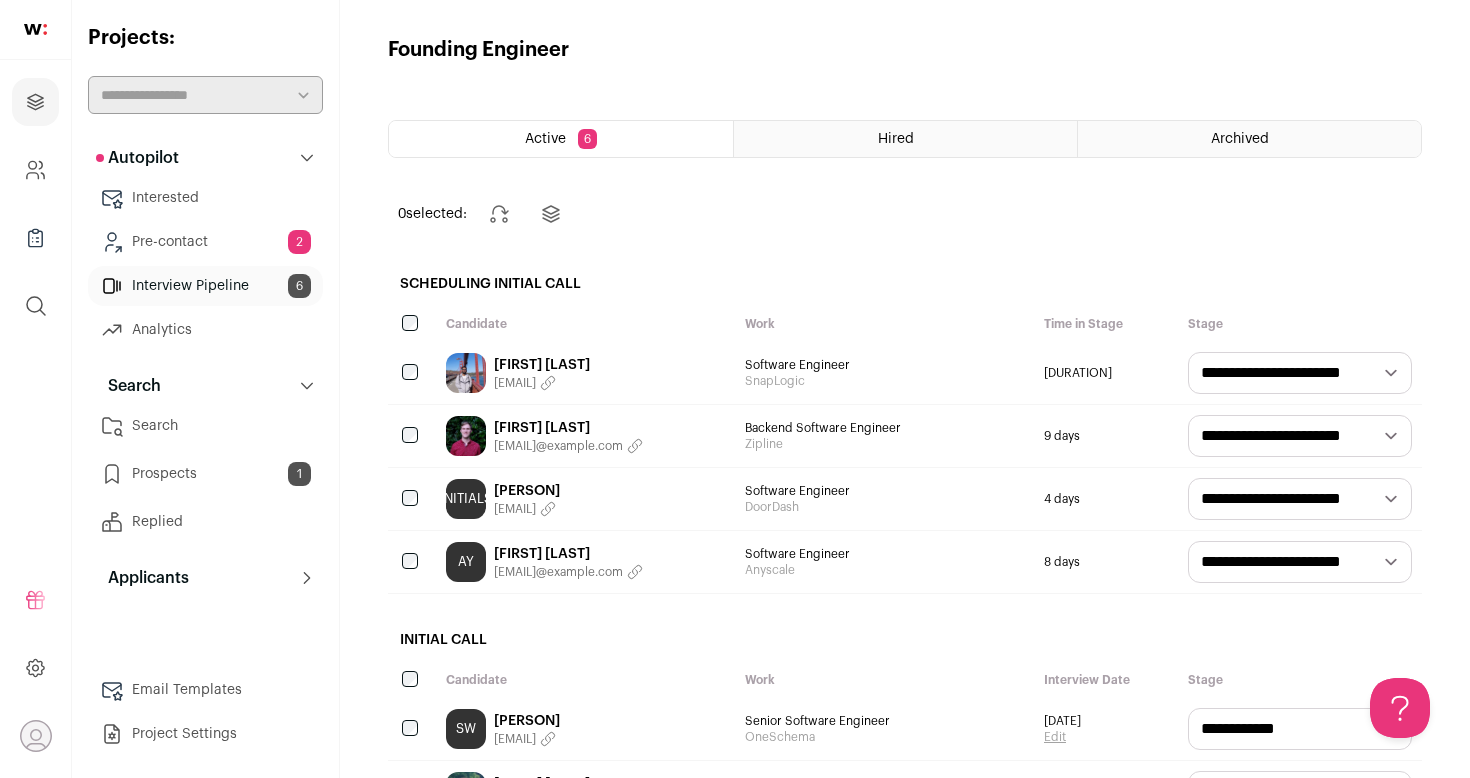 scroll, scrollTop: 0, scrollLeft: 0, axis: both 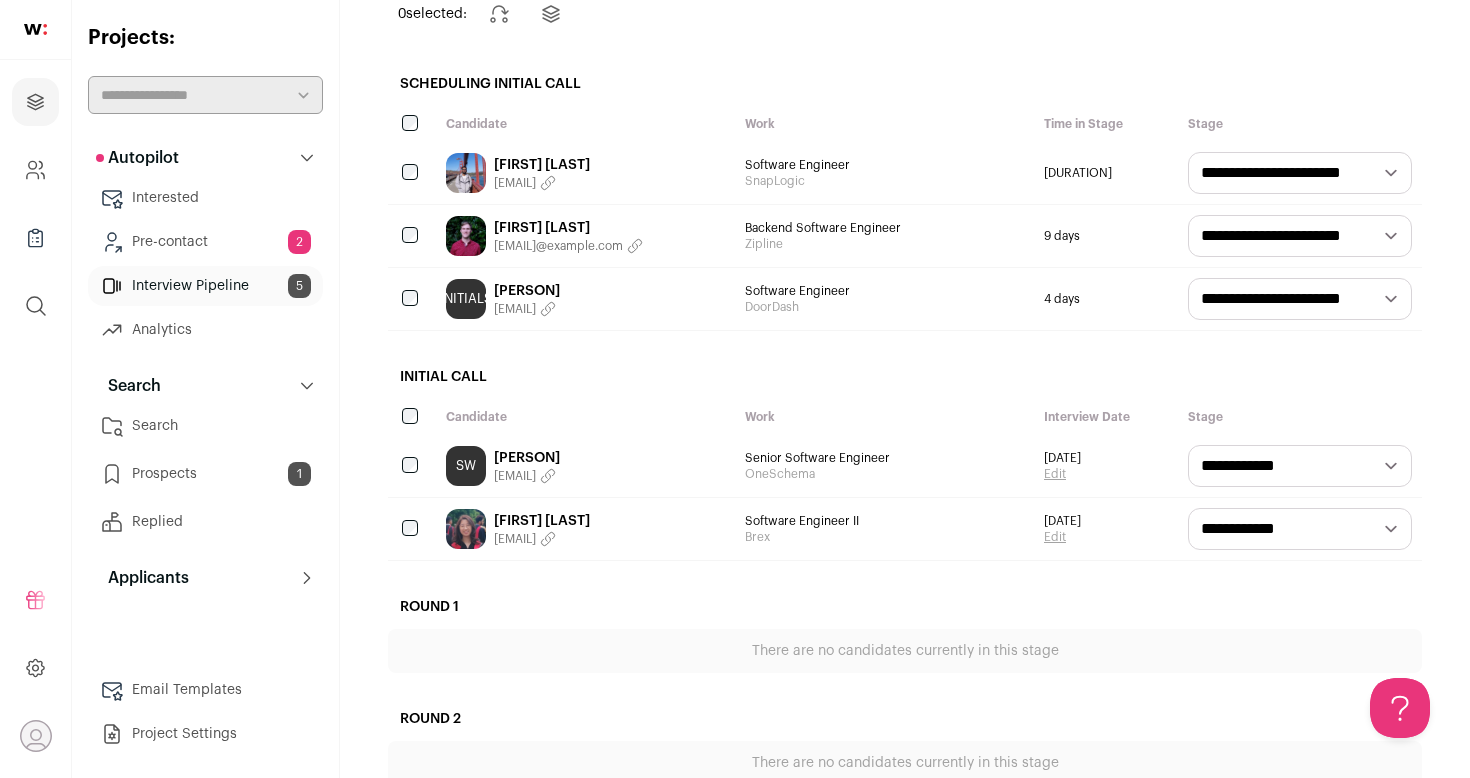 click on "**********" at bounding box center (1300, 529) 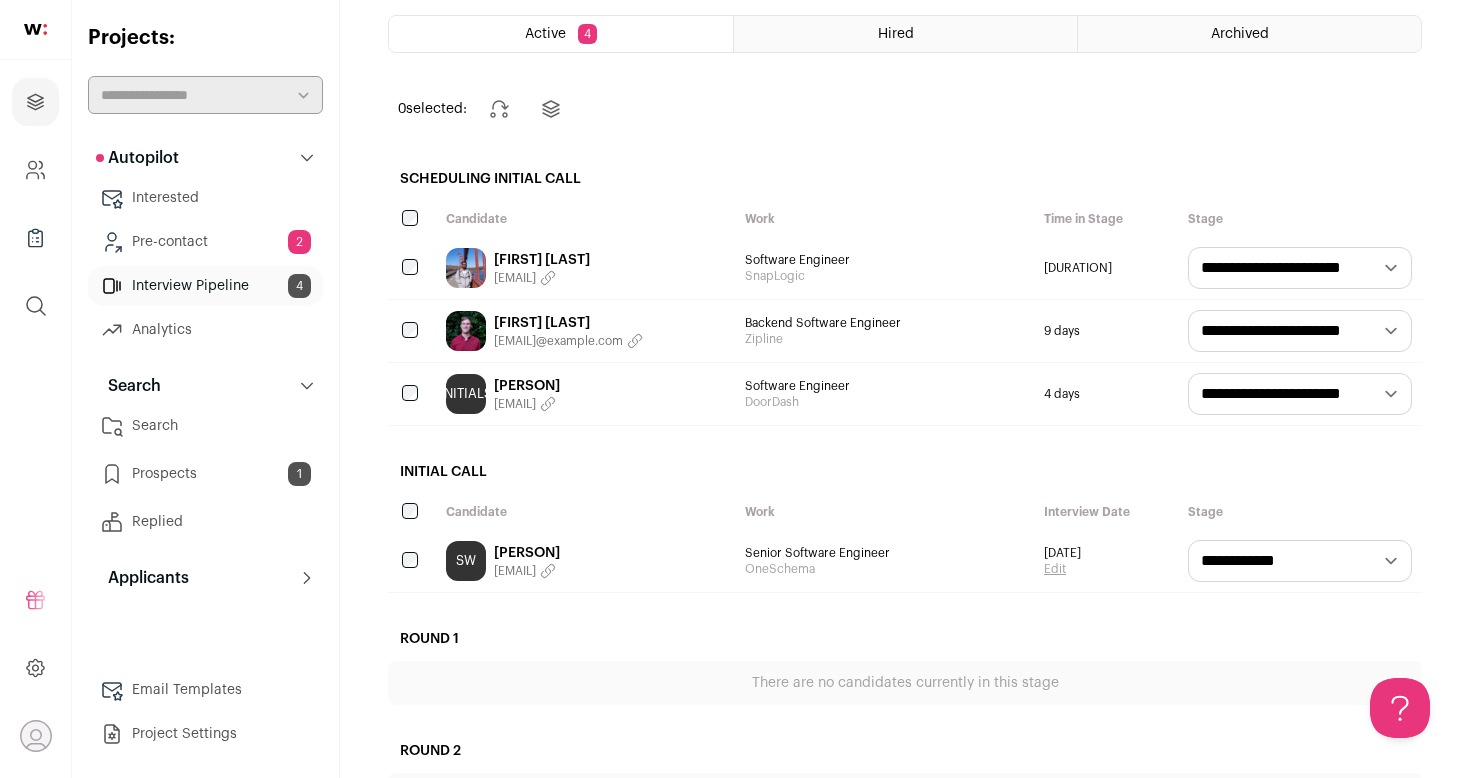 scroll, scrollTop: 103, scrollLeft: 0, axis: vertical 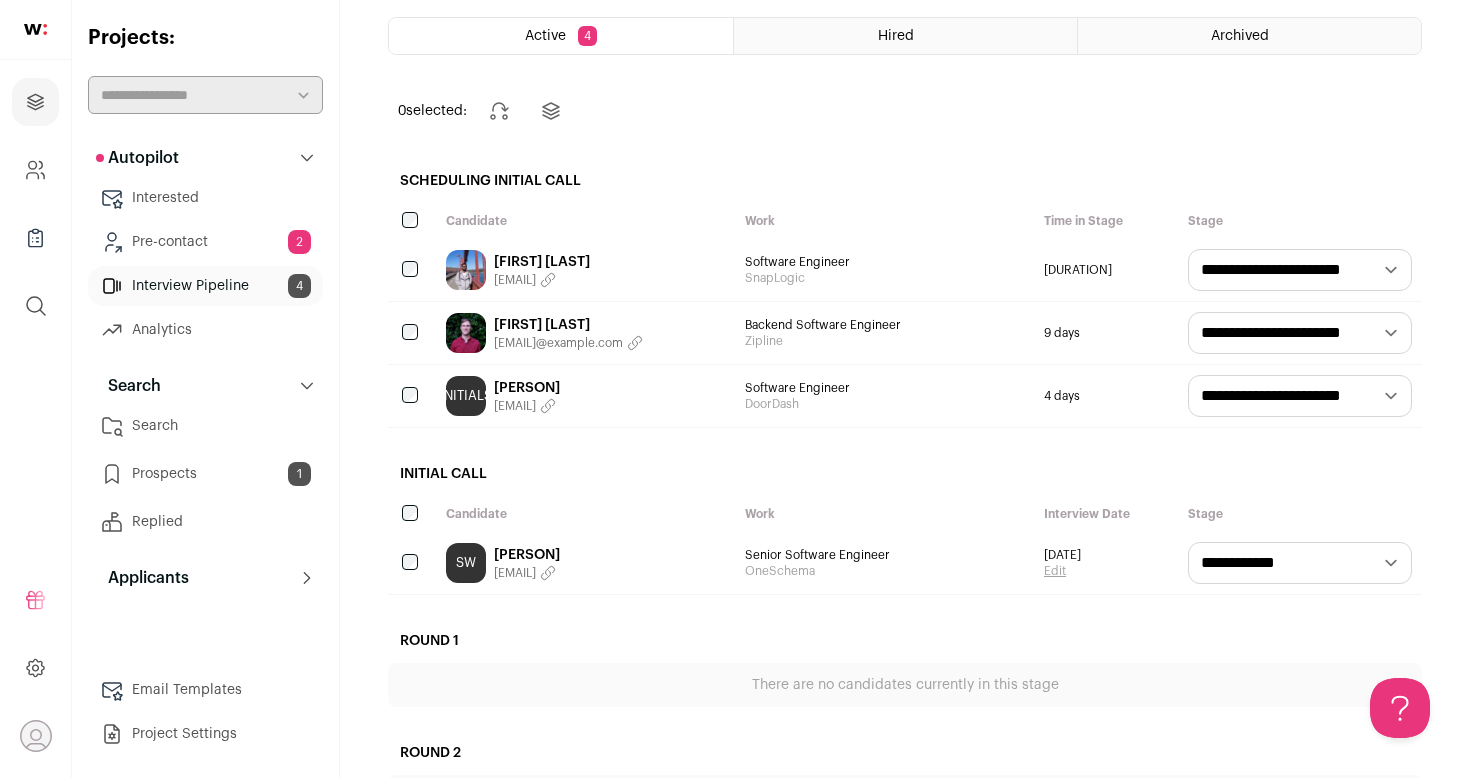 click on "[FIRST] [LAST]" at bounding box center (527, 388) 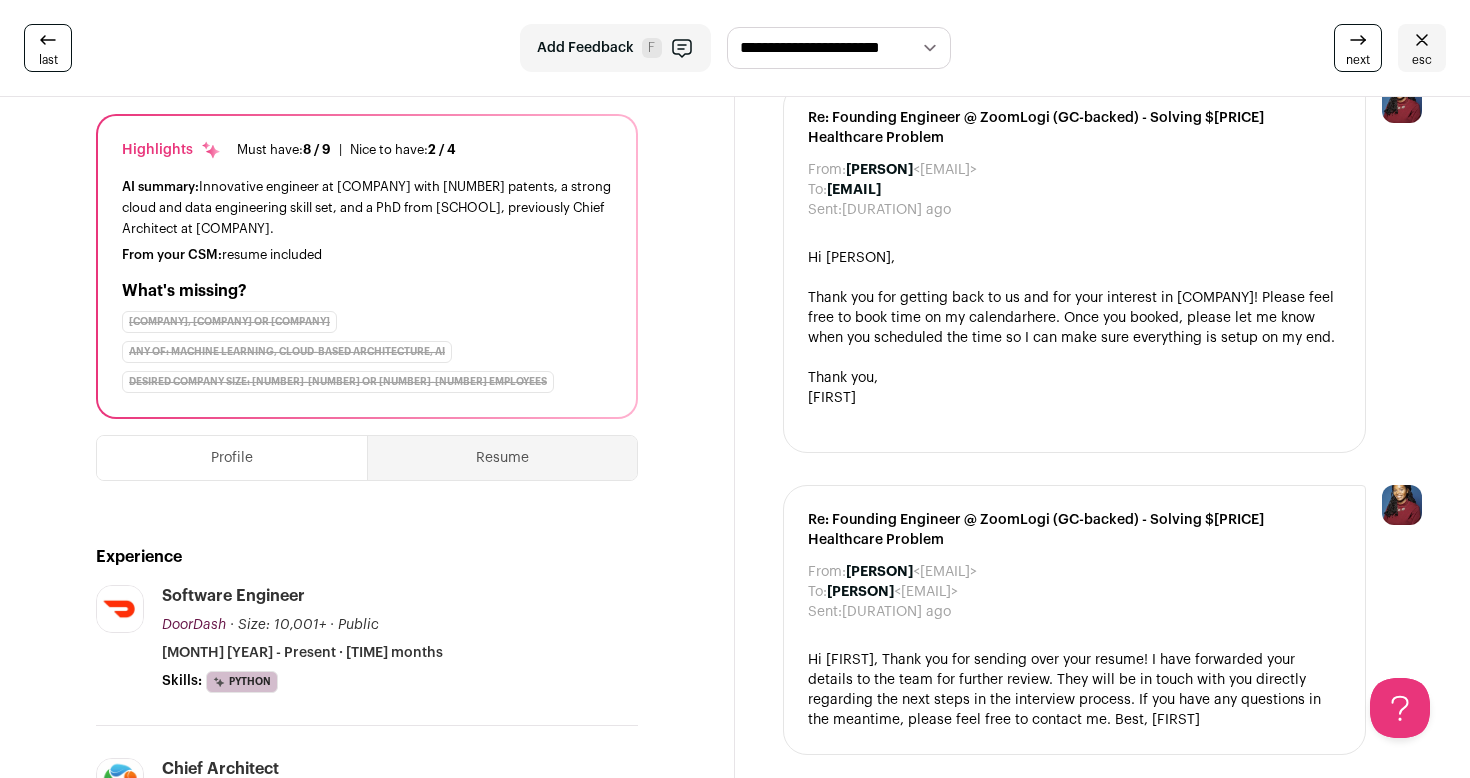 scroll, scrollTop: 18, scrollLeft: 0, axis: vertical 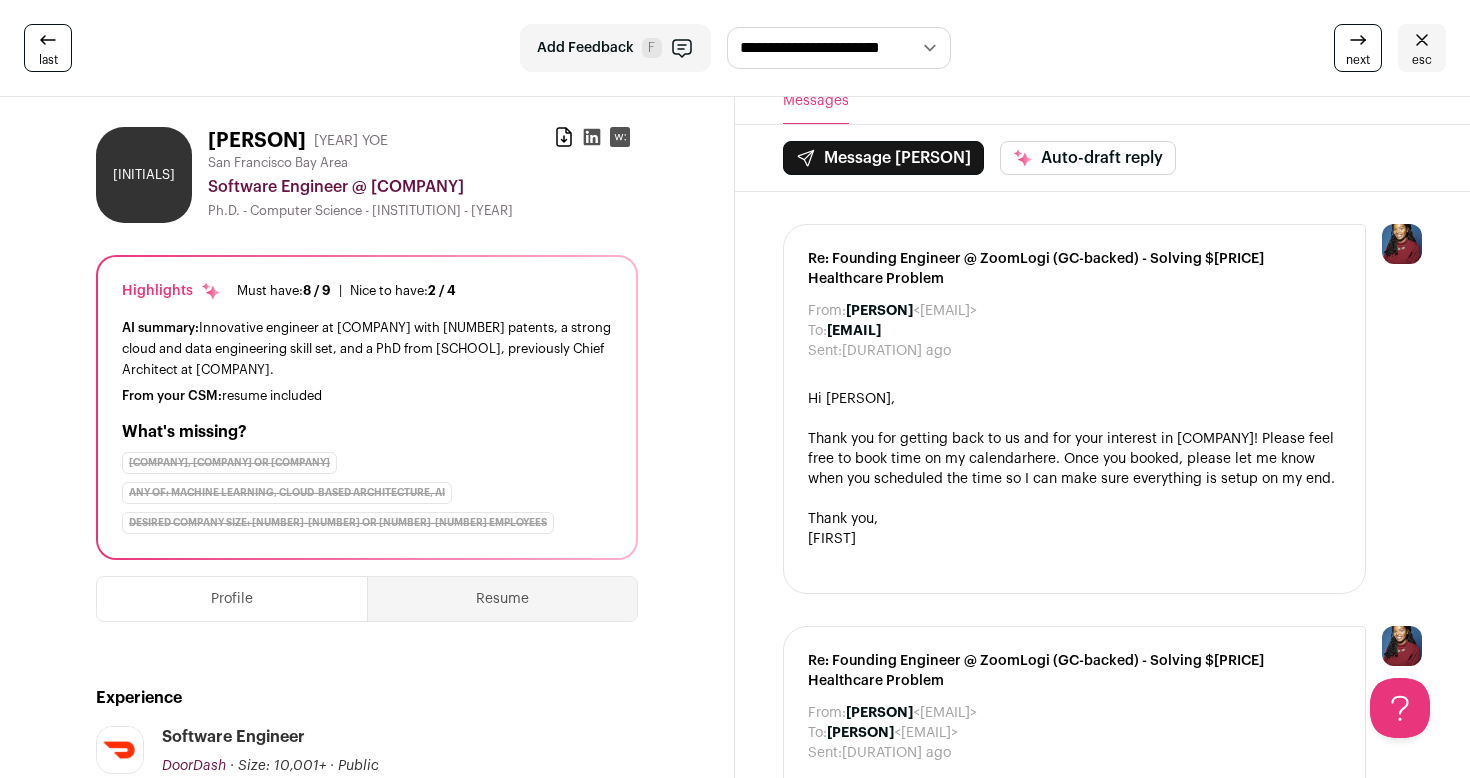 click on "Resume" at bounding box center (502, 599) 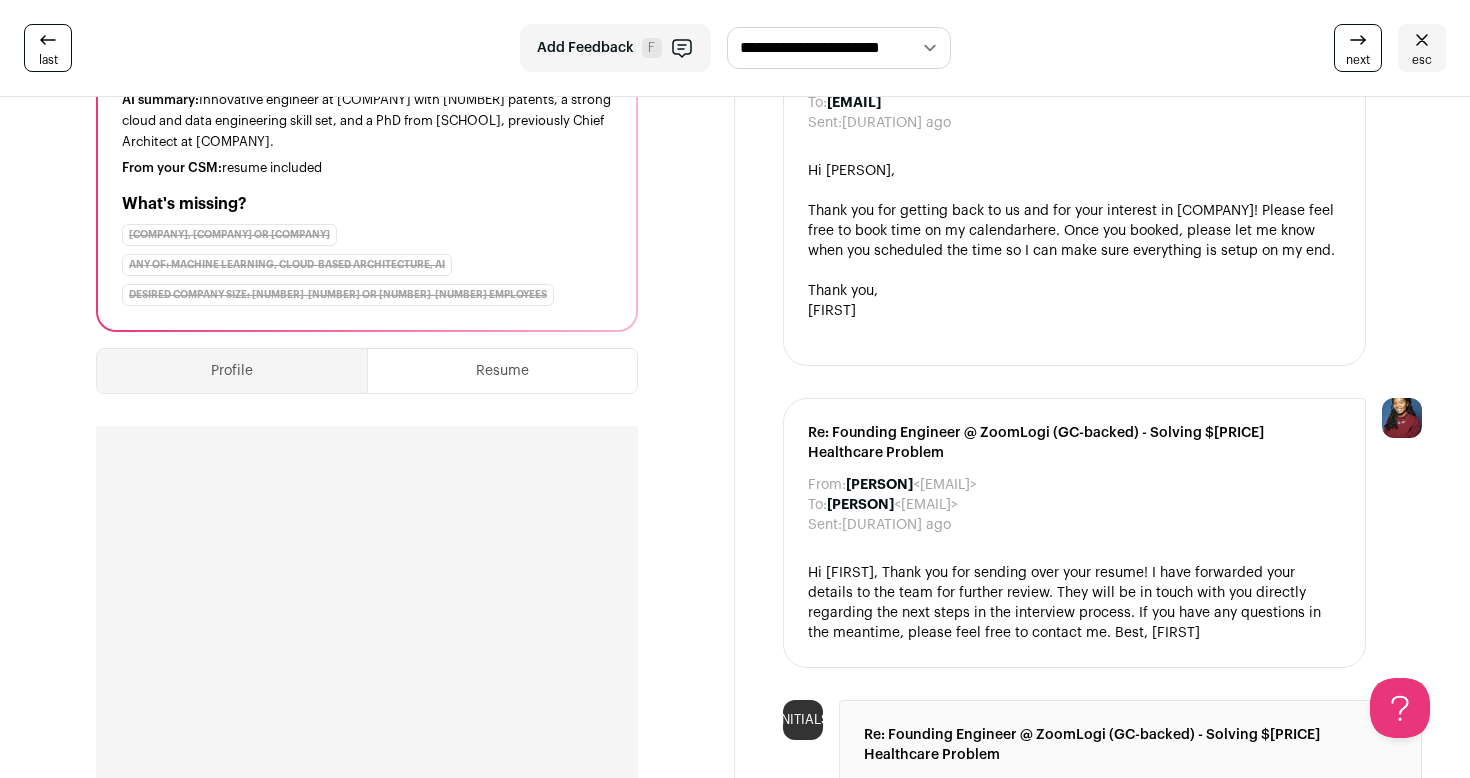 scroll, scrollTop: 0, scrollLeft: 0, axis: both 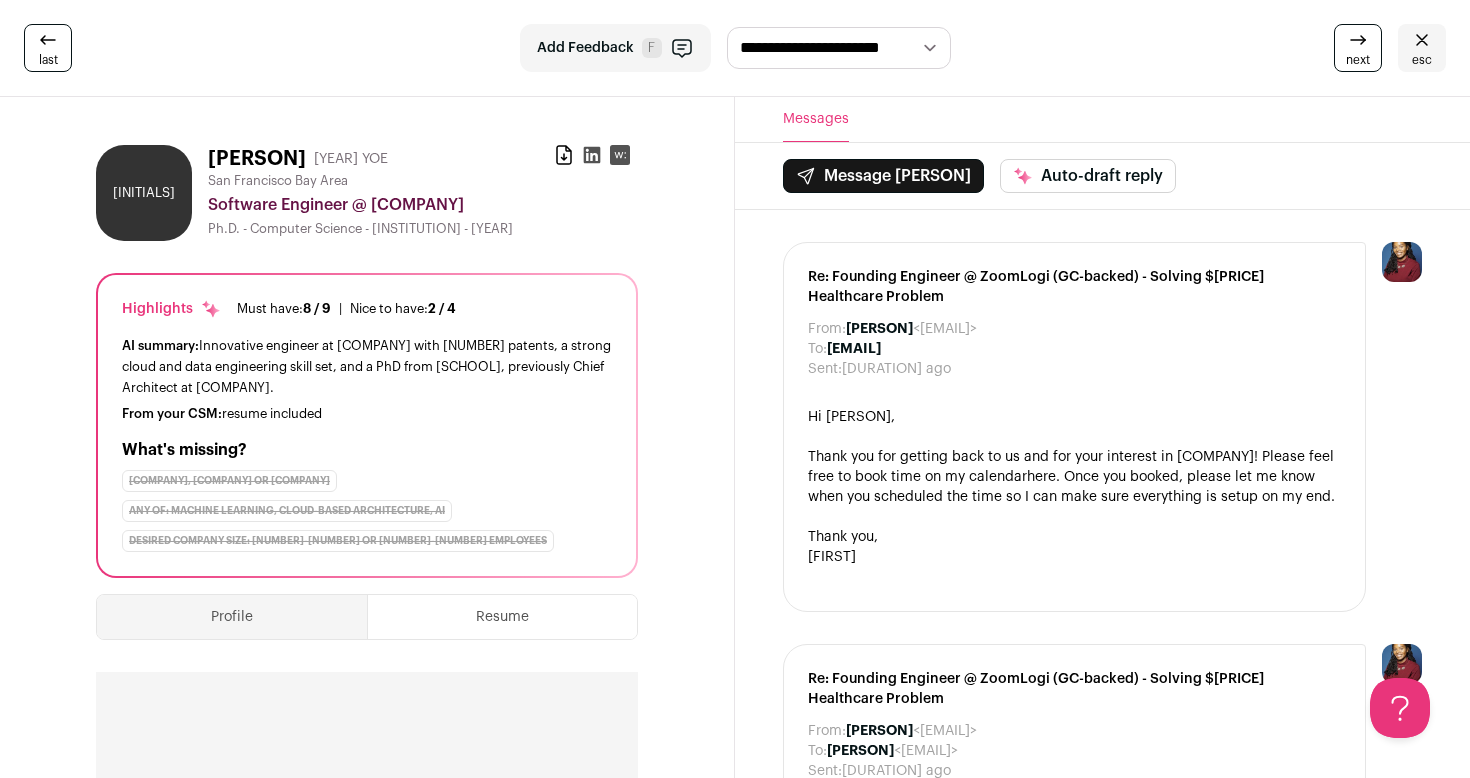 click at bounding box center [592, 155] 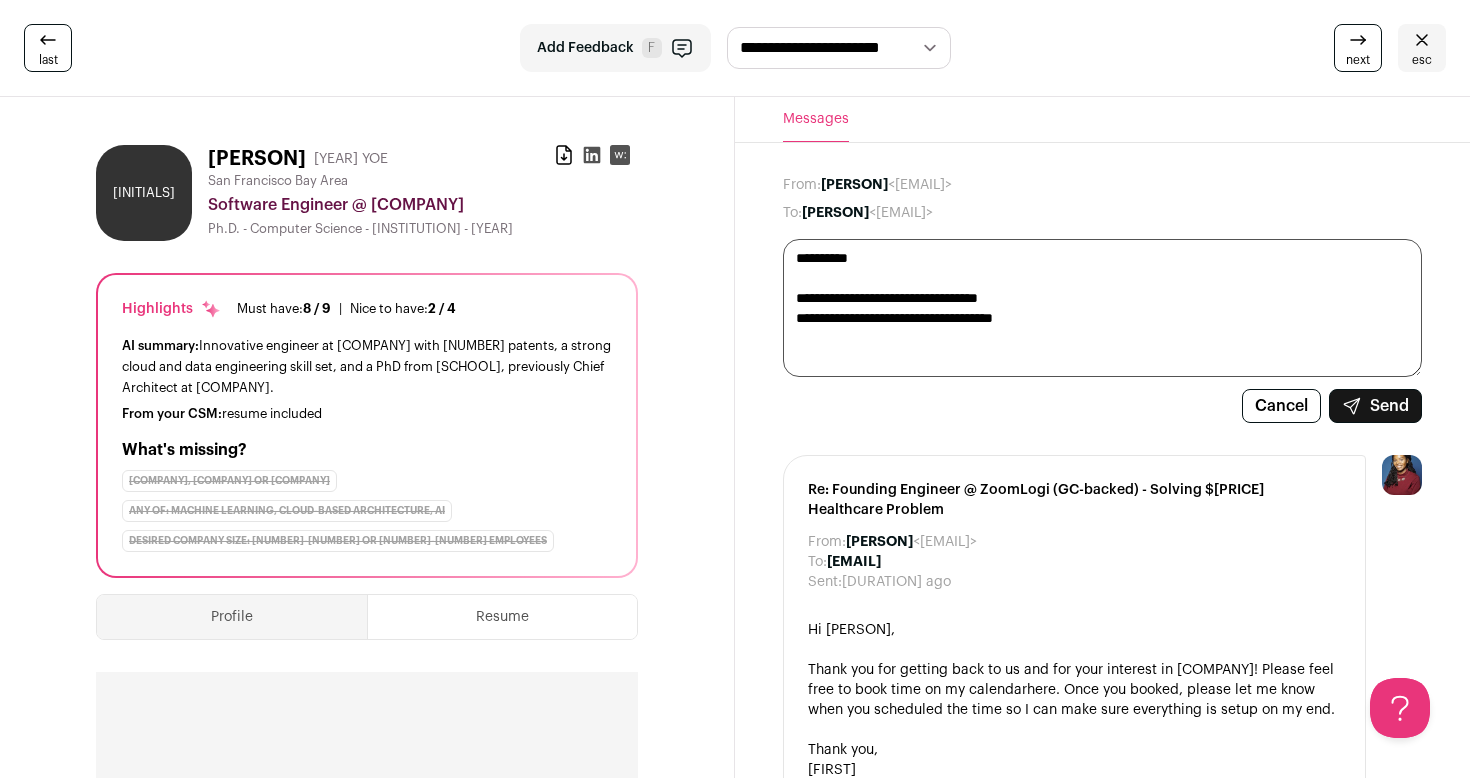 paste on "**********" 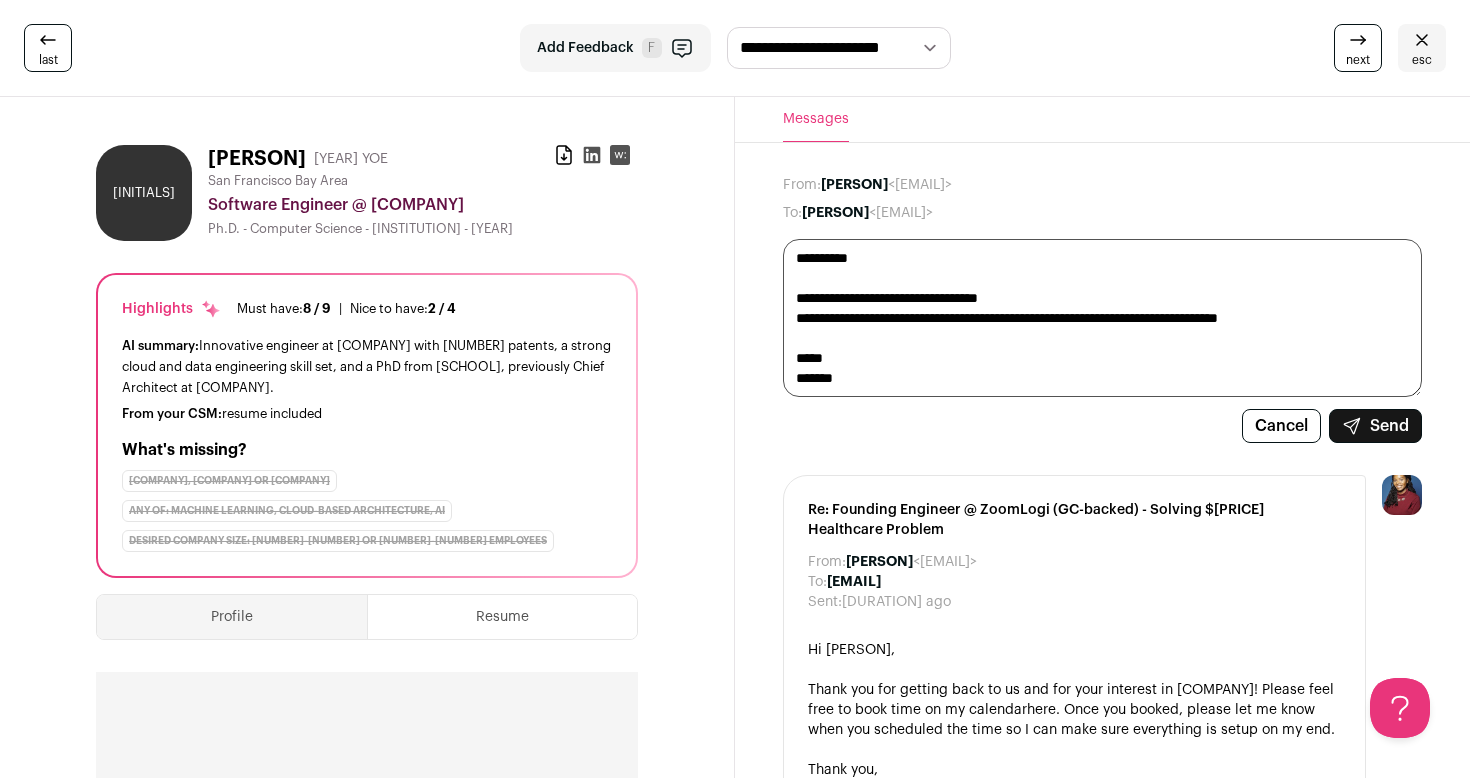 drag, startPoint x: 870, startPoint y: 378, endPoint x: 747, endPoint y: 240, distance: 184.8594 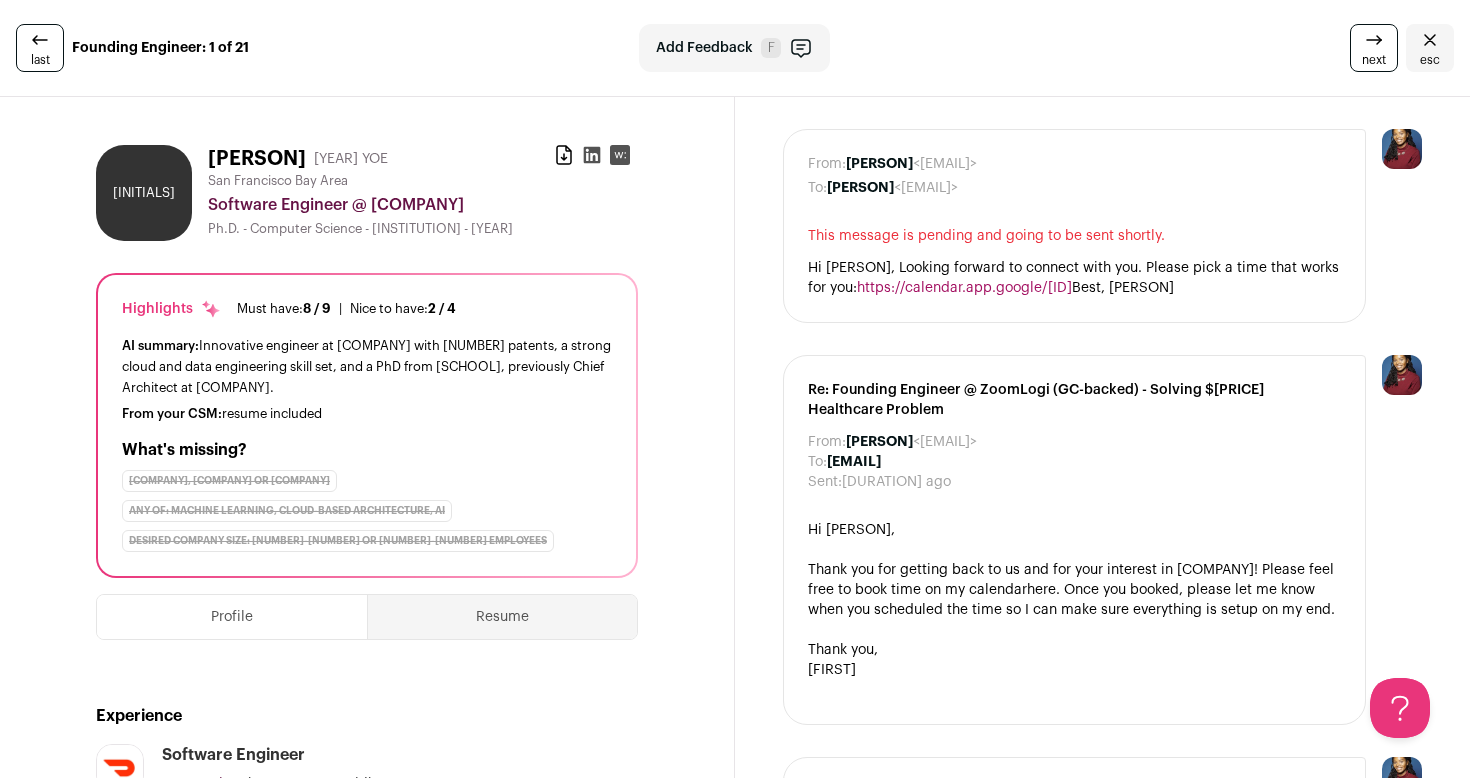 scroll, scrollTop: 0, scrollLeft: 0, axis: both 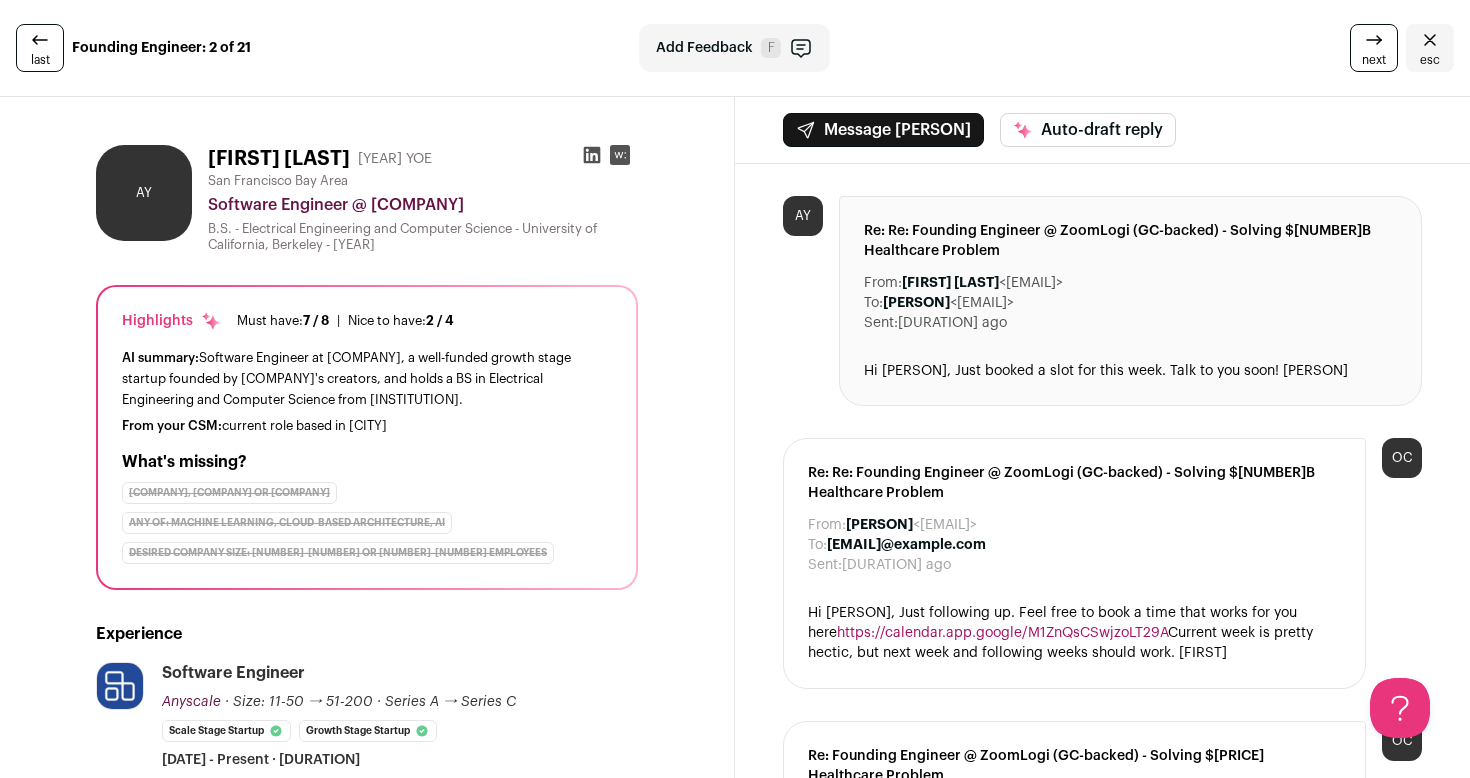 click on "esc" at bounding box center [1430, 48] 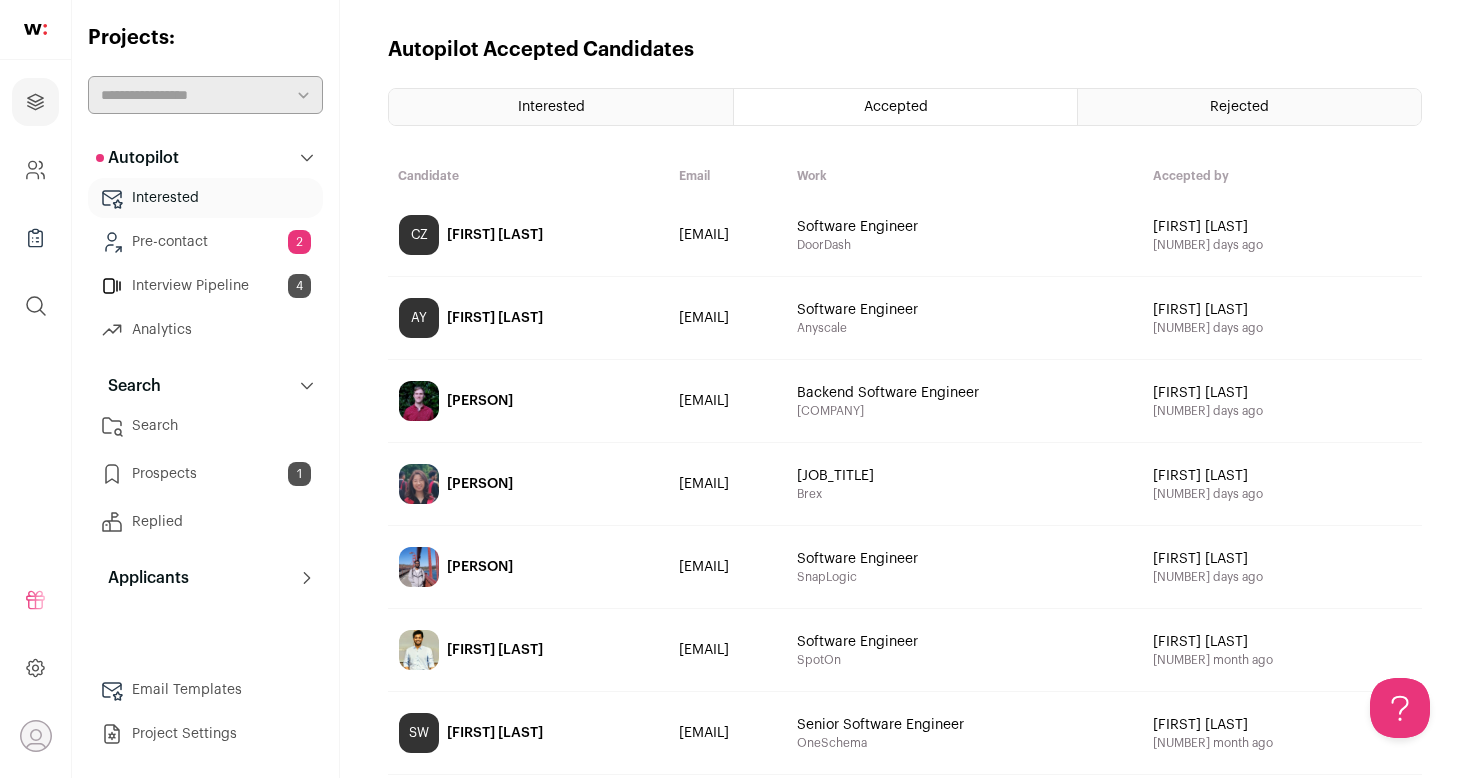 scroll, scrollTop: 0, scrollLeft: 0, axis: both 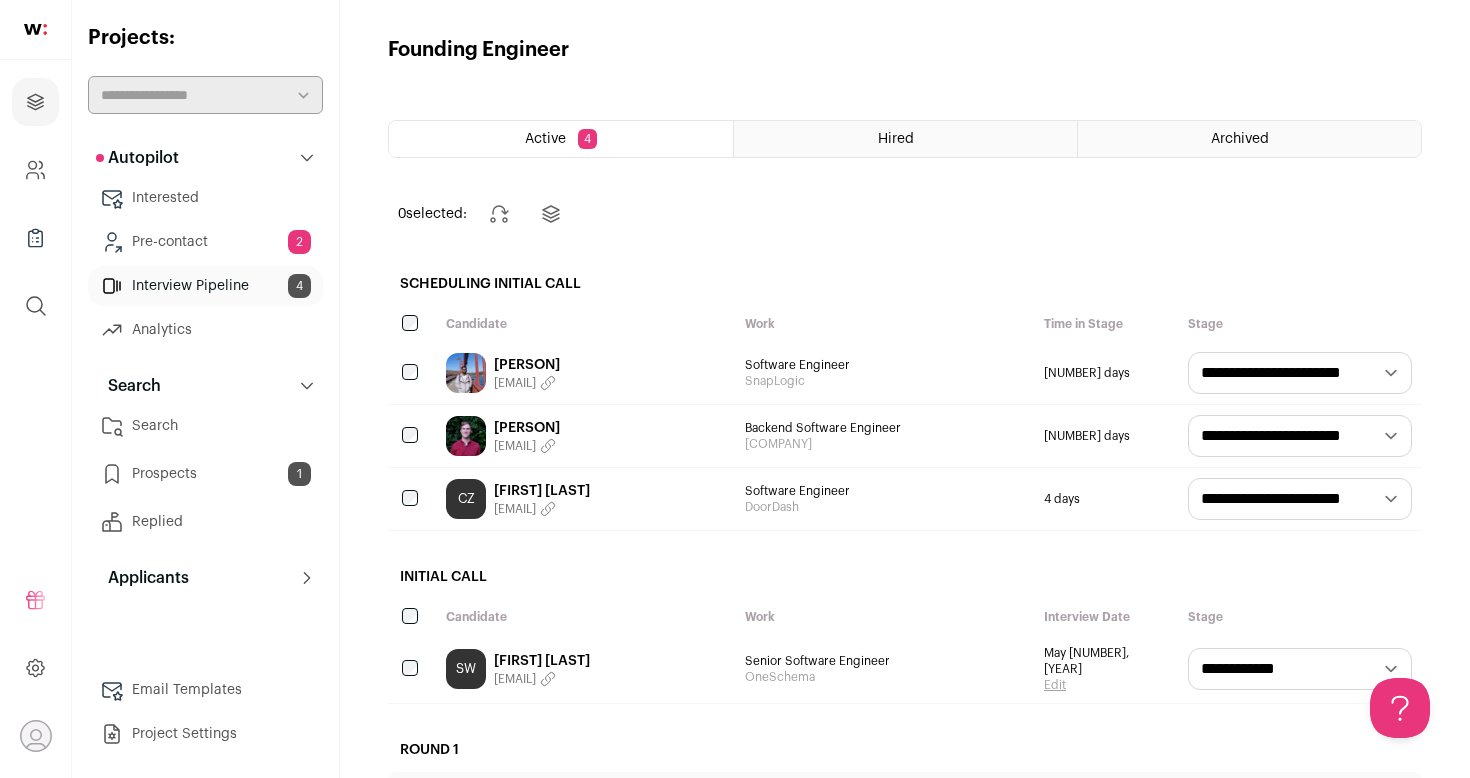 click on "[PERSON]" at bounding box center [527, 365] 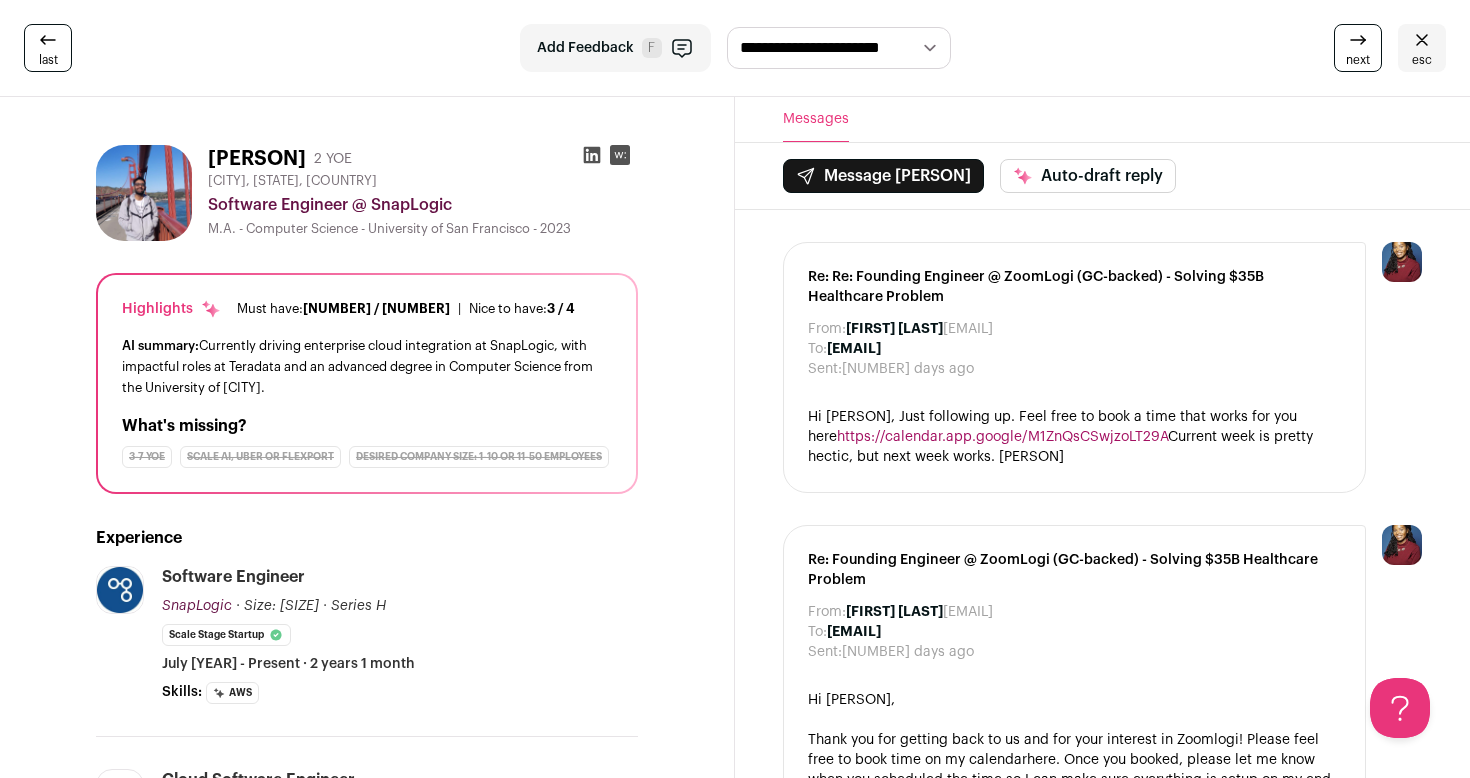 scroll, scrollTop: 0, scrollLeft: 0, axis: both 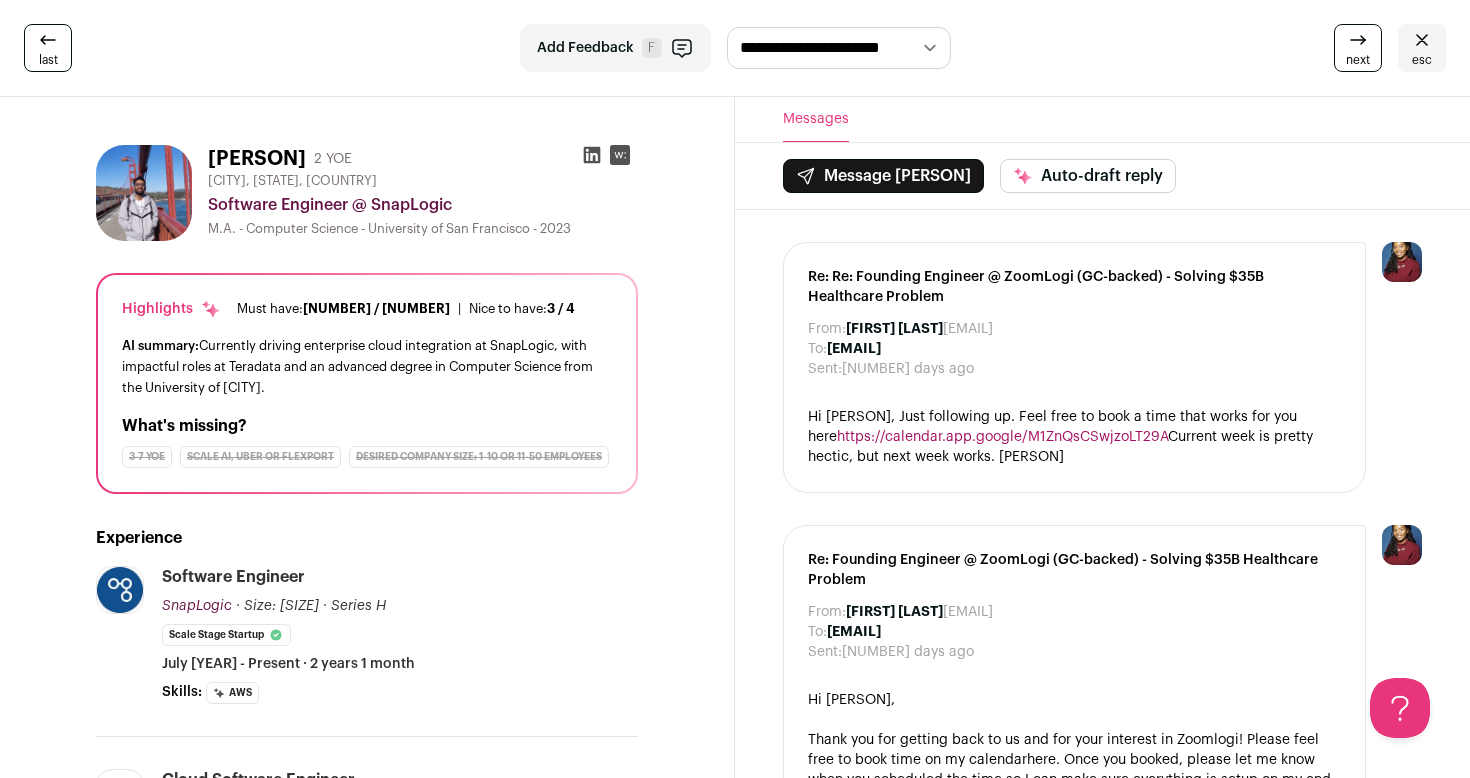 click on "esc" at bounding box center [1422, 60] 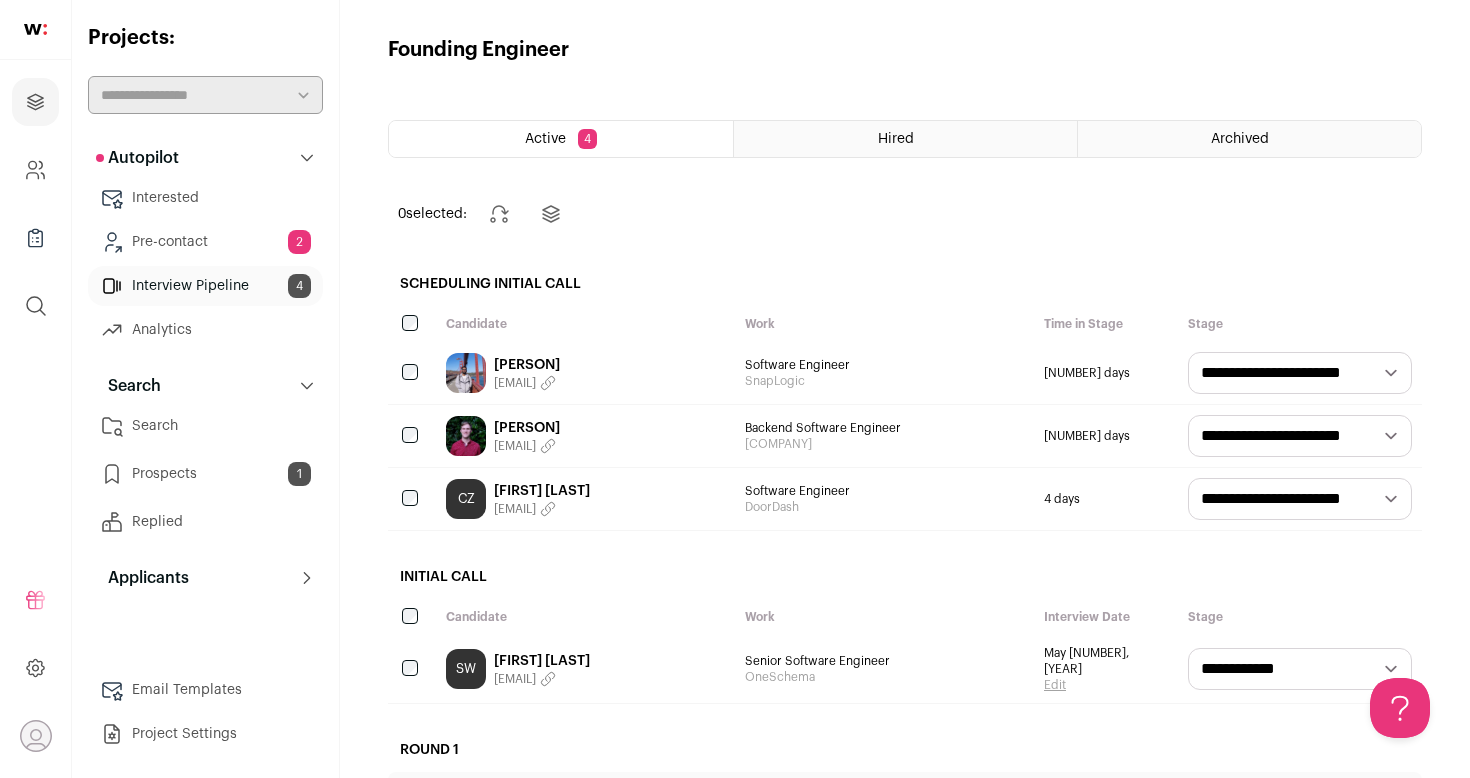 scroll, scrollTop: 0, scrollLeft: 0, axis: both 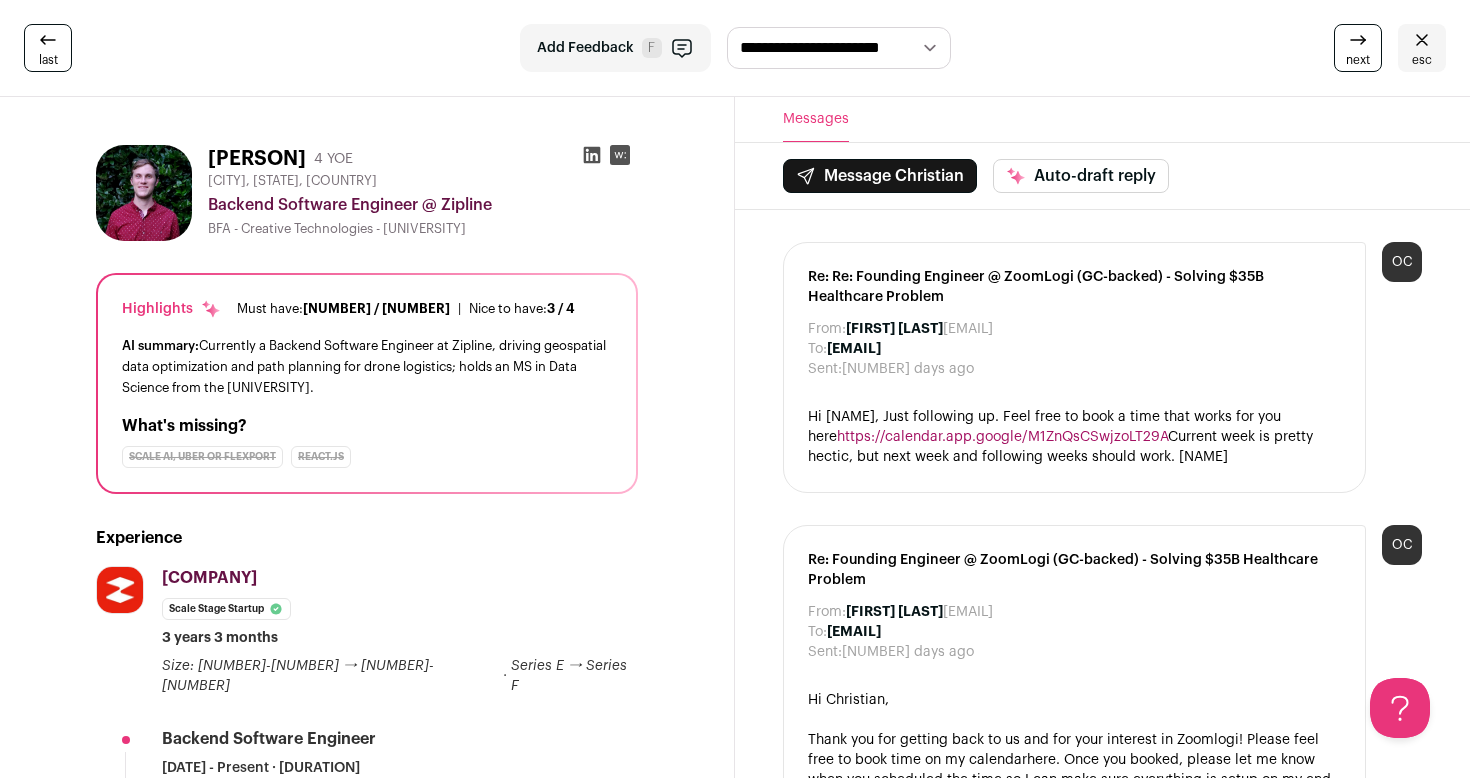 click at bounding box center [1422, 39] 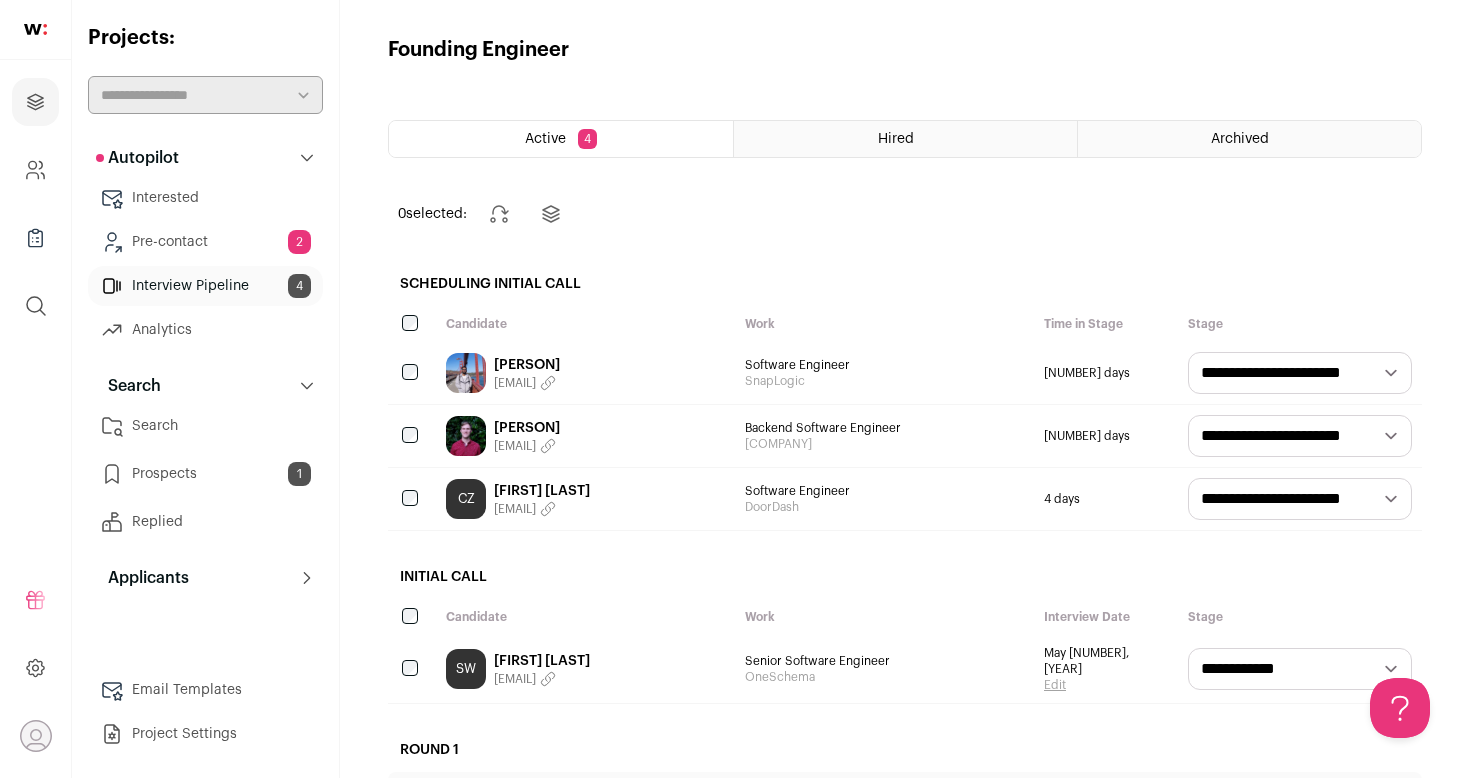 scroll, scrollTop: 0, scrollLeft: 0, axis: both 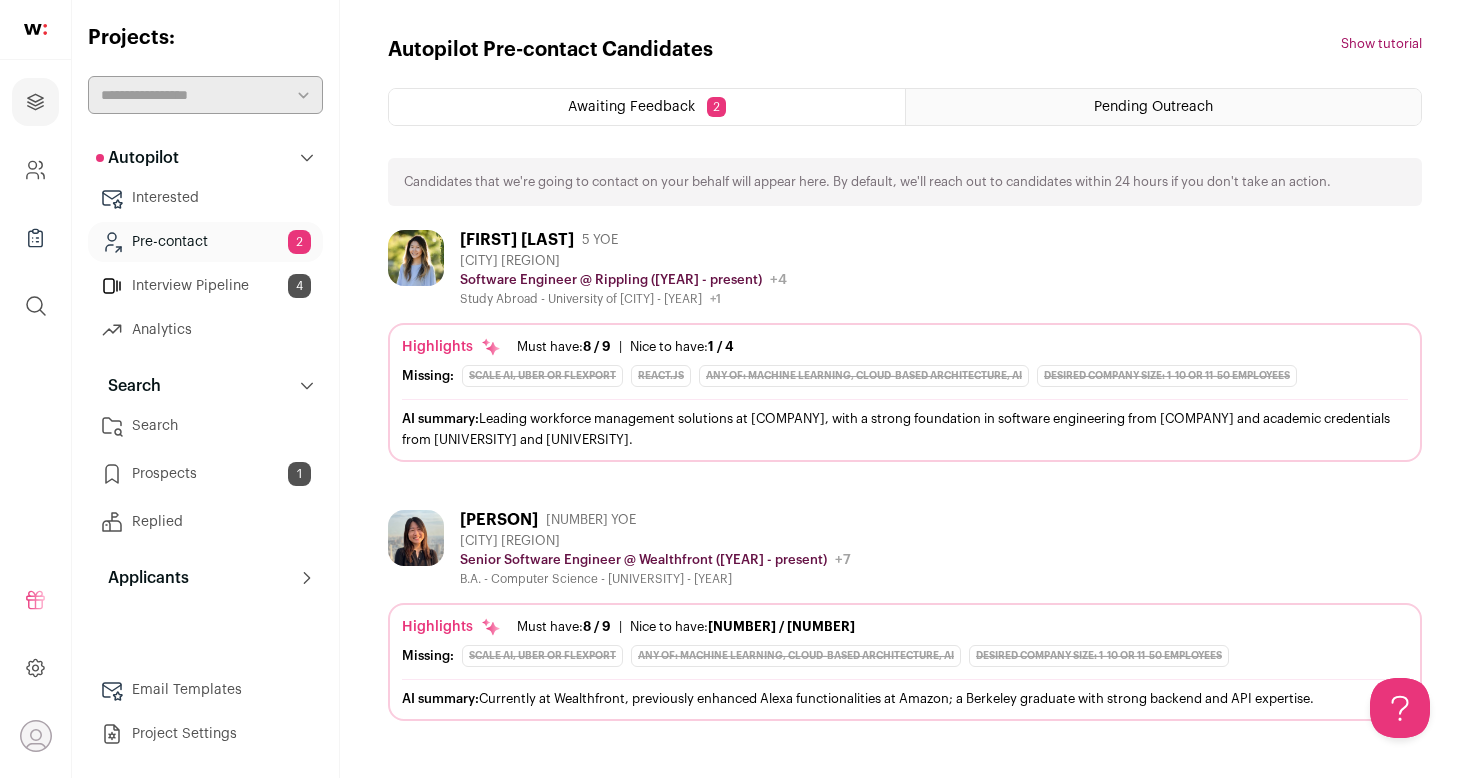 click on "Clarissa Qian
5 YOE
San Francisco Bay Area
Software Engineer @ Rippling
([YEAR] - present)
Rippling
Public / Private
Private
Valuation
$[NUMBER]B
Company size
1,000-5,000
Founded
[YEAR]
Last funding
Tags" at bounding box center (905, 268) 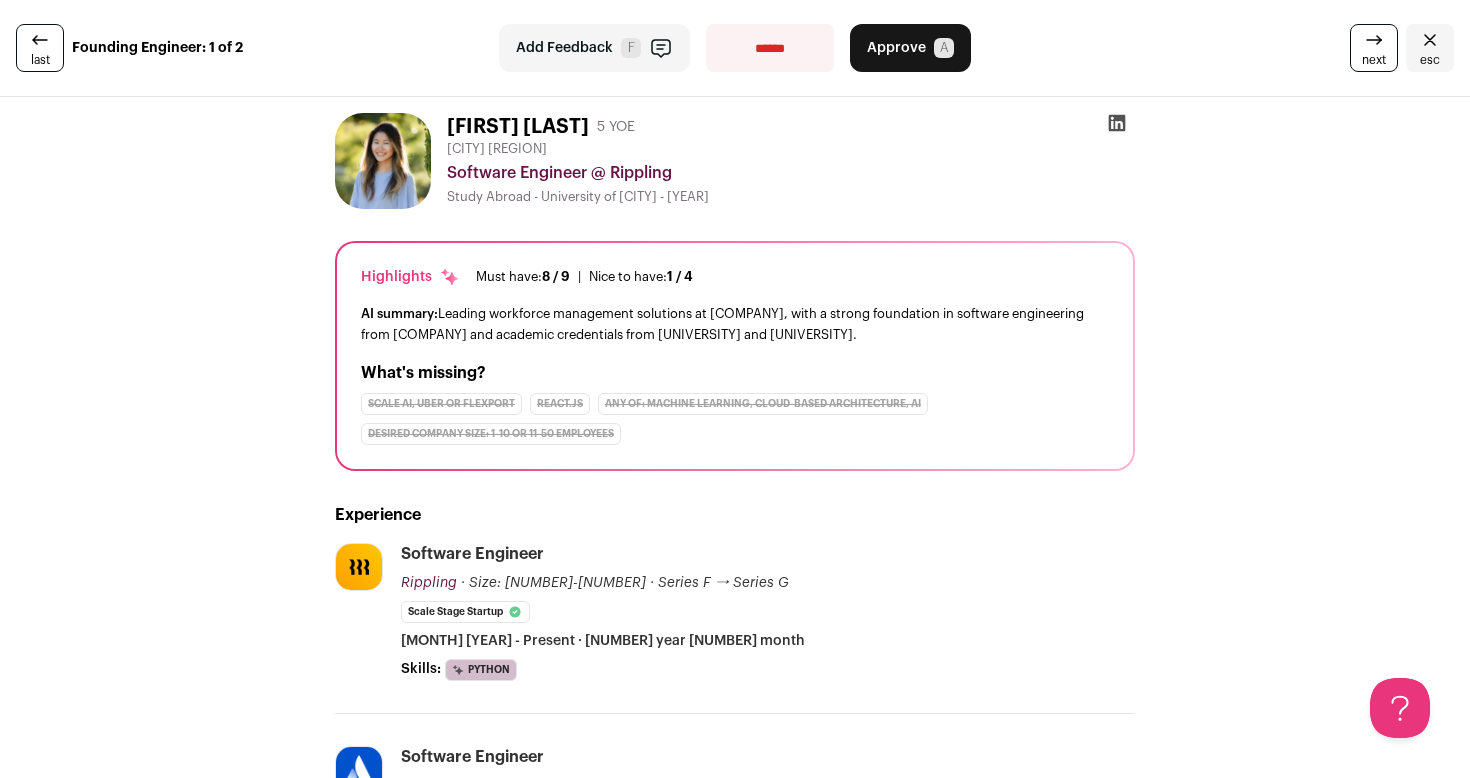 scroll, scrollTop: 0, scrollLeft: 0, axis: both 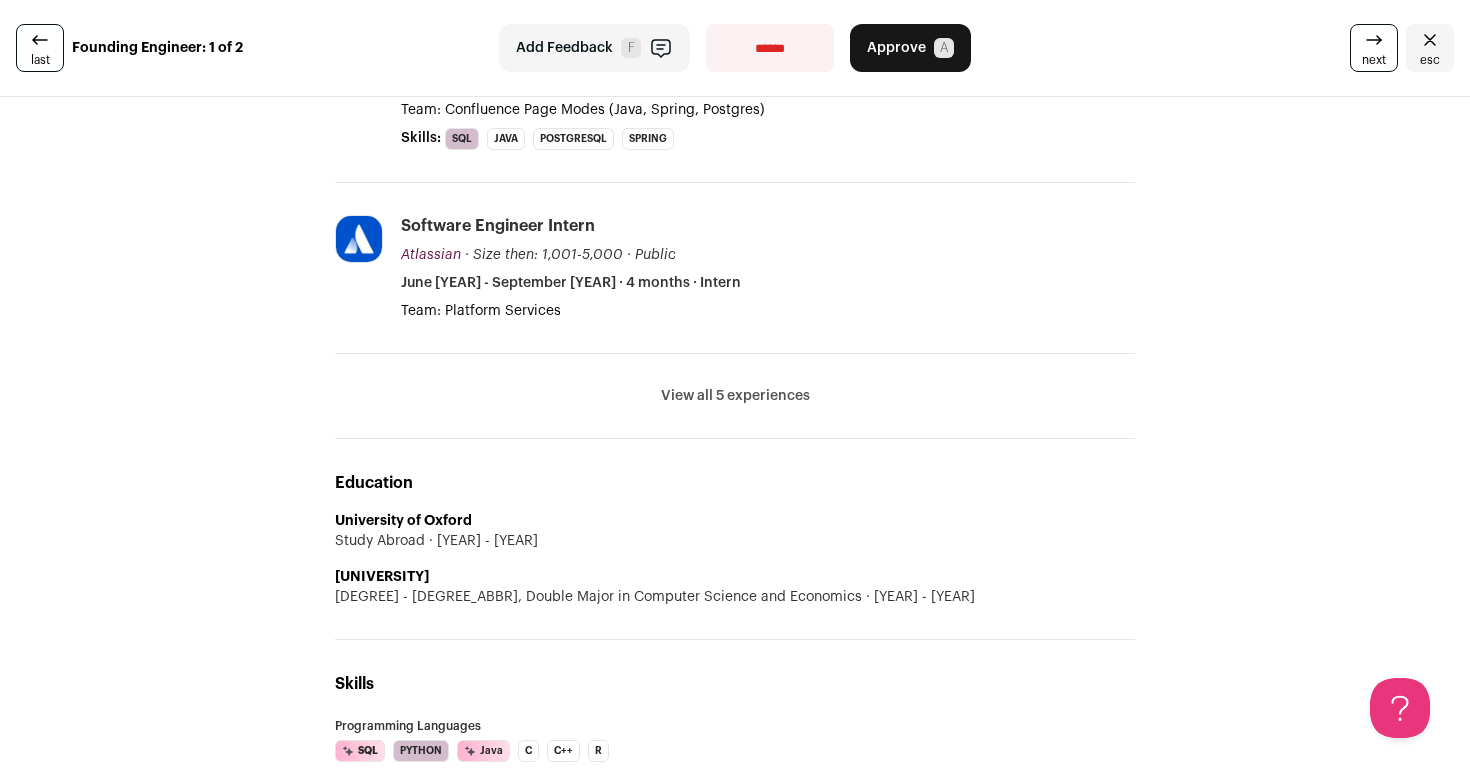 click on "View all 5 experiences" at bounding box center (735, 396) 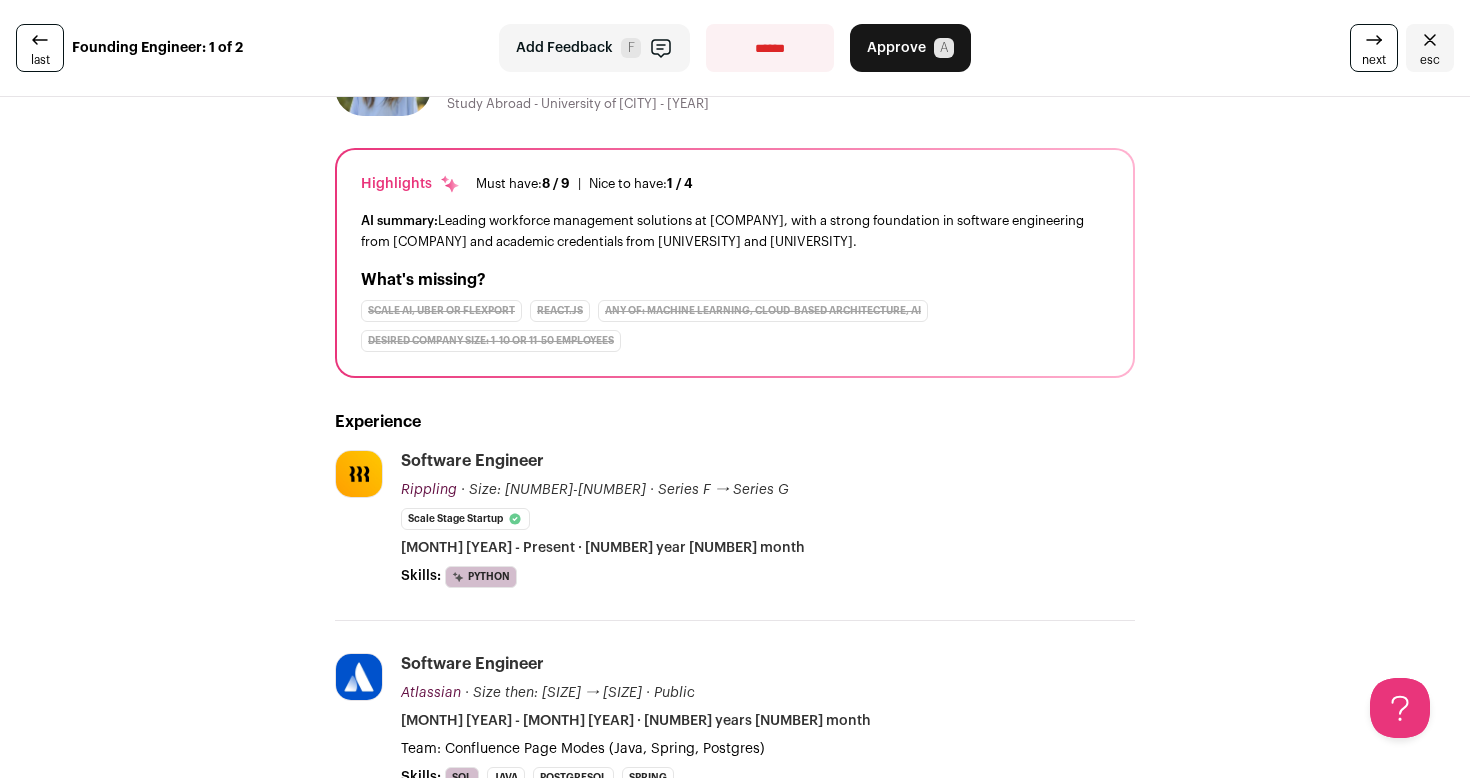 scroll, scrollTop: 0, scrollLeft: 0, axis: both 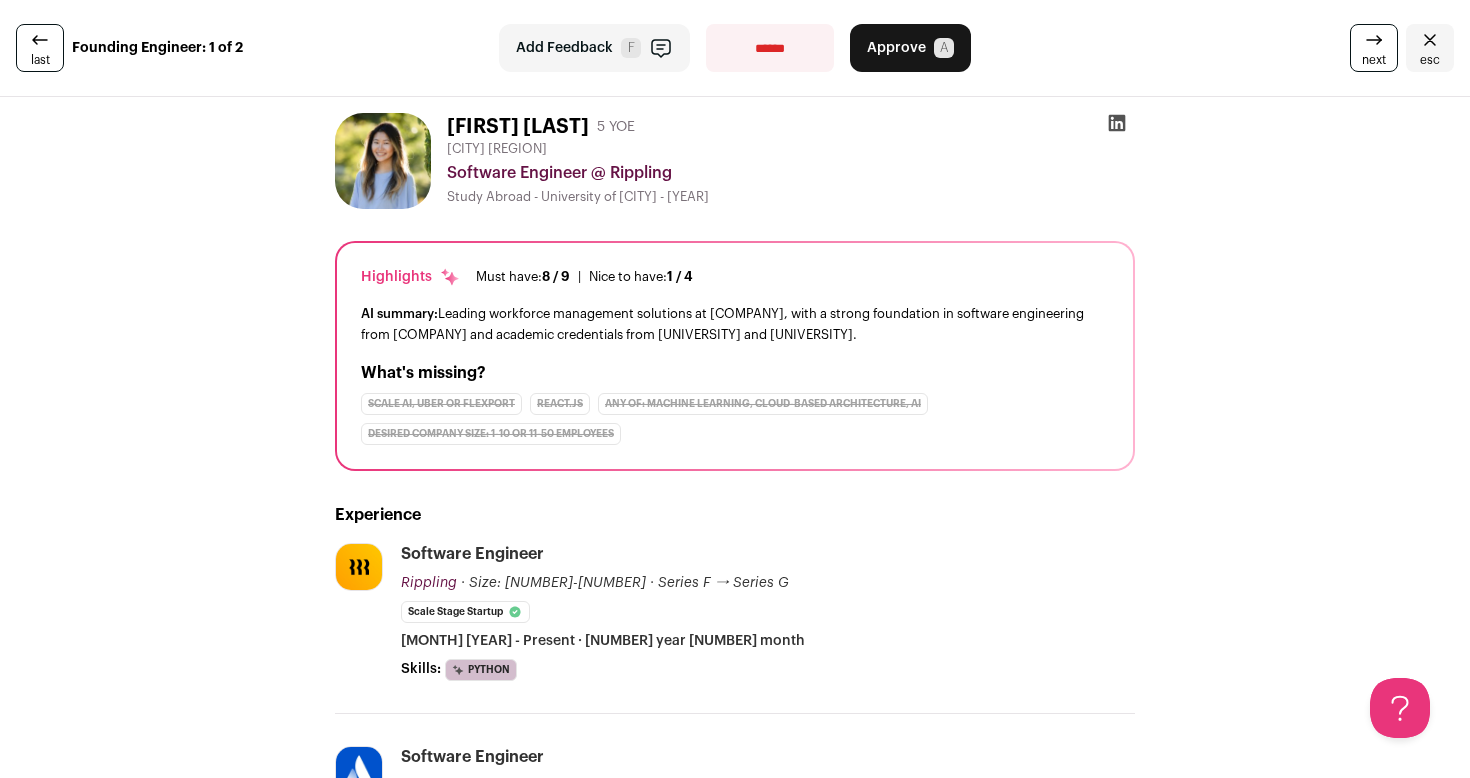 click on "**********" at bounding box center [770, 48] 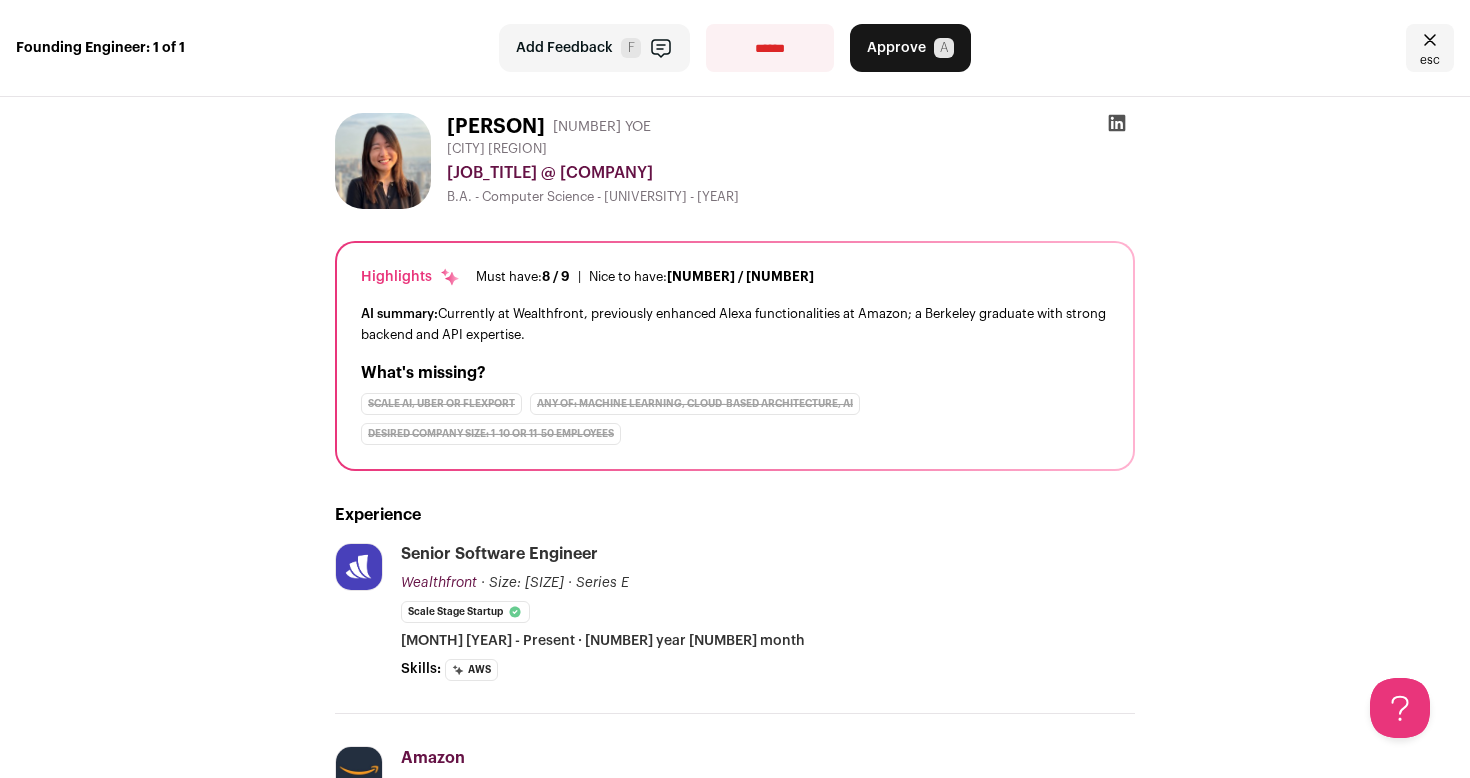 scroll, scrollTop: 0, scrollLeft: 0, axis: both 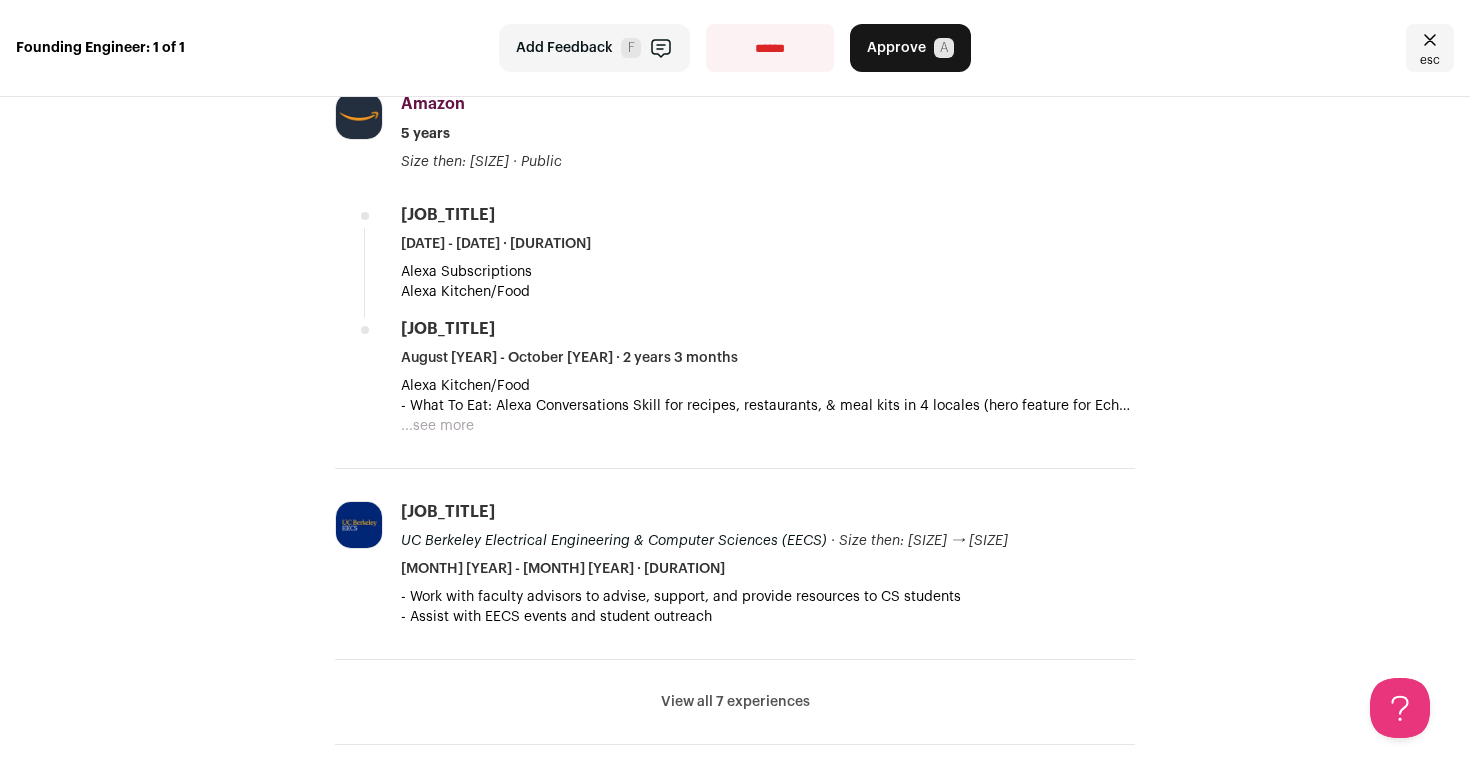 click on "View all 7 experiences" at bounding box center (735, 702) 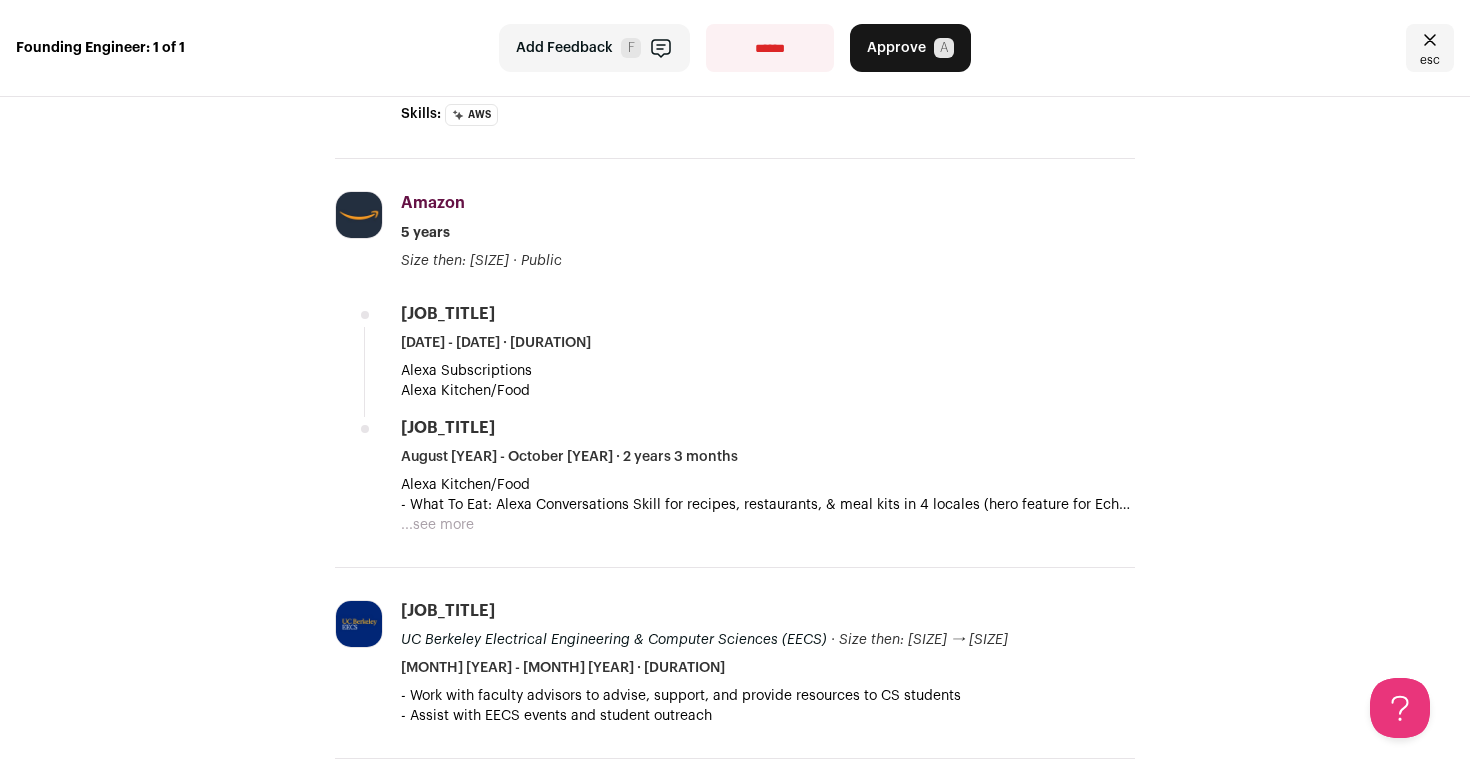 scroll, scrollTop: 0, scrollLeft: 0, axis: both 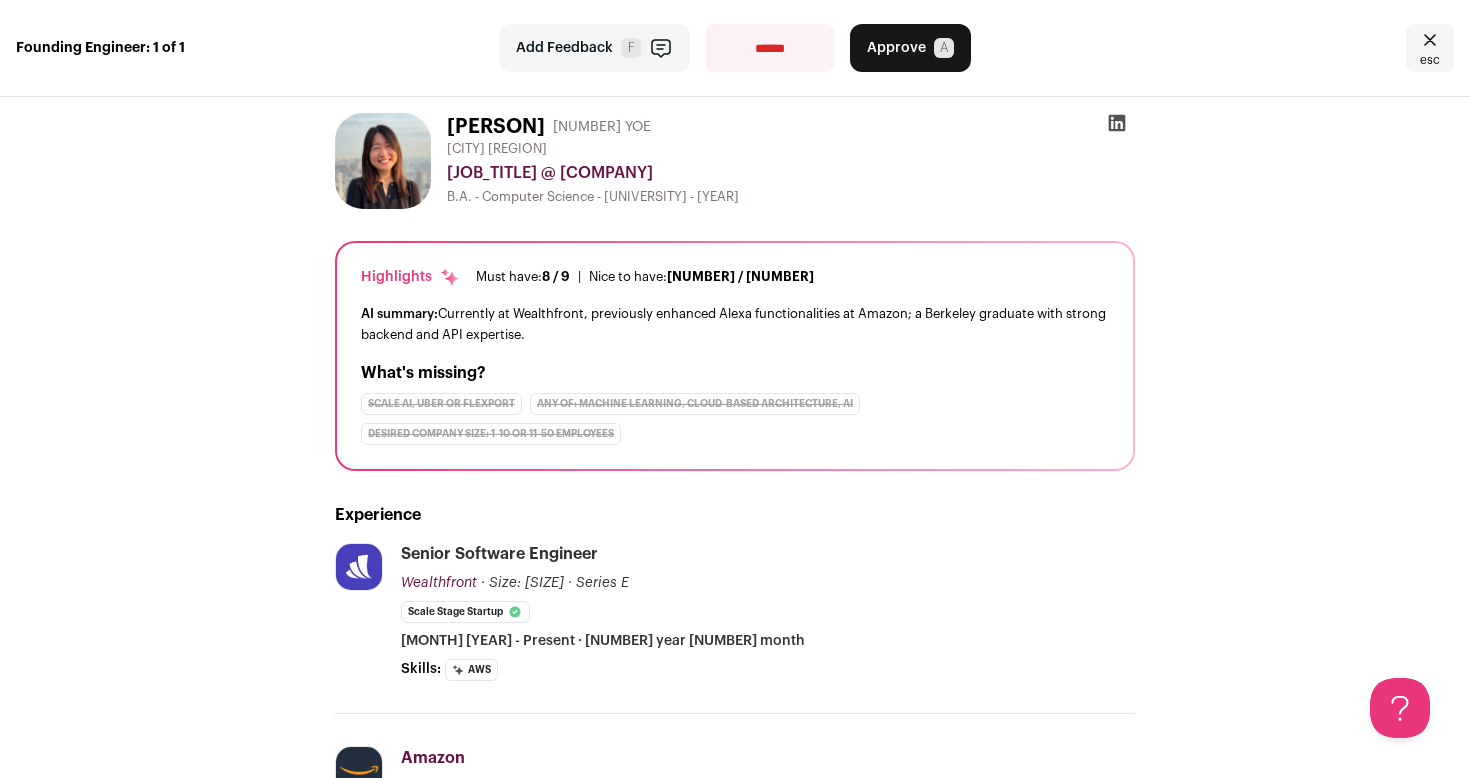 click on "Approve" at bounding box center [896, 48] 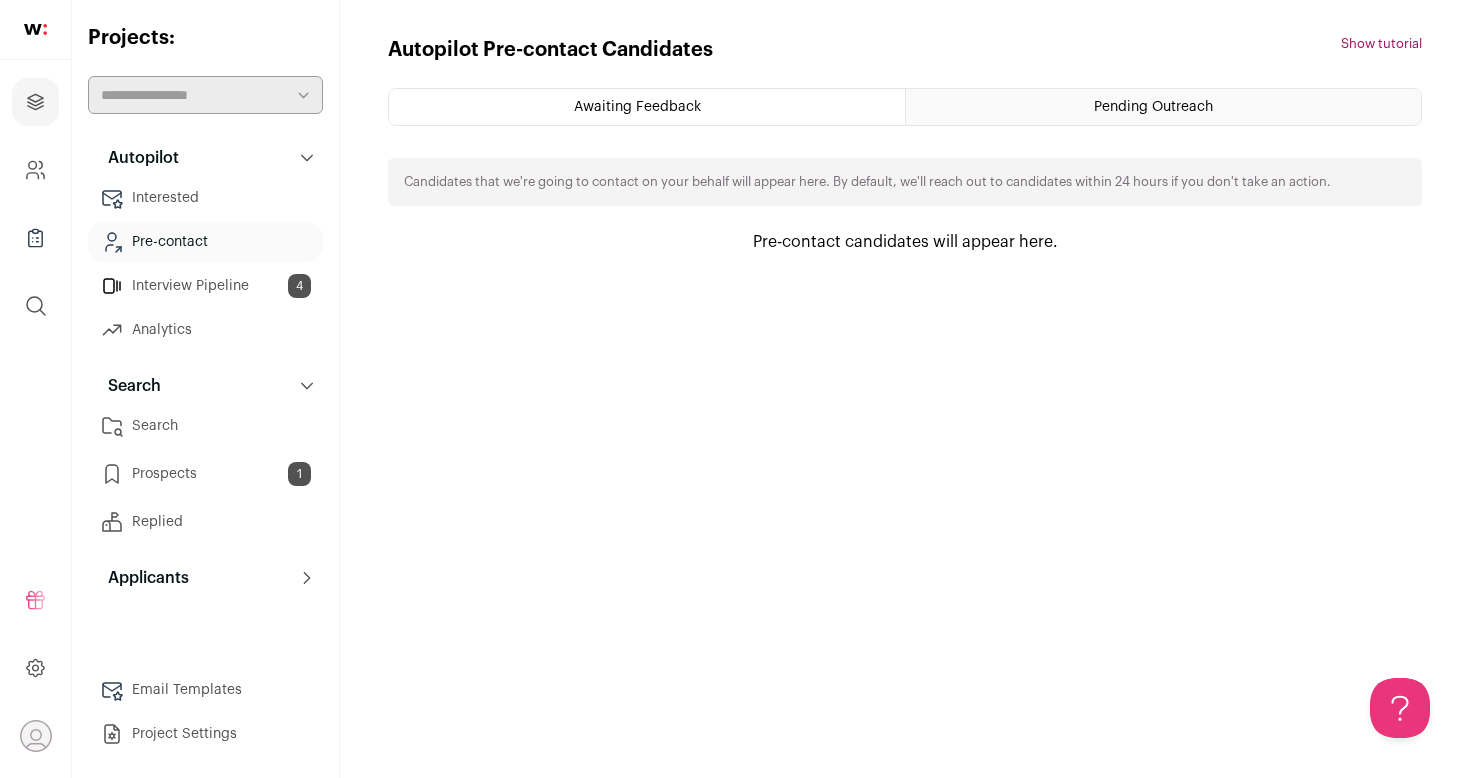 scroll, scrollTop: 0, scrollLeft: 0, axis: both 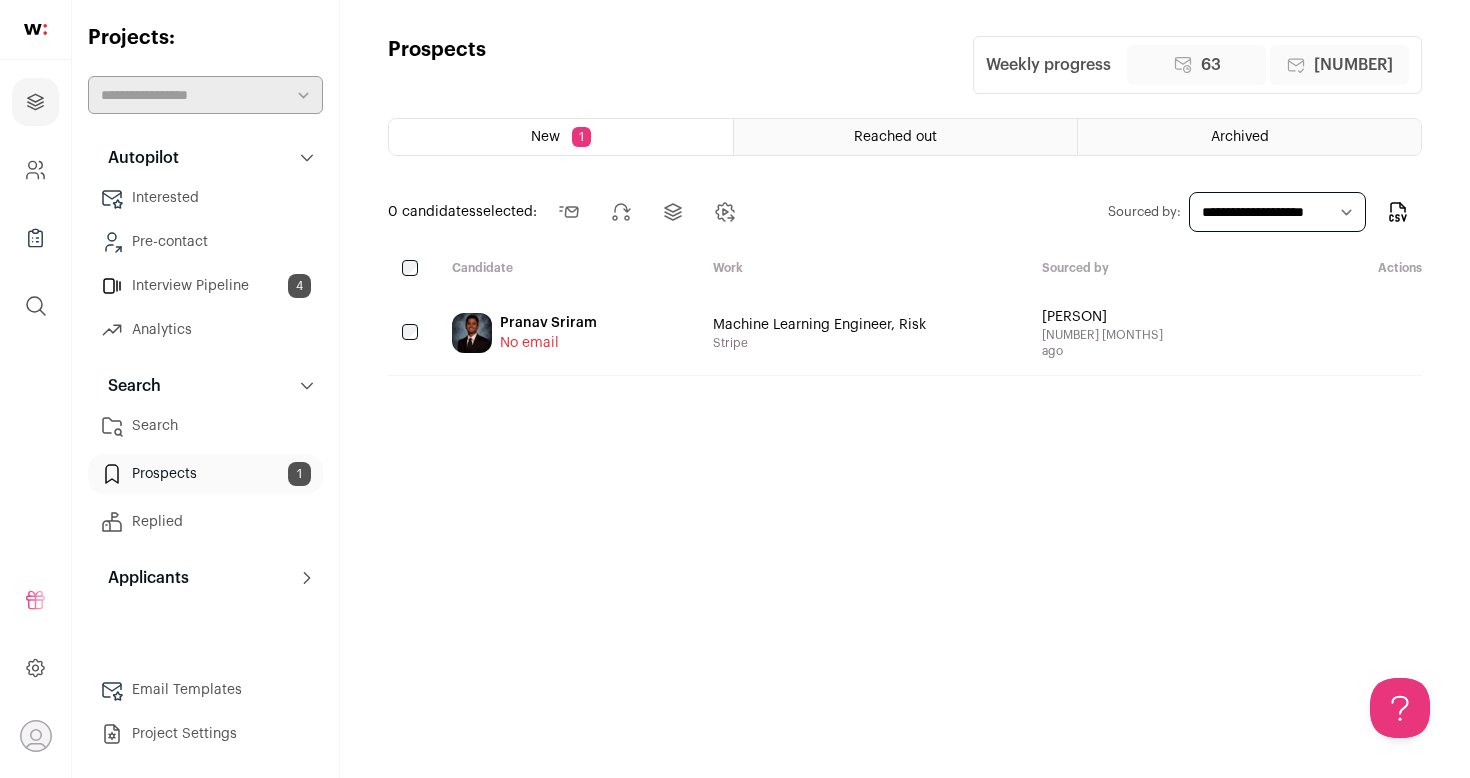 click on "Search" at bounding box center (205, 426) 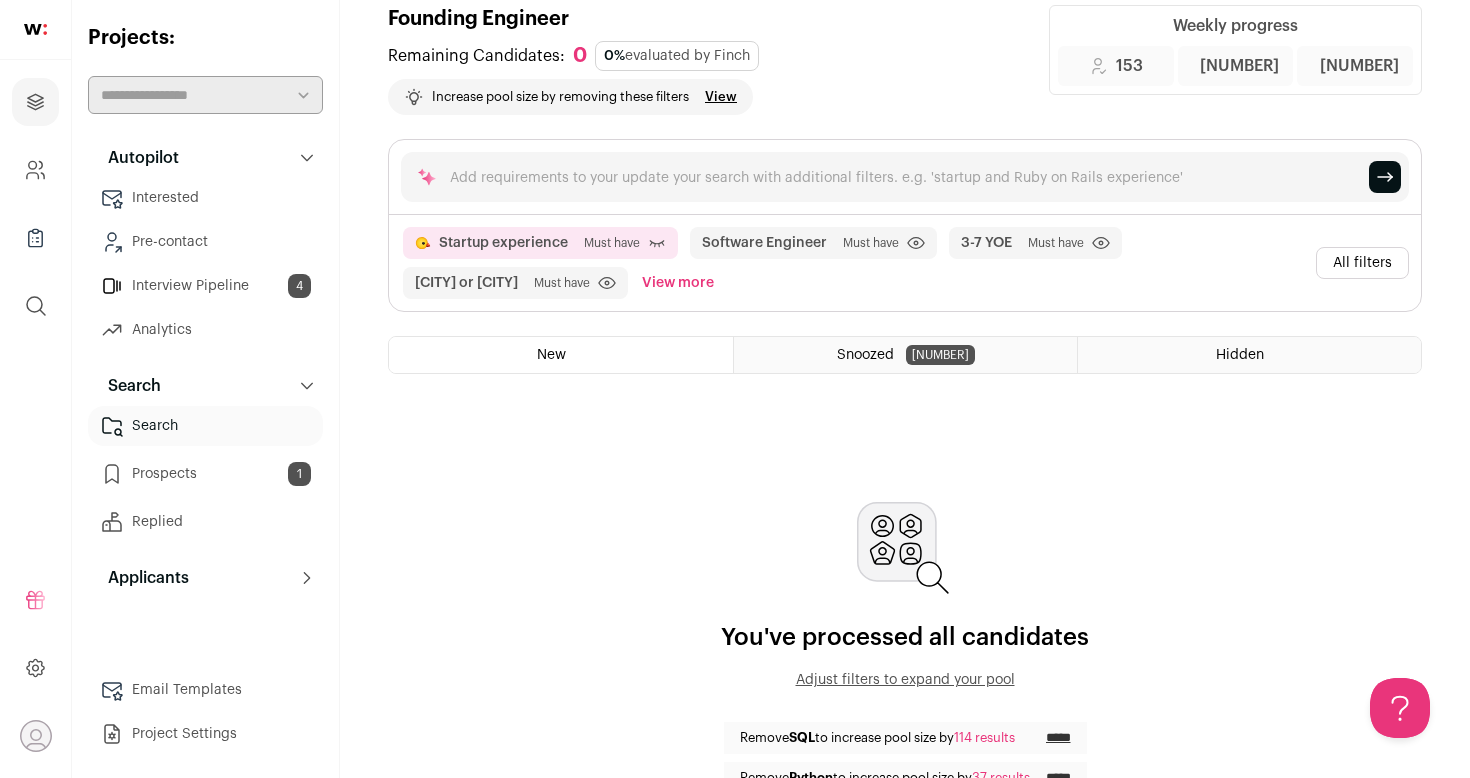 scroll, scrollTop: 0, scrollLeft: 0, axis: both 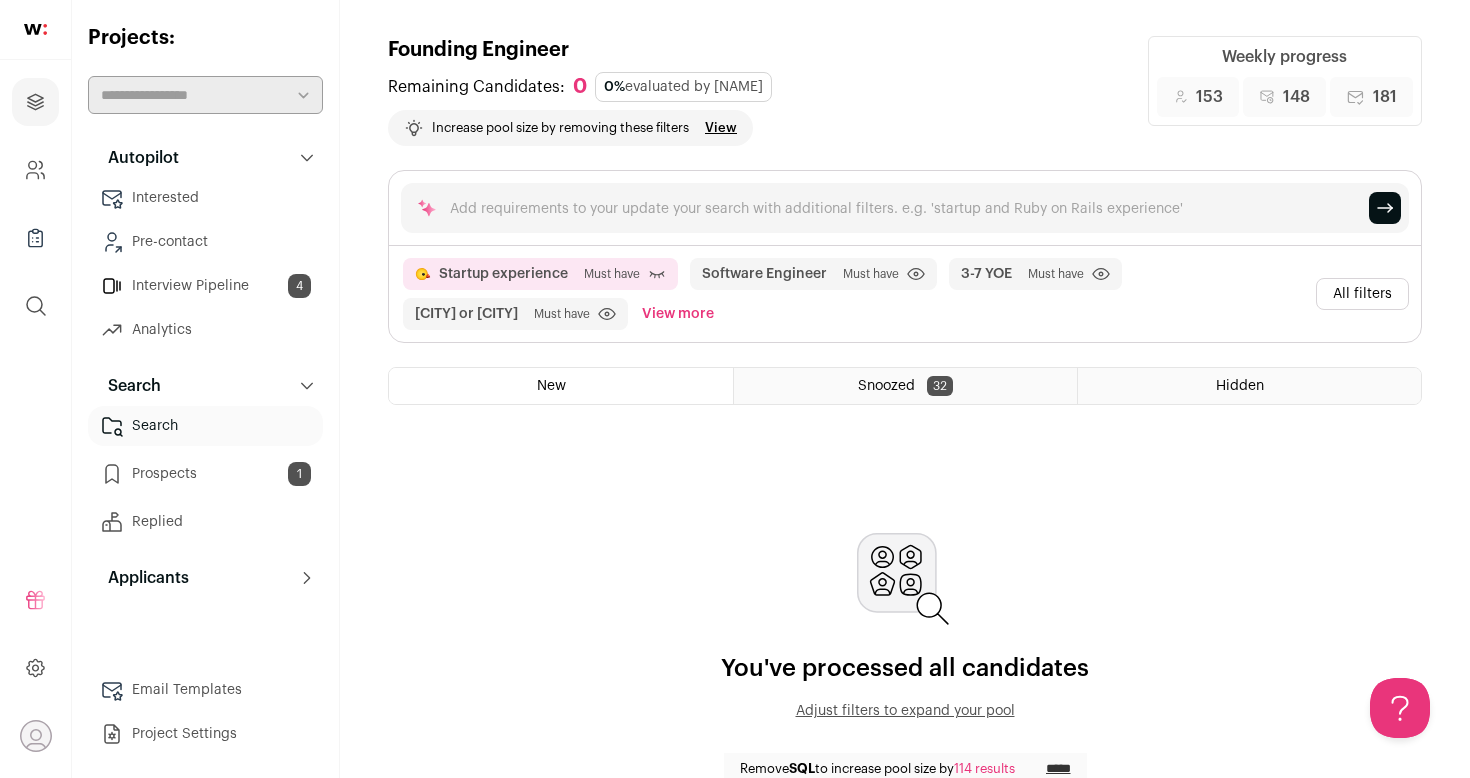 click on "View" at bounding box center (721, 128) 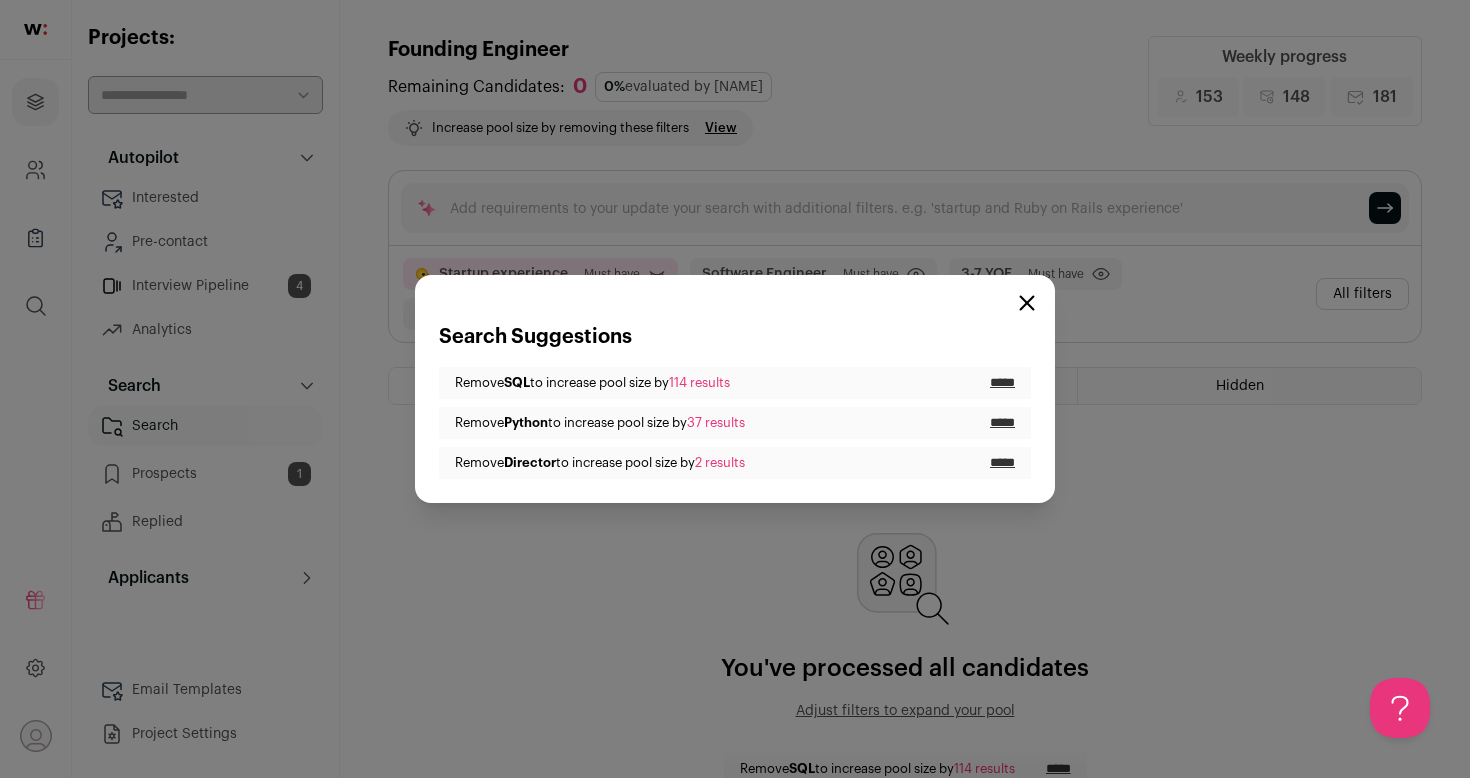 click on "*****" at bounding box center [1002, 463] 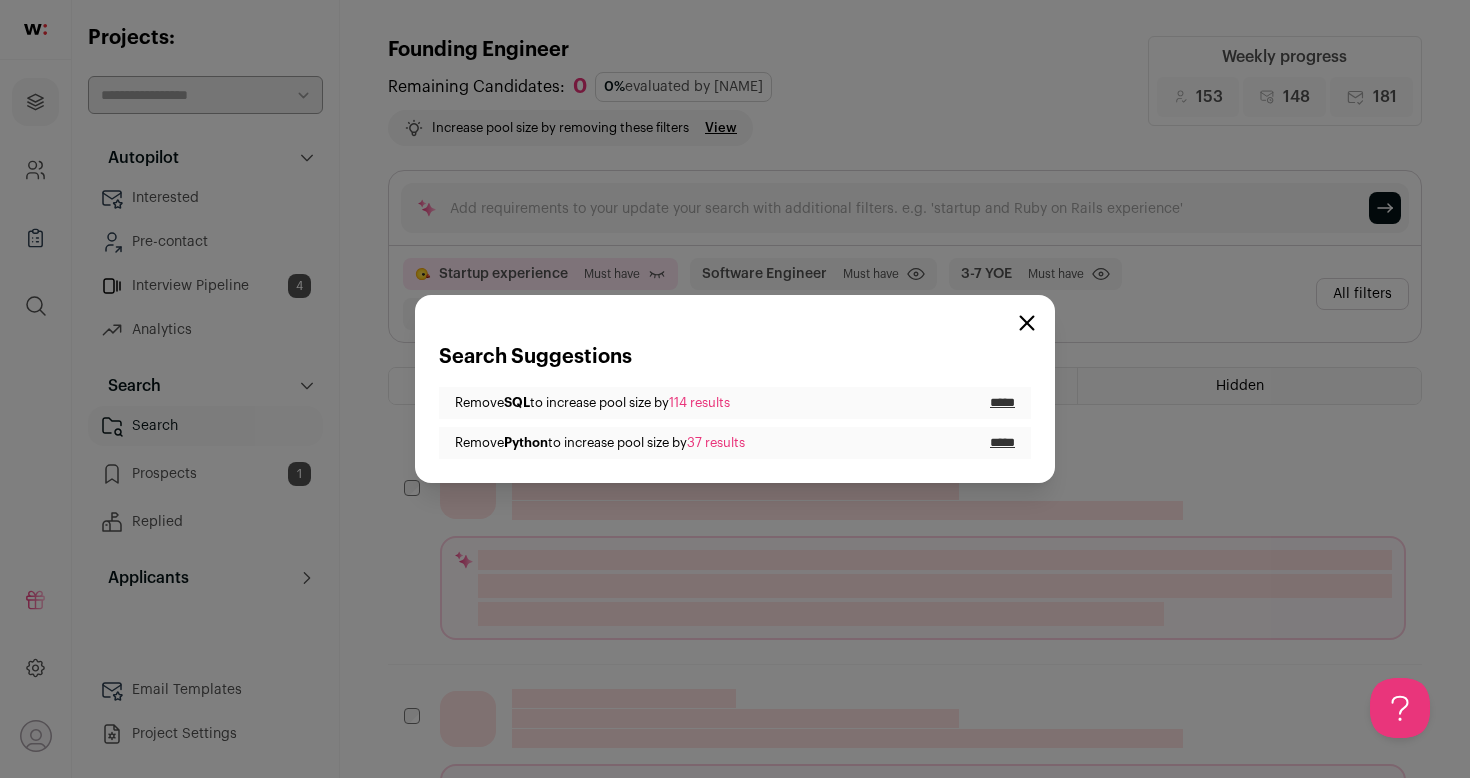 click at bounding box center (1027, 323) 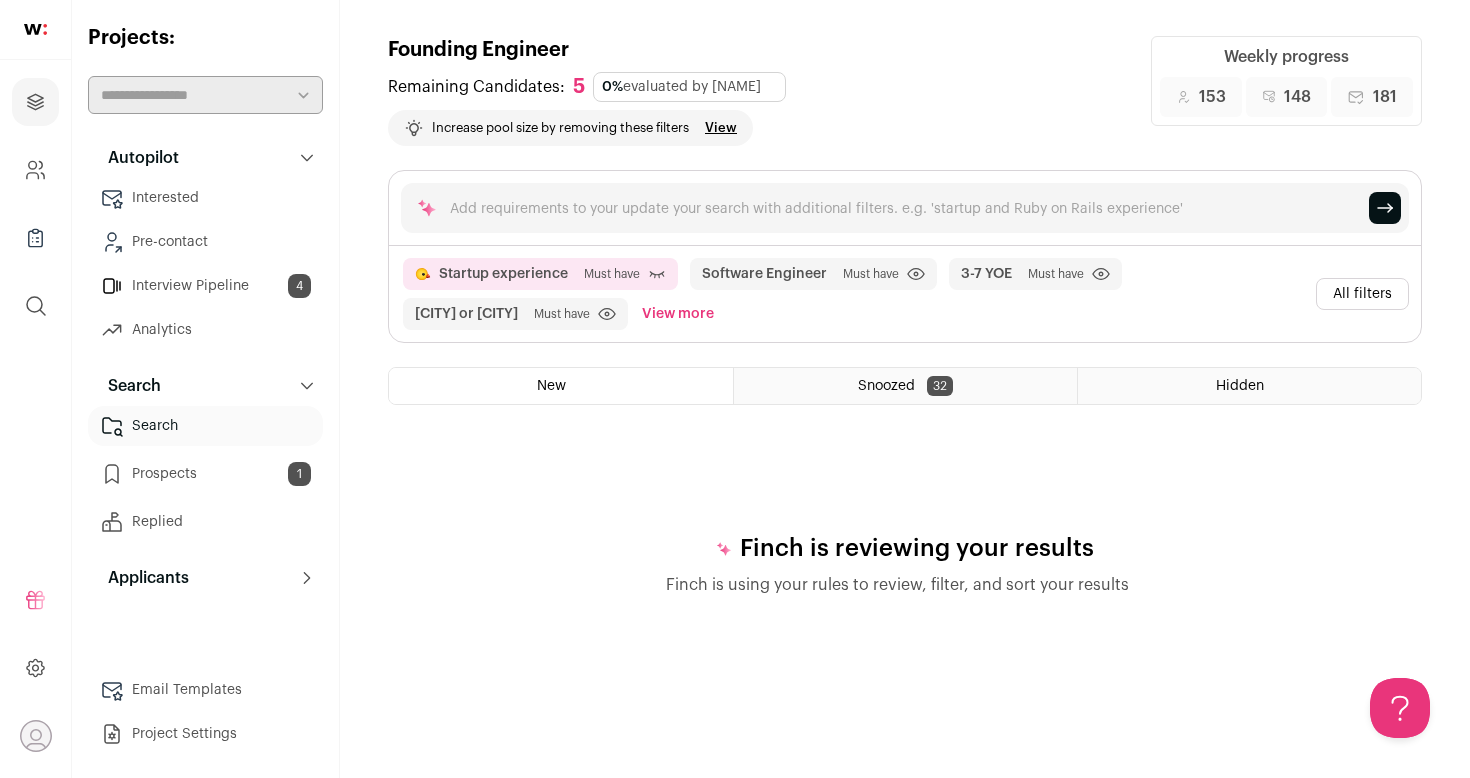 scroll, scrollTop: 0, scrollLeft: 0, axis: both 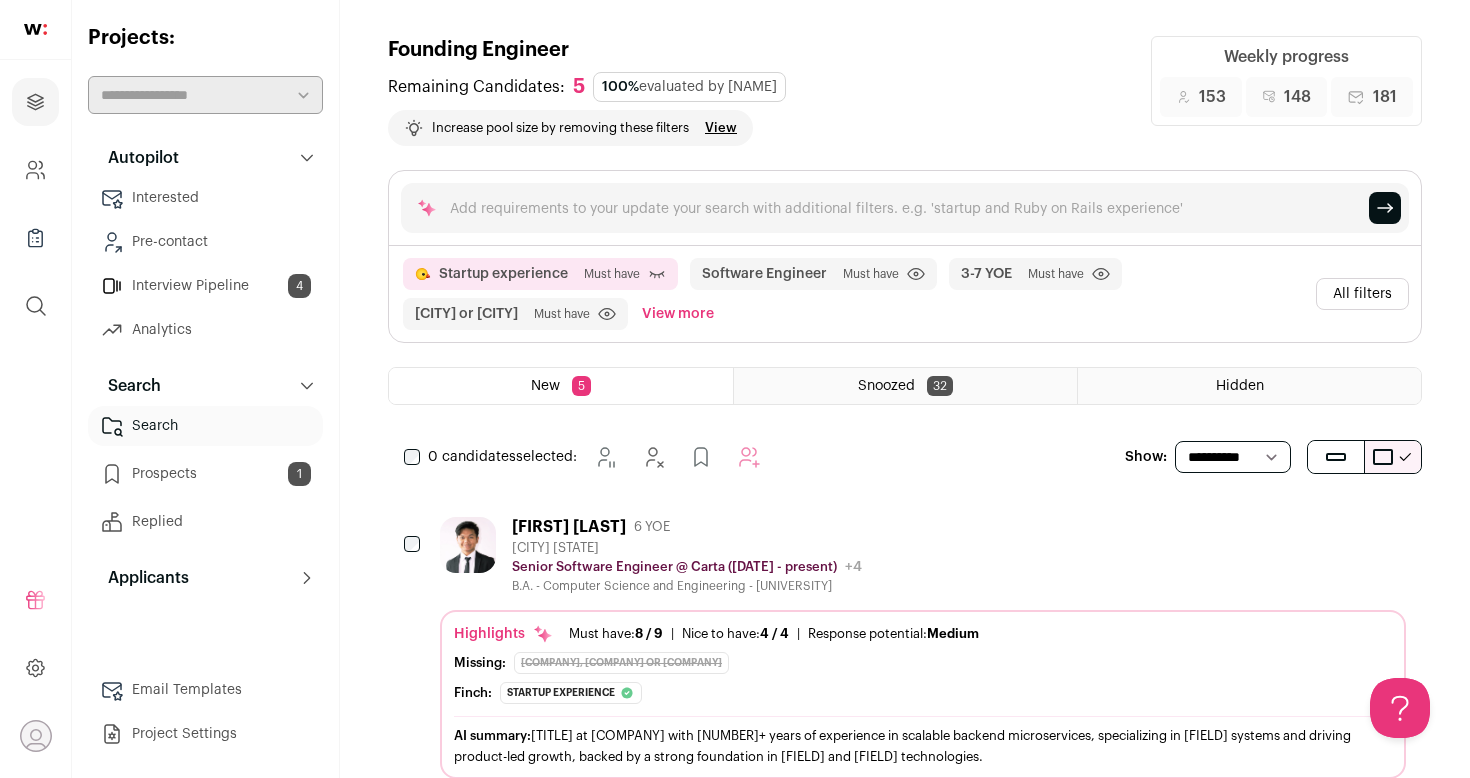 click on "View more" at bounding box center [678, 314] 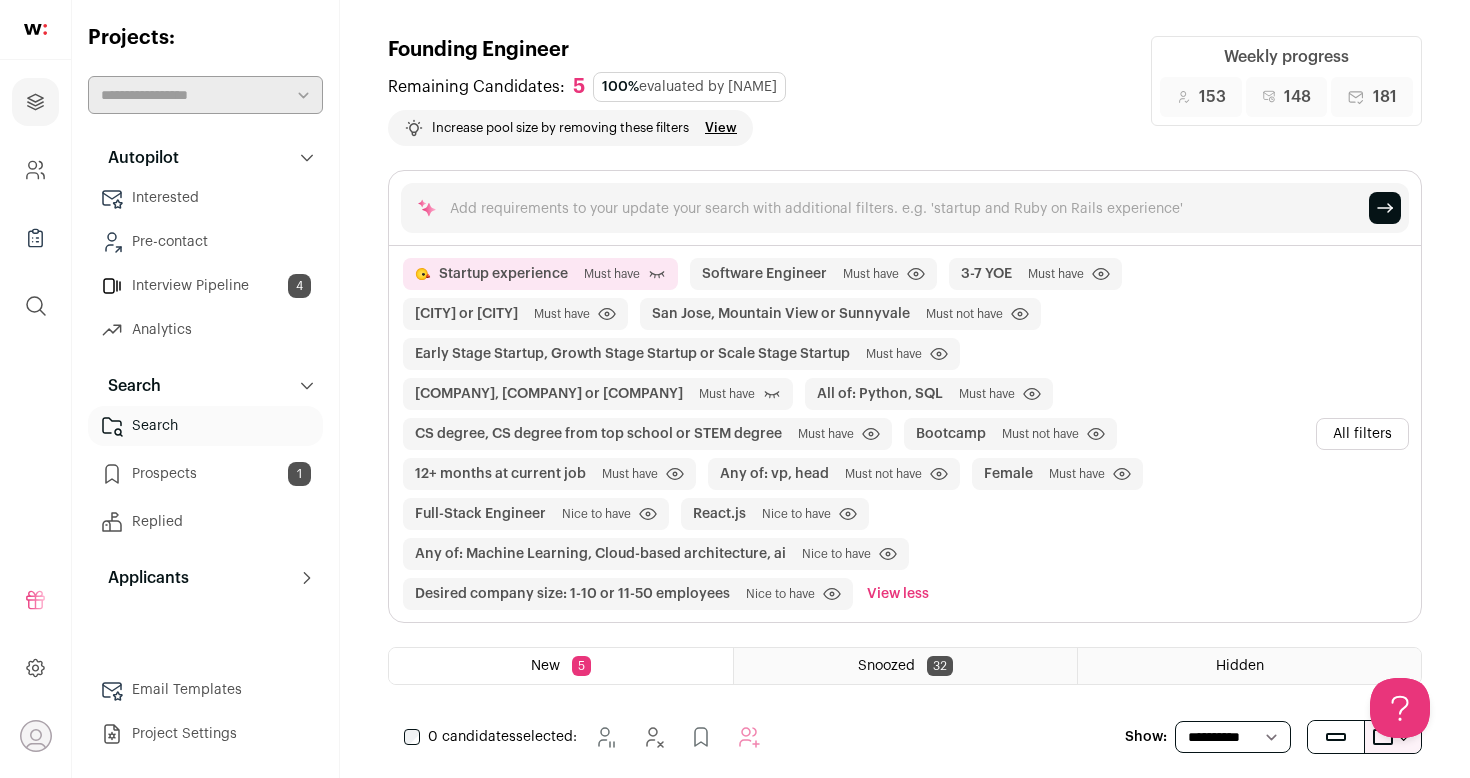 click on "All filters" at bounding box center (1362, 434) 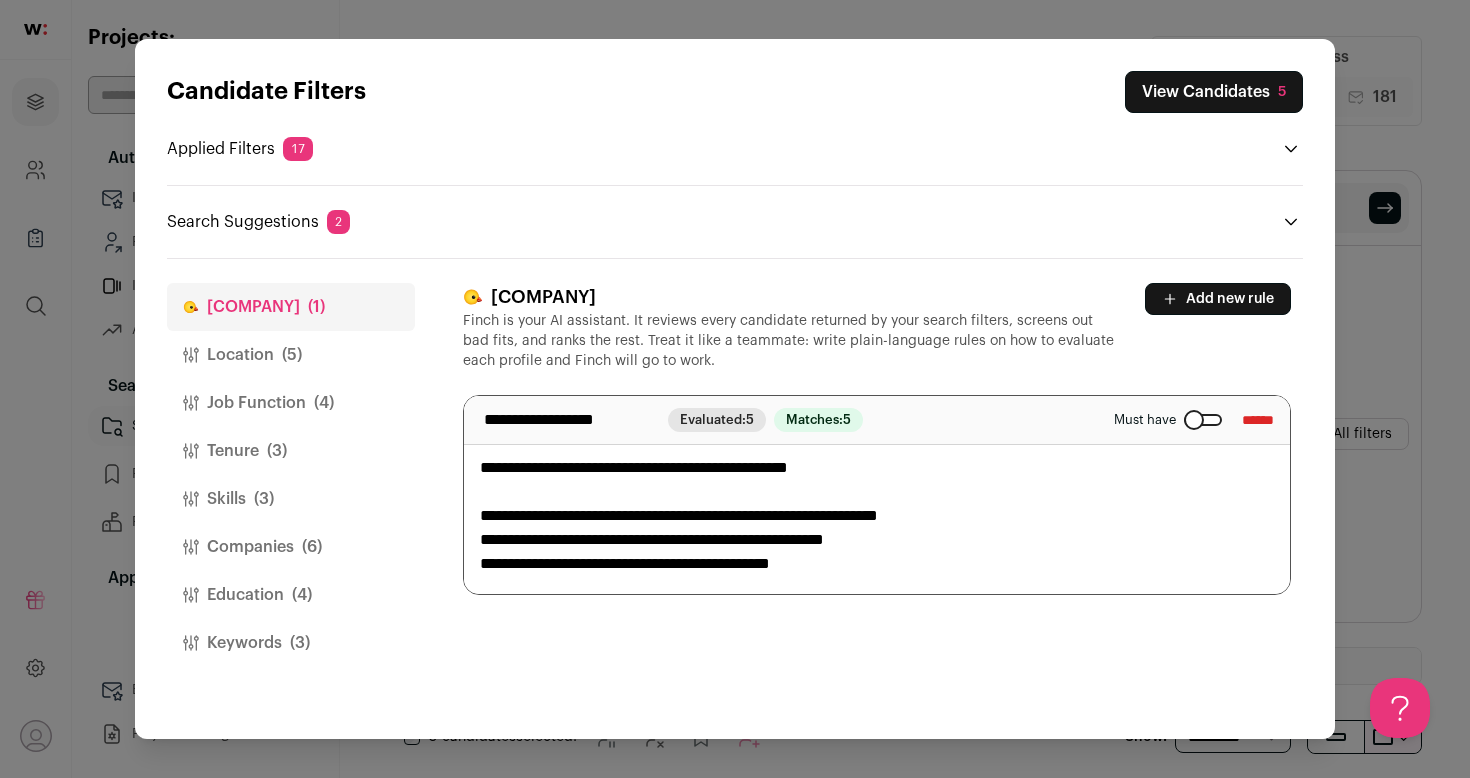 click on "Location
([NUMBER])" at bounding box center [291, 355] 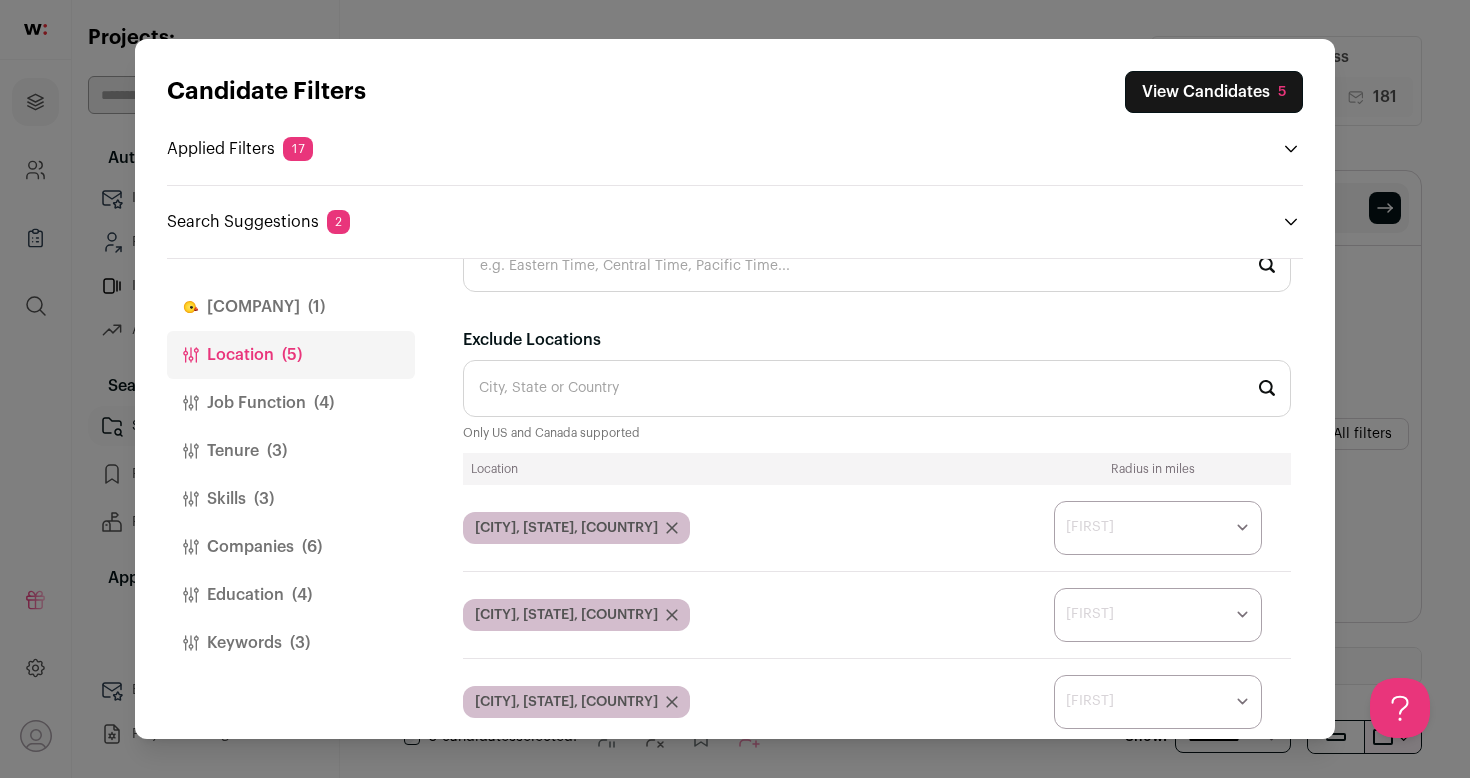 scroll, scrollTop: 452, scrollLeft: 0, axis: vertical 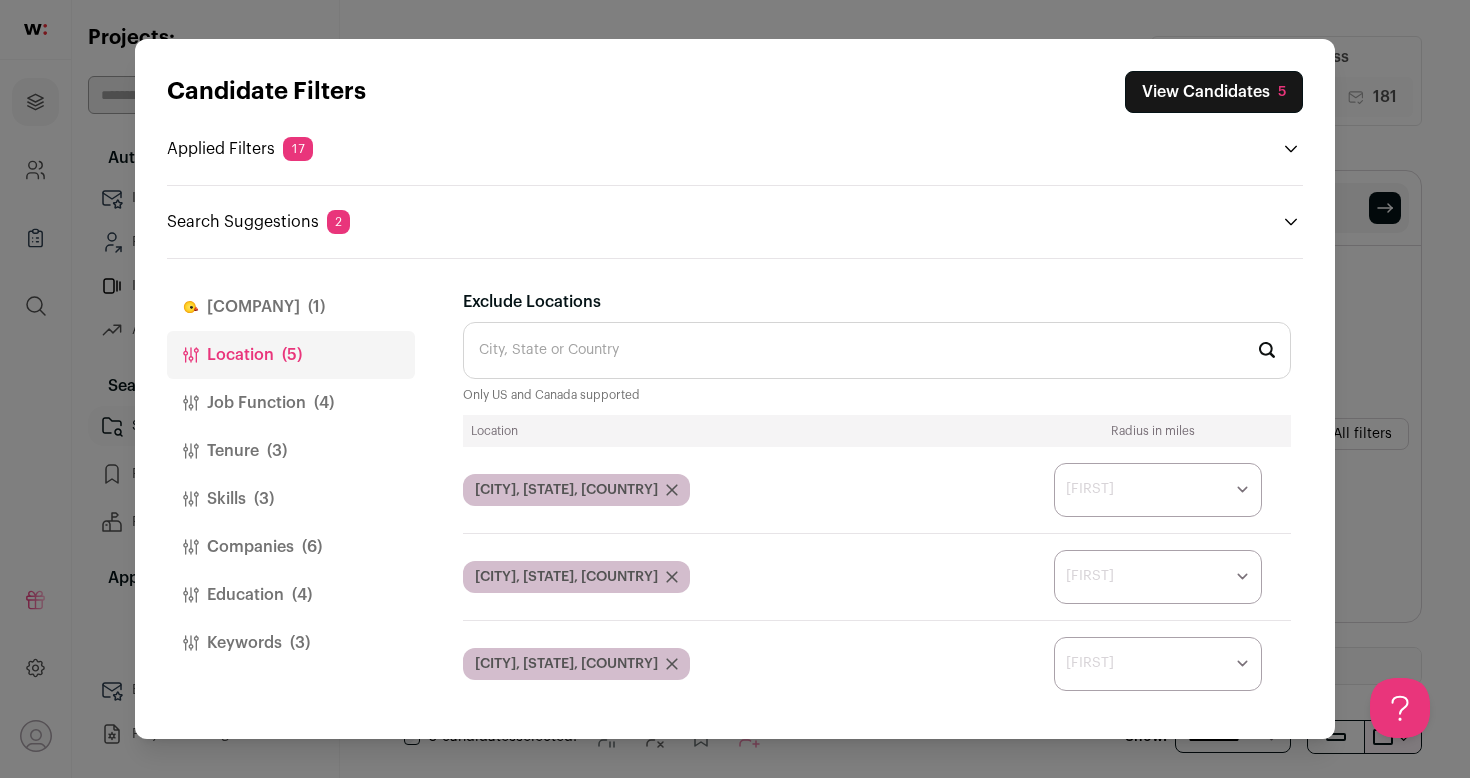 click on "Job Function
(4)" at bounding box center (291, 403) 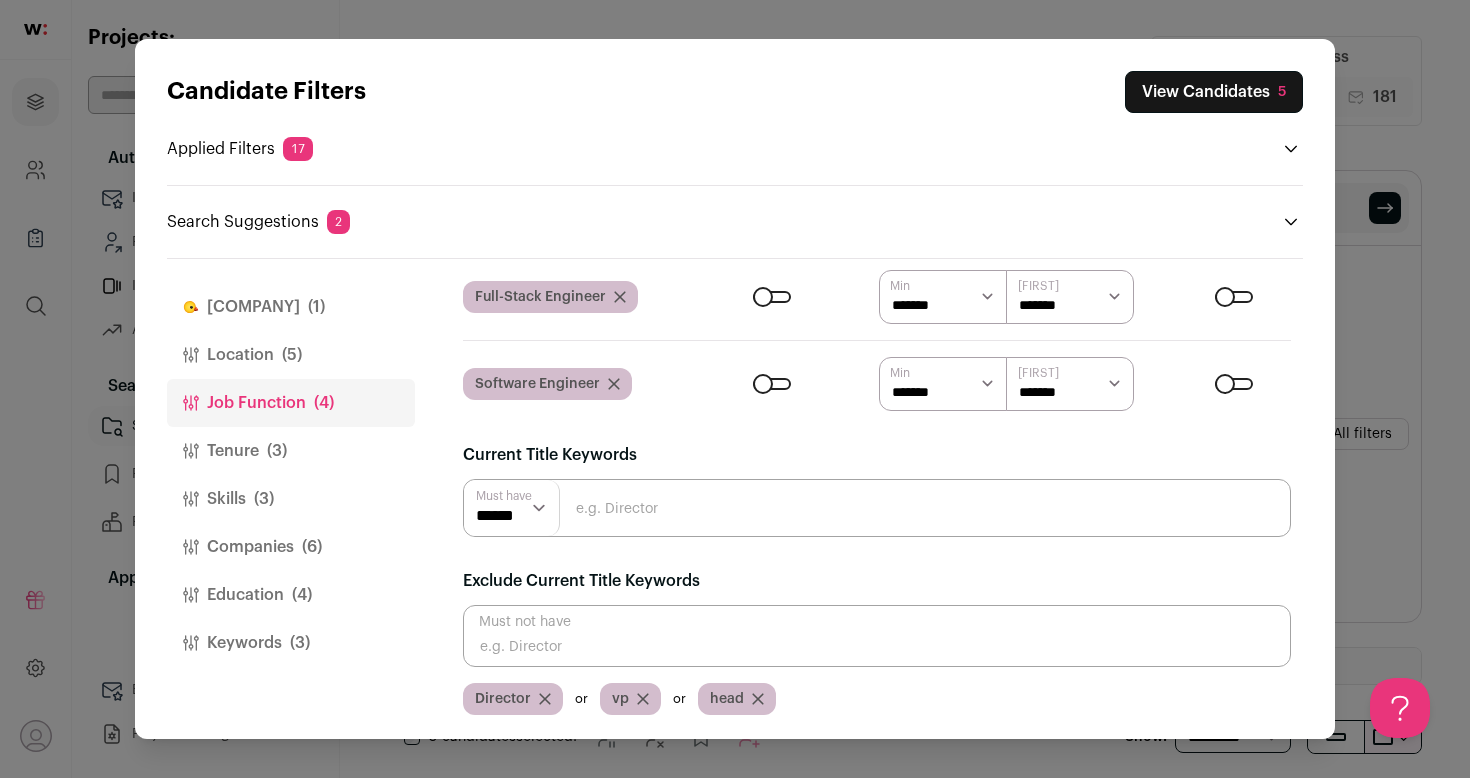click on "Tenure
(3)" at bounding box center [291, 451] 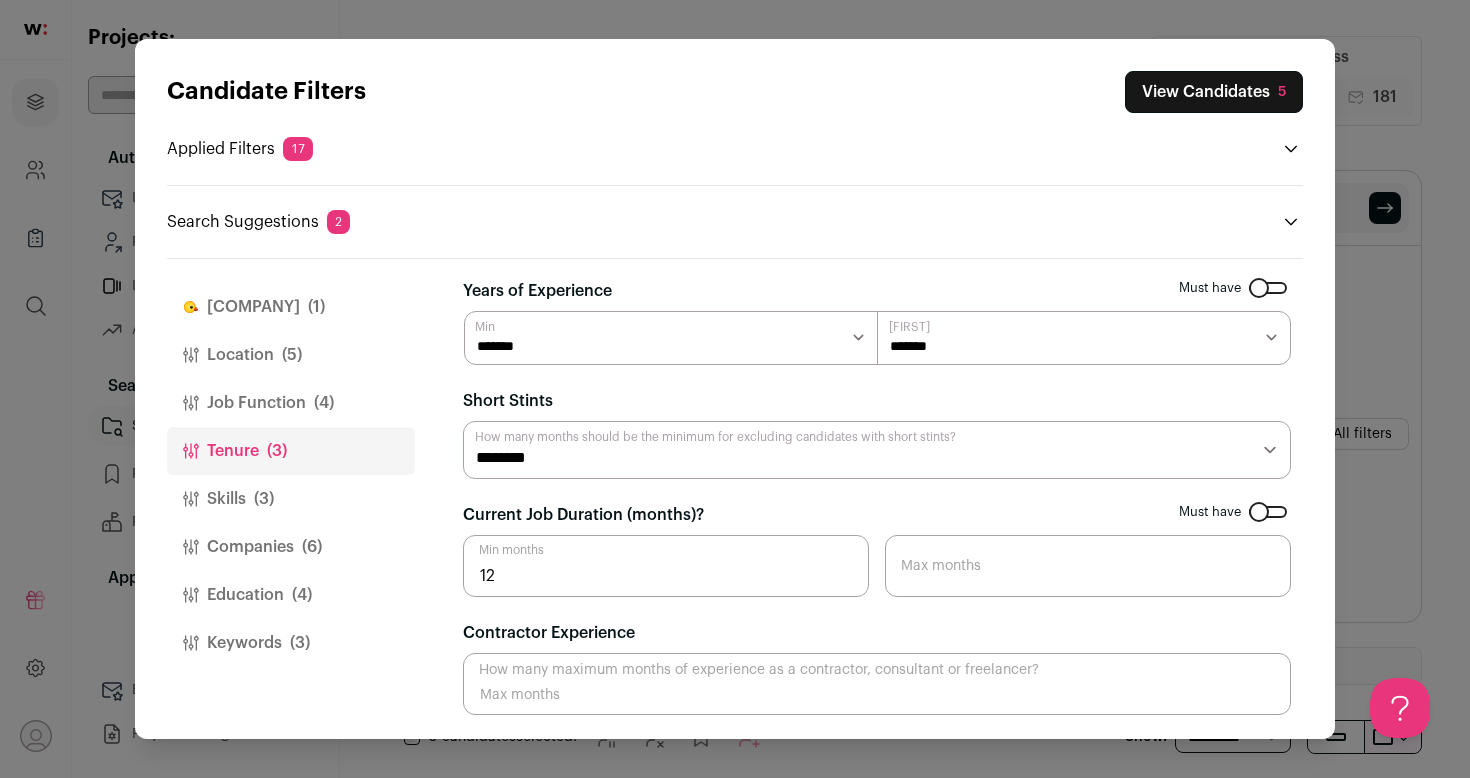 click on "*******
******
*******
*******
*******
*******
*******" at bounding box center (671, 338) 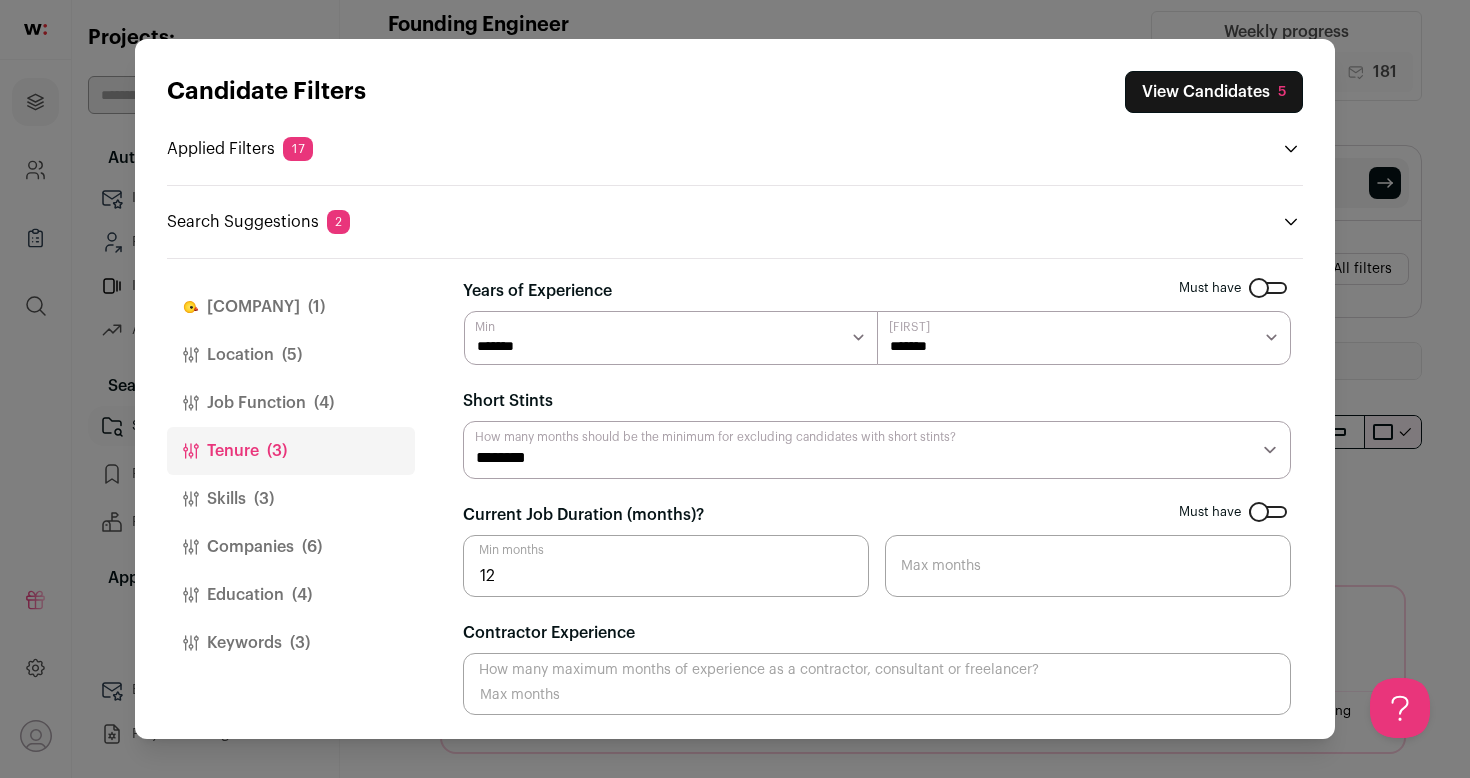 scroll, scrollTop: 33, scrollLeft: 0, axis: vertical 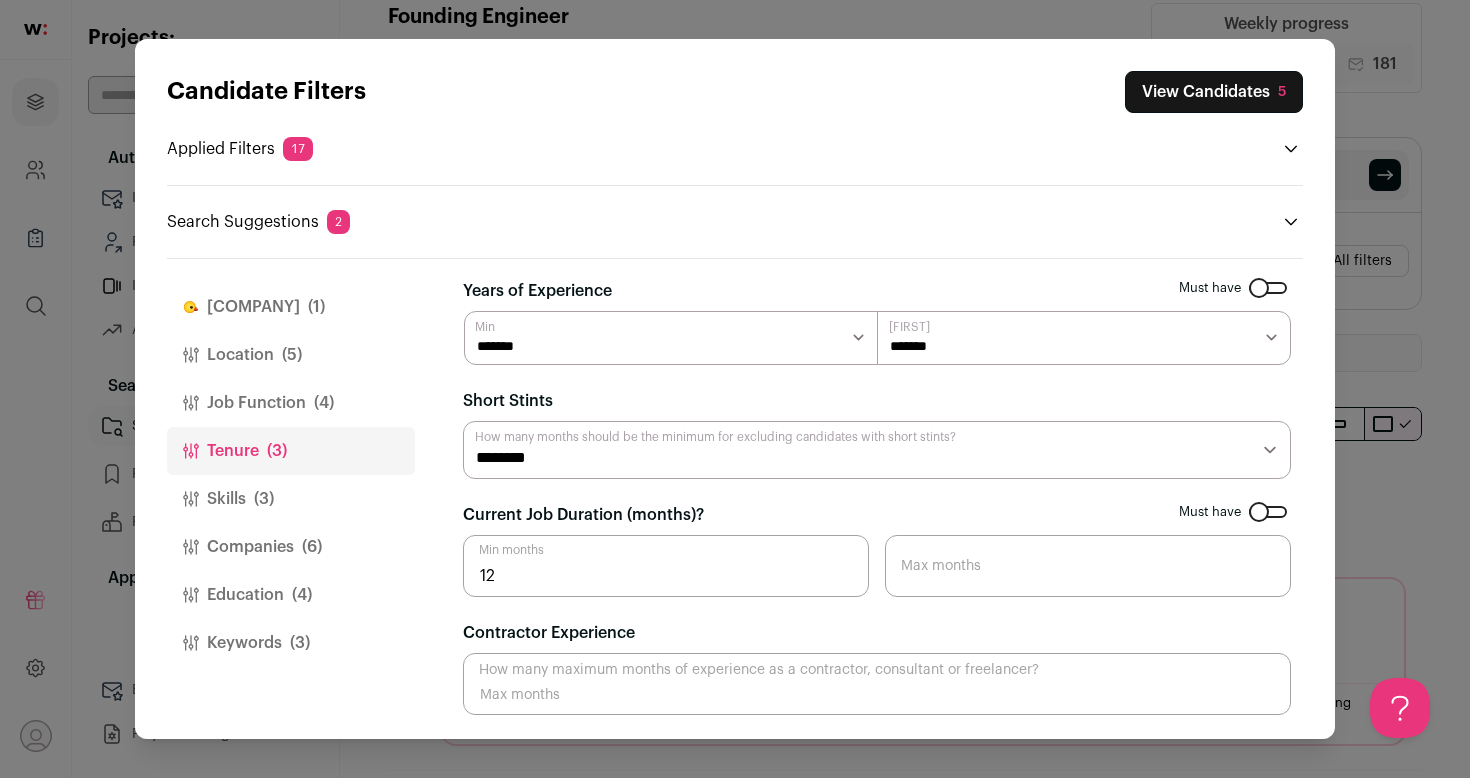 click on "(3)" at bounding box center [264, 499] 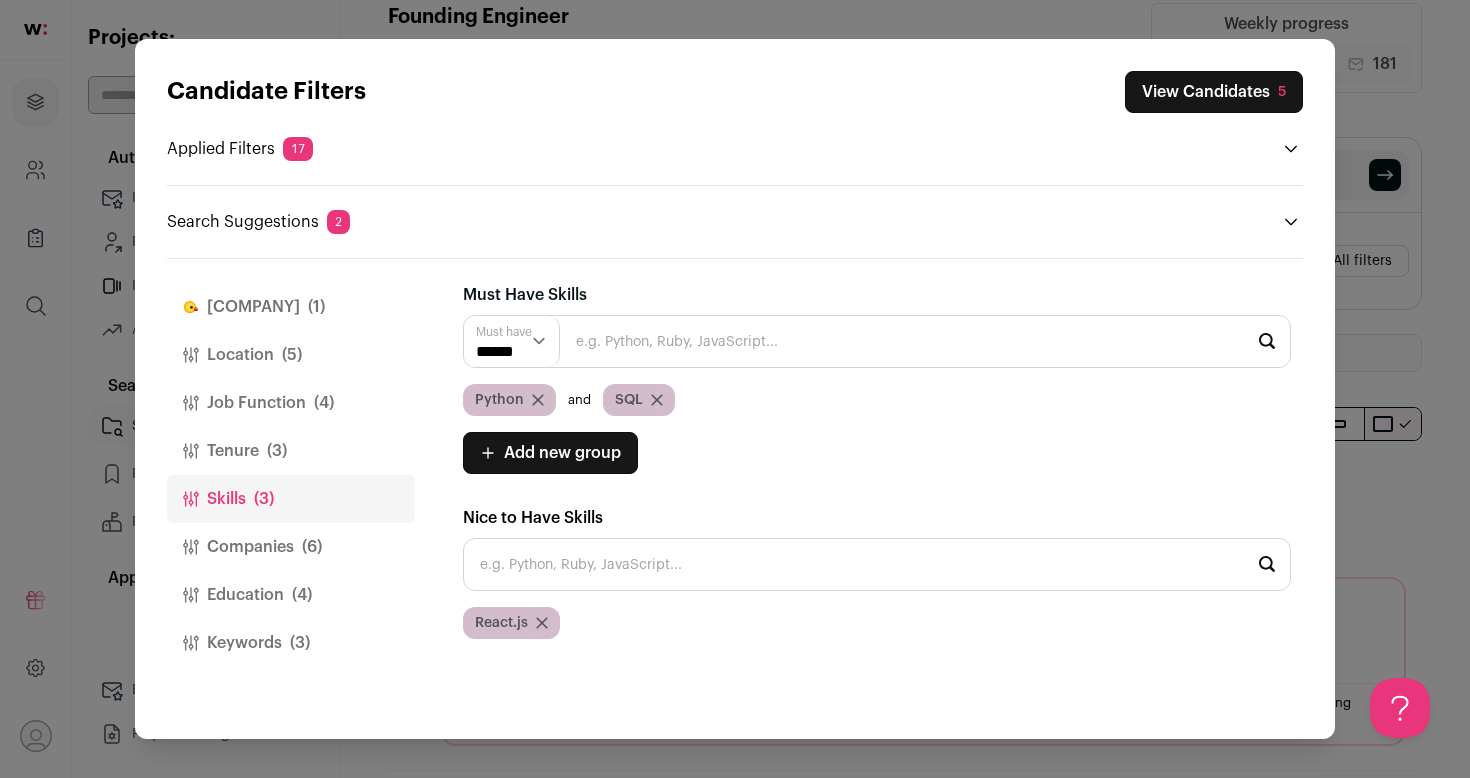 click at bounding box center (657, 400) 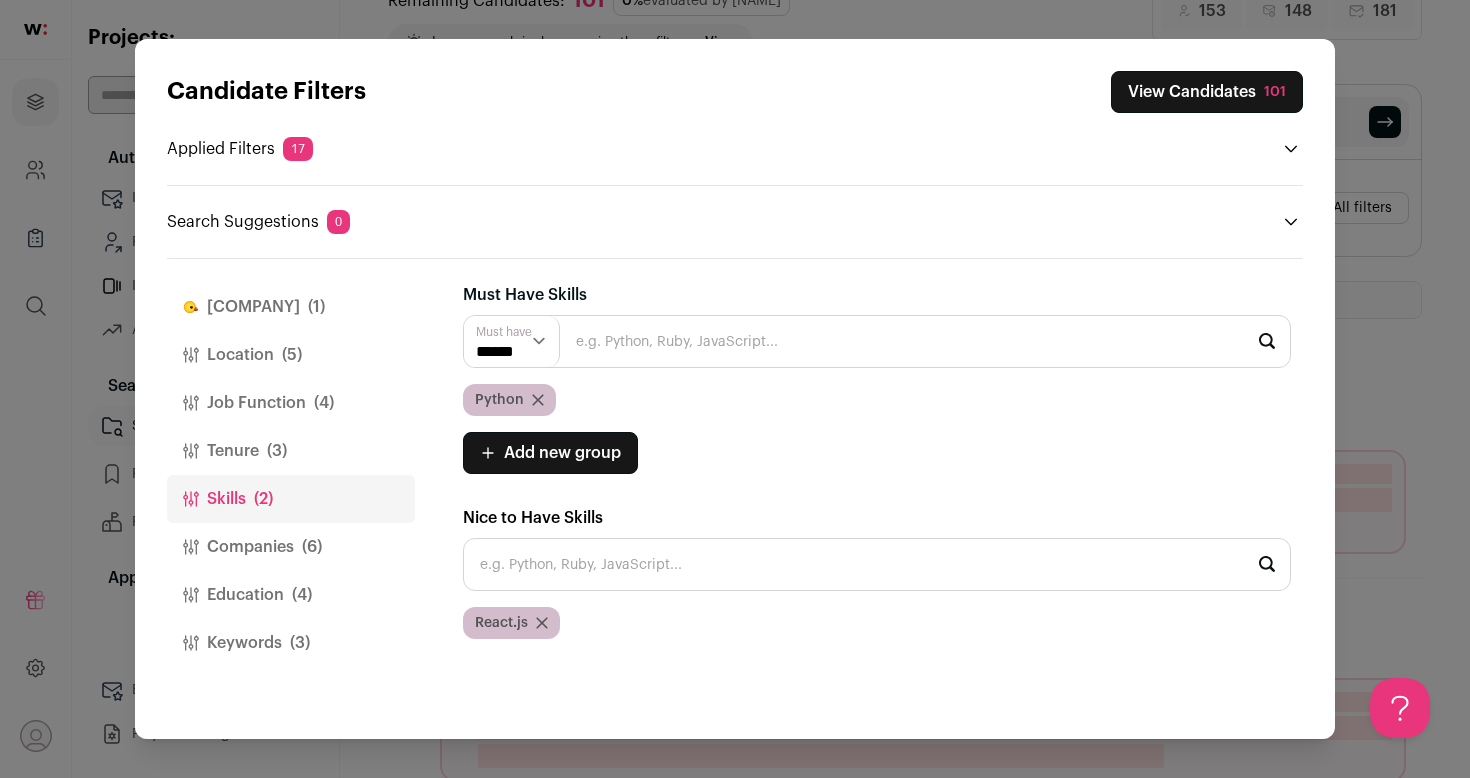 scroll, scrollTop: 99, scrollLeft: 0, axis: vertical 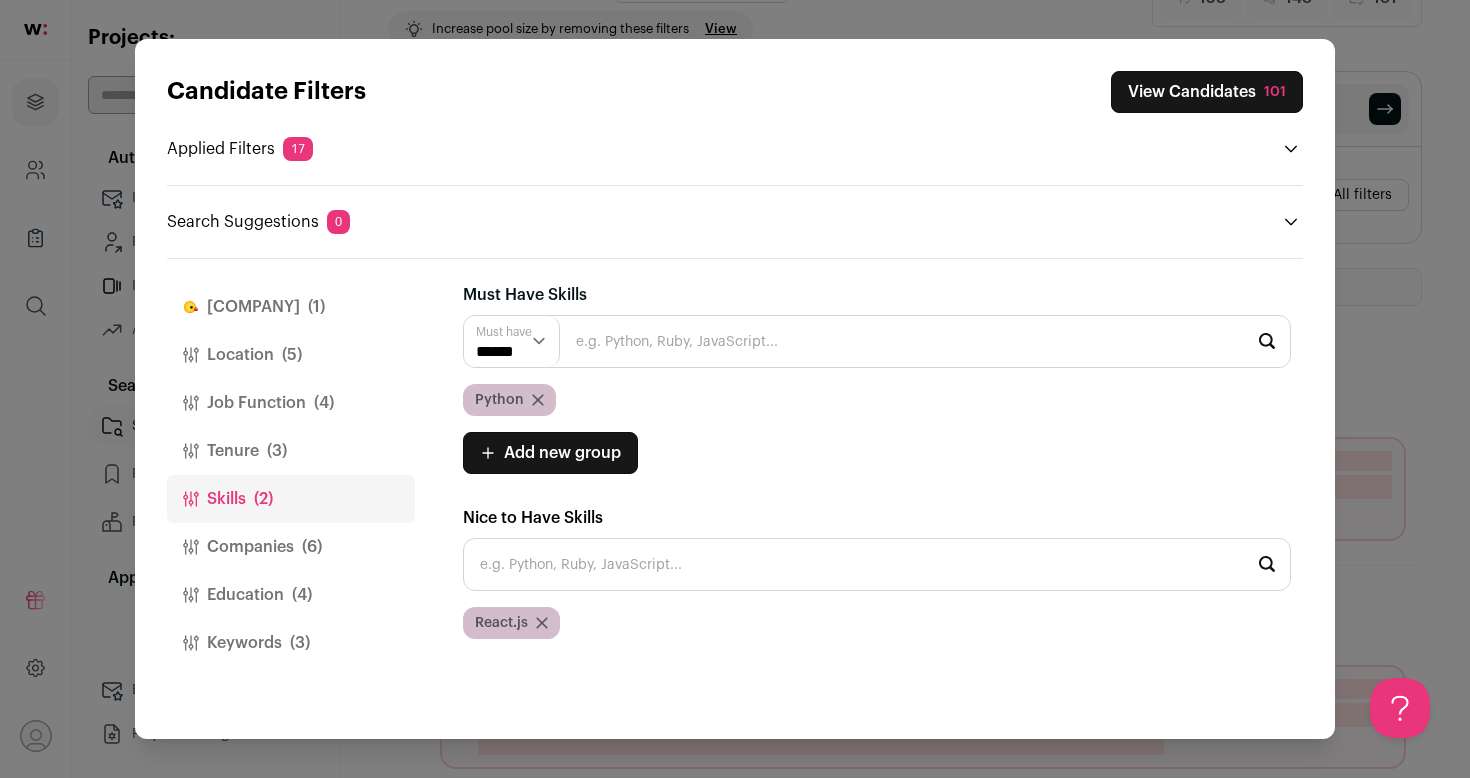 click on "Companies
(6)" at bounding box center [291, 547] 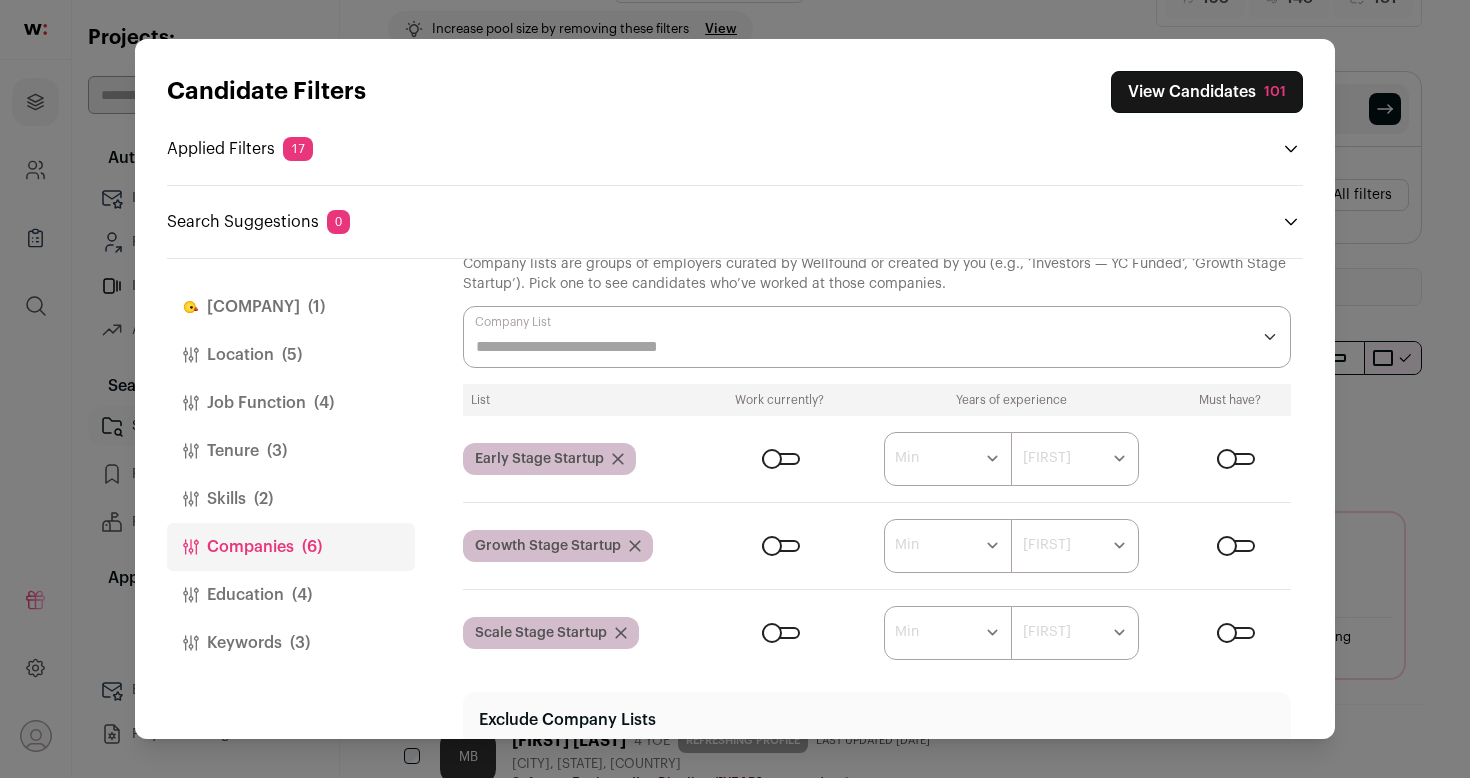 scroll, scrollTop: 62, scrollLeft: 0, axis: vertical 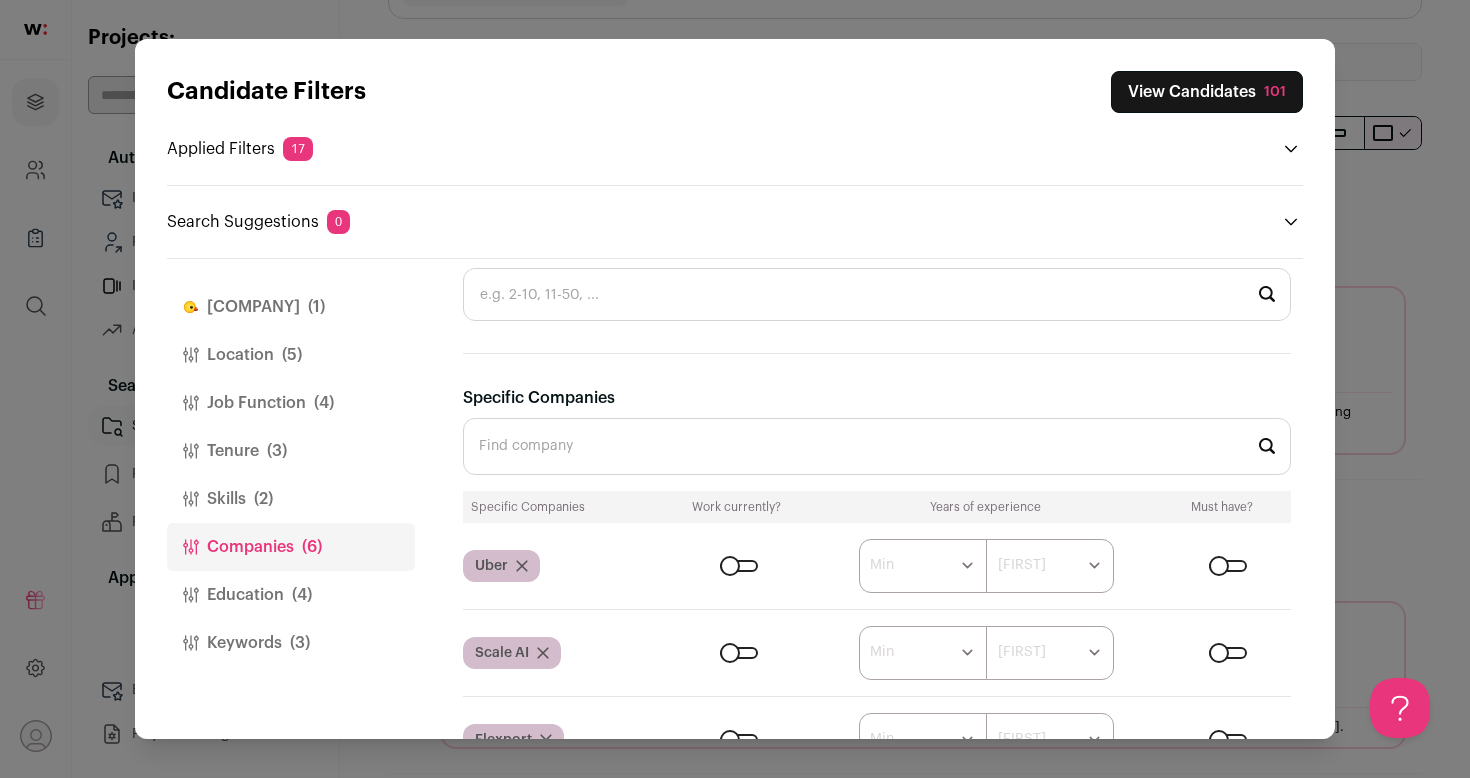 click on "Education
(4)" at bounding box center (291, 595) 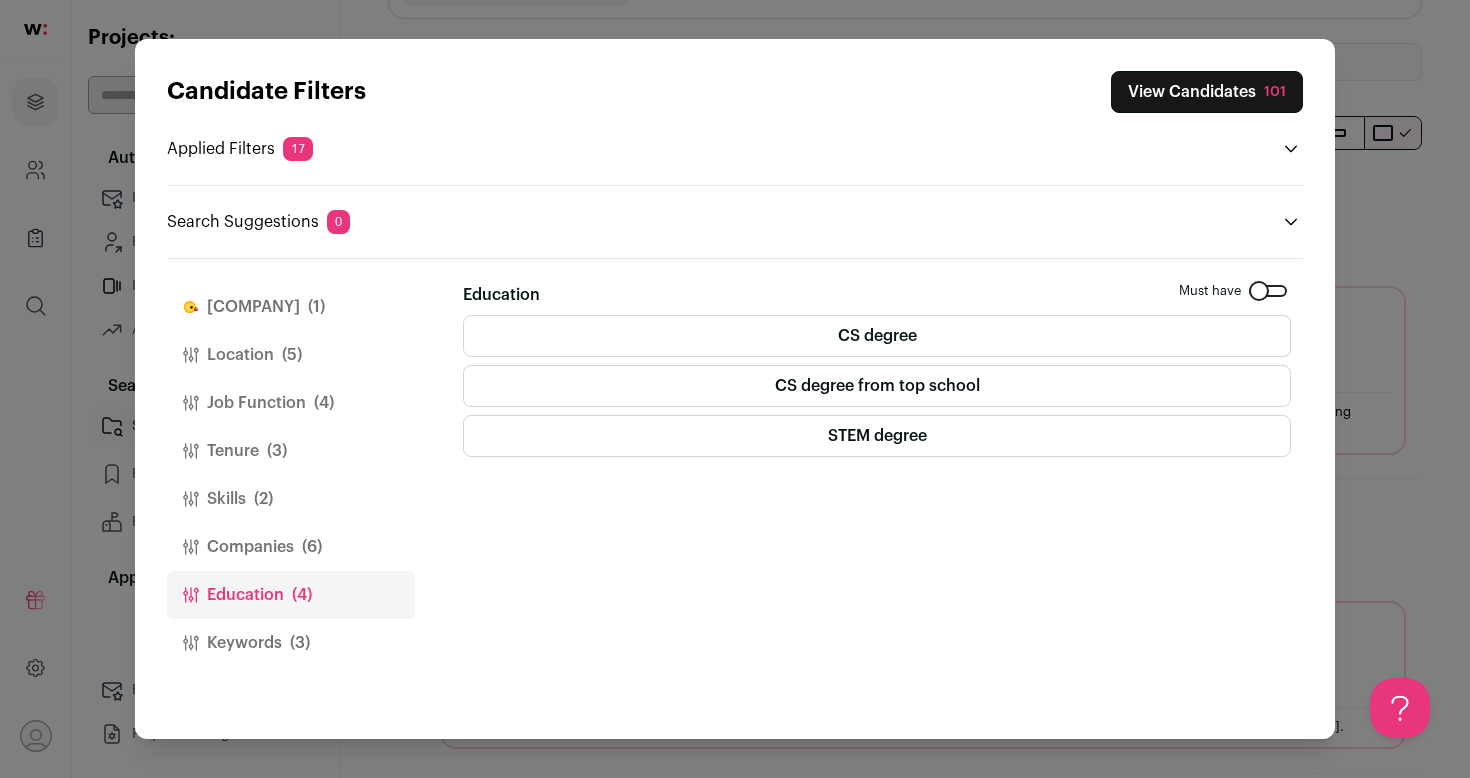 click on "Keywords
(3)" at bounding box center (291, 643) 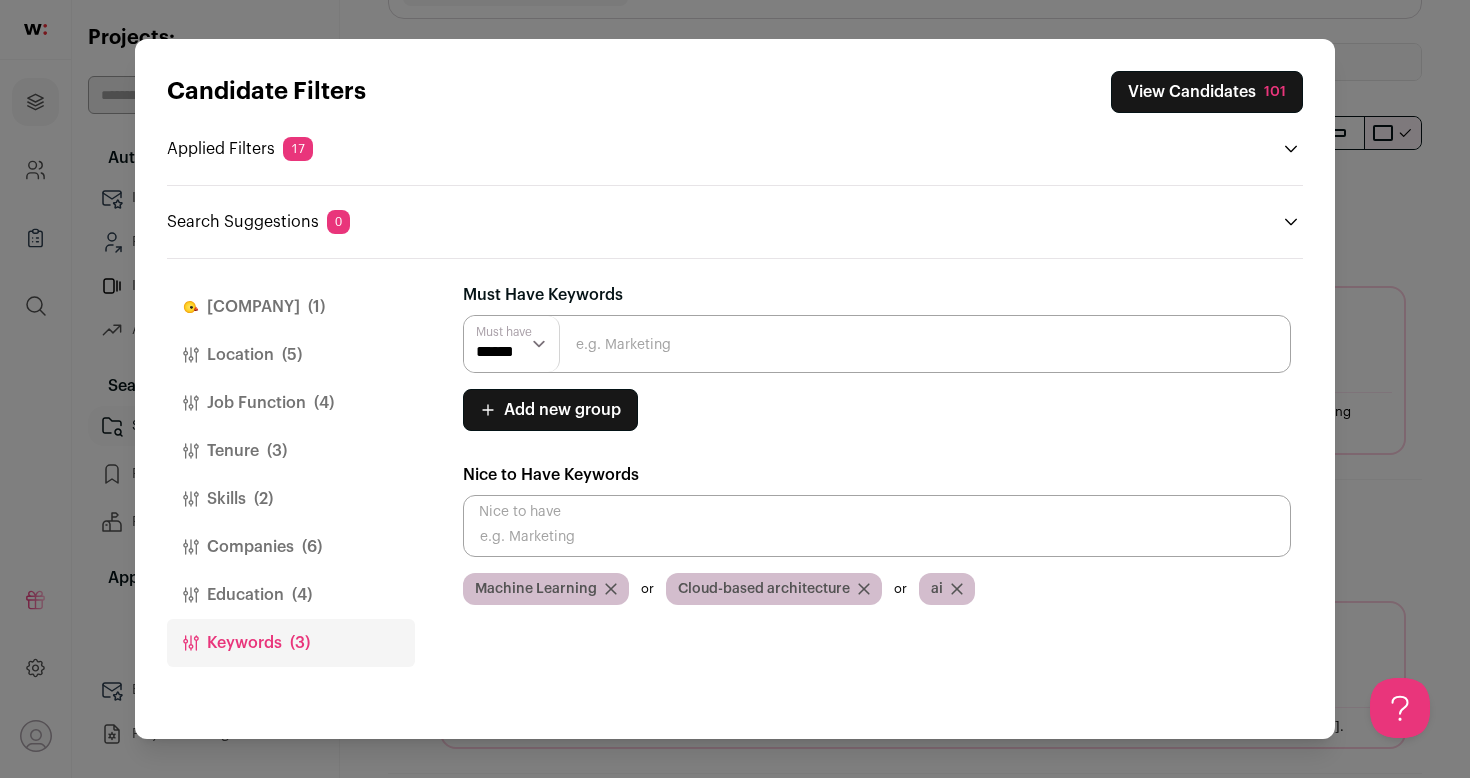 click on "View Candidates
101" at bounding box center (1207, 92) 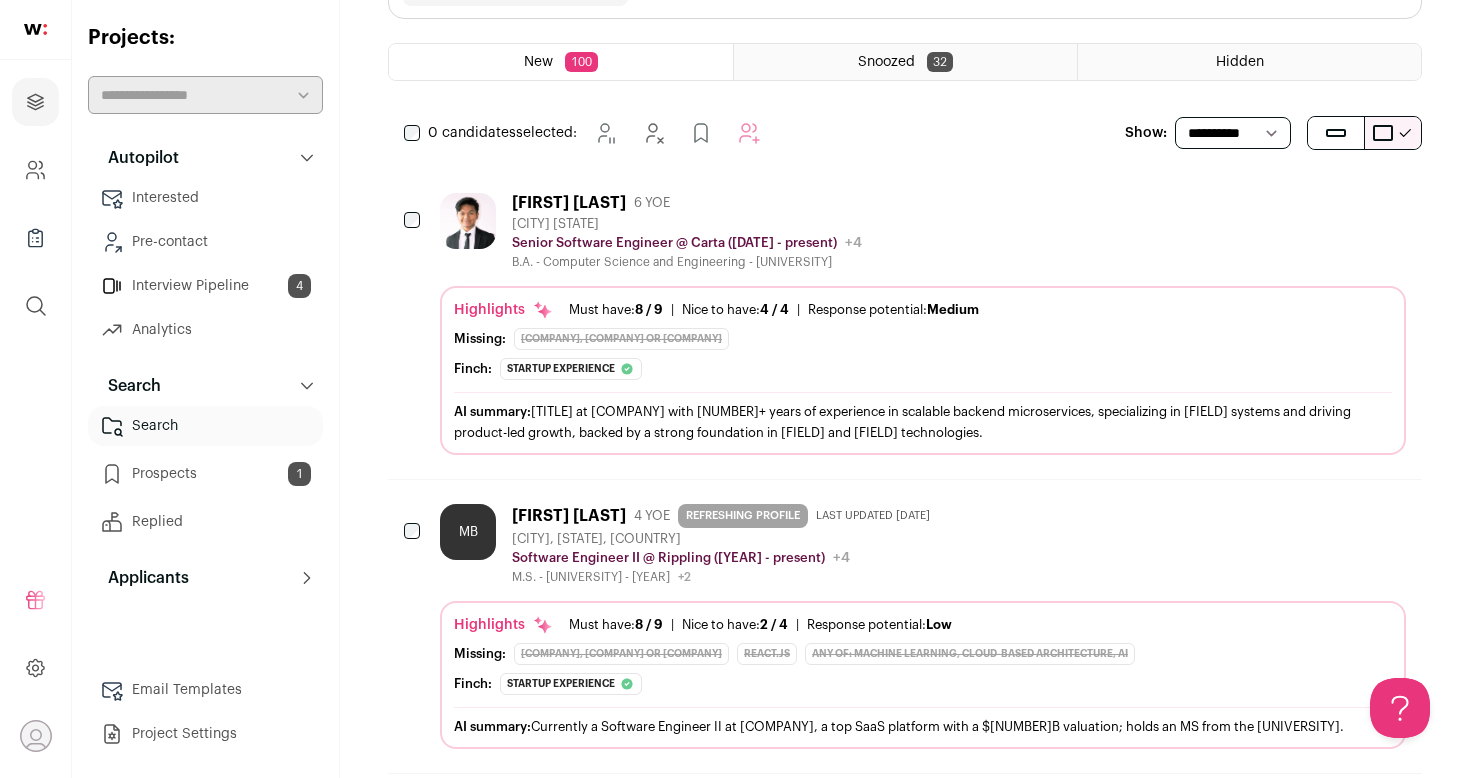 click on "6 YOE" at bounding box center (687, 203) 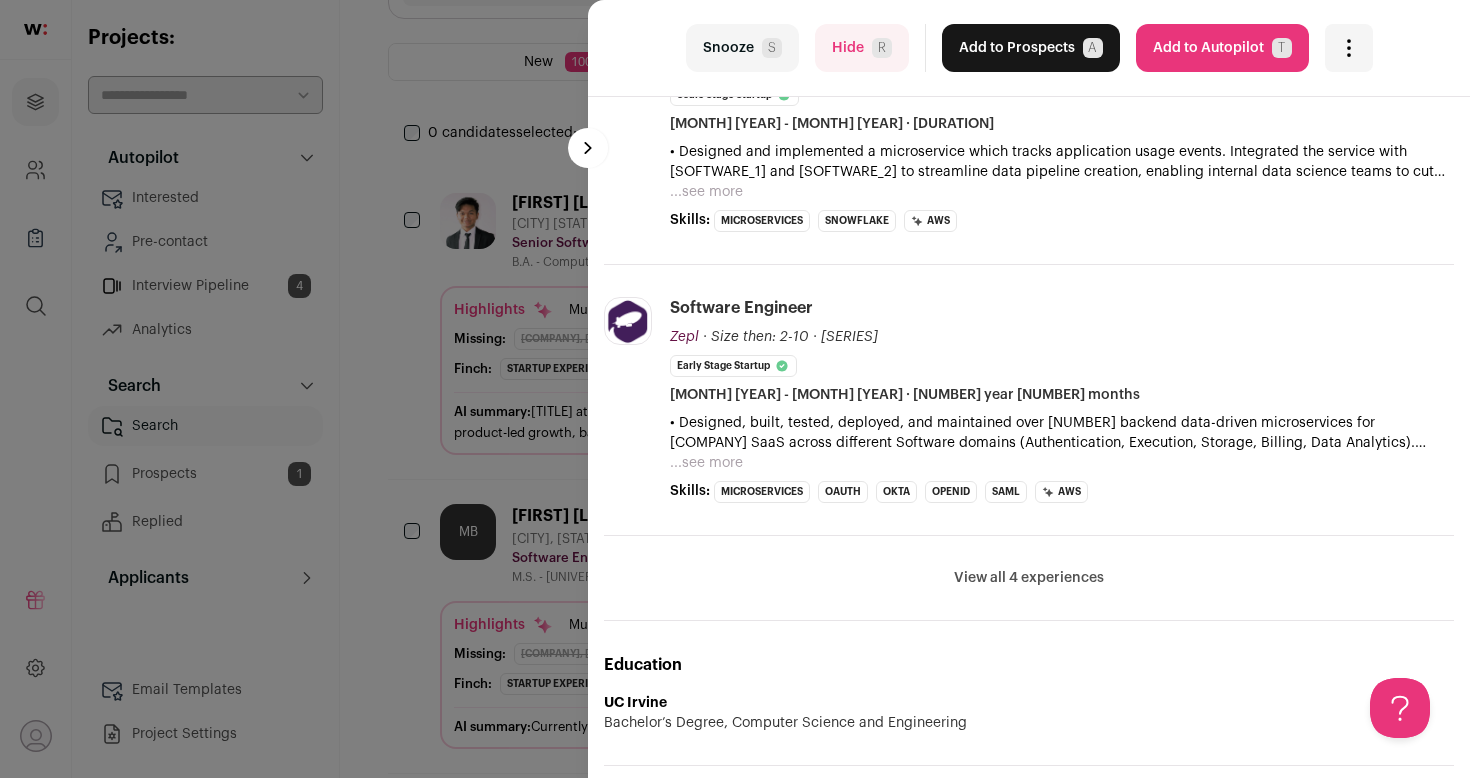 scroll, scrollTop: 973, scrollLeft: 0, axis: vertical 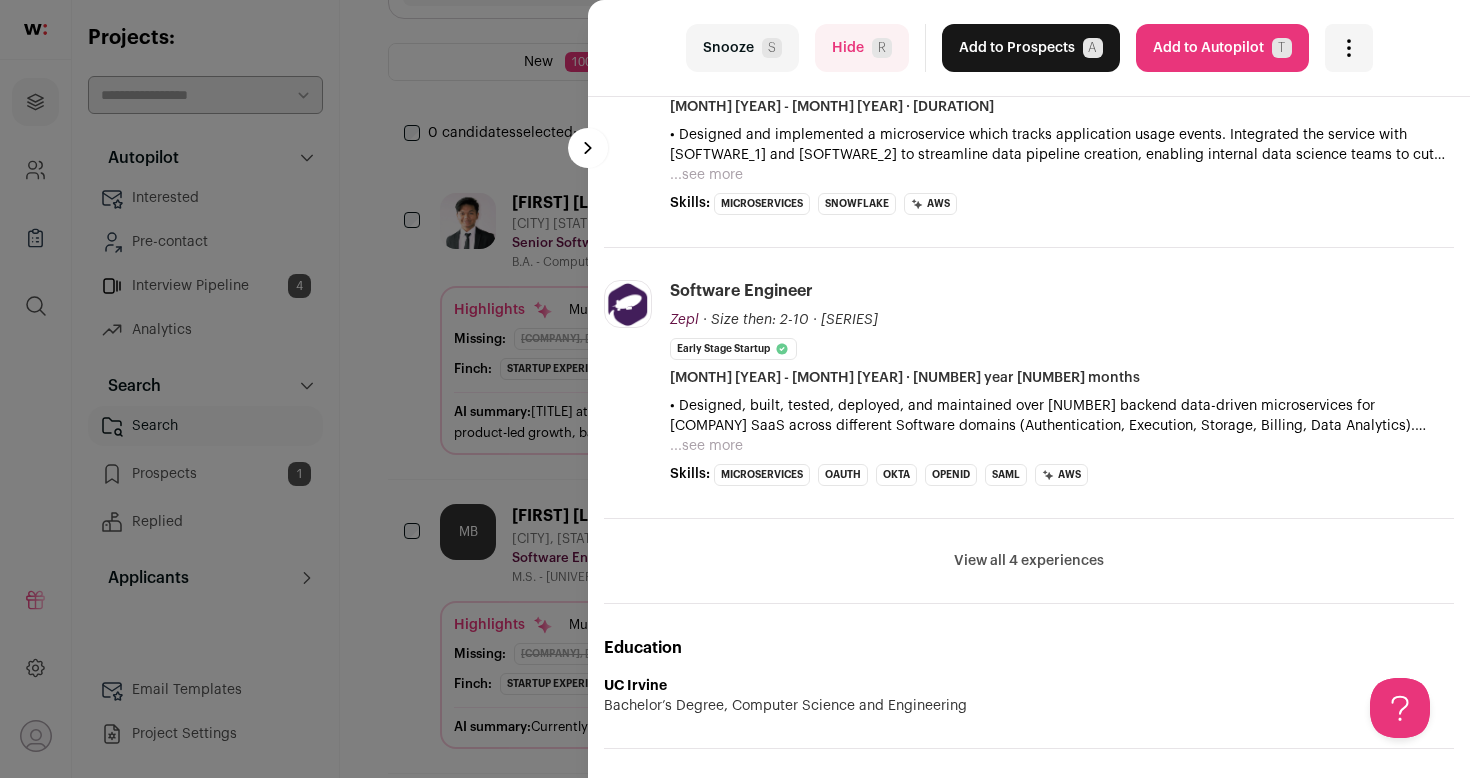 click on "View all 4 experiences" at bounding box center (1029, 561) 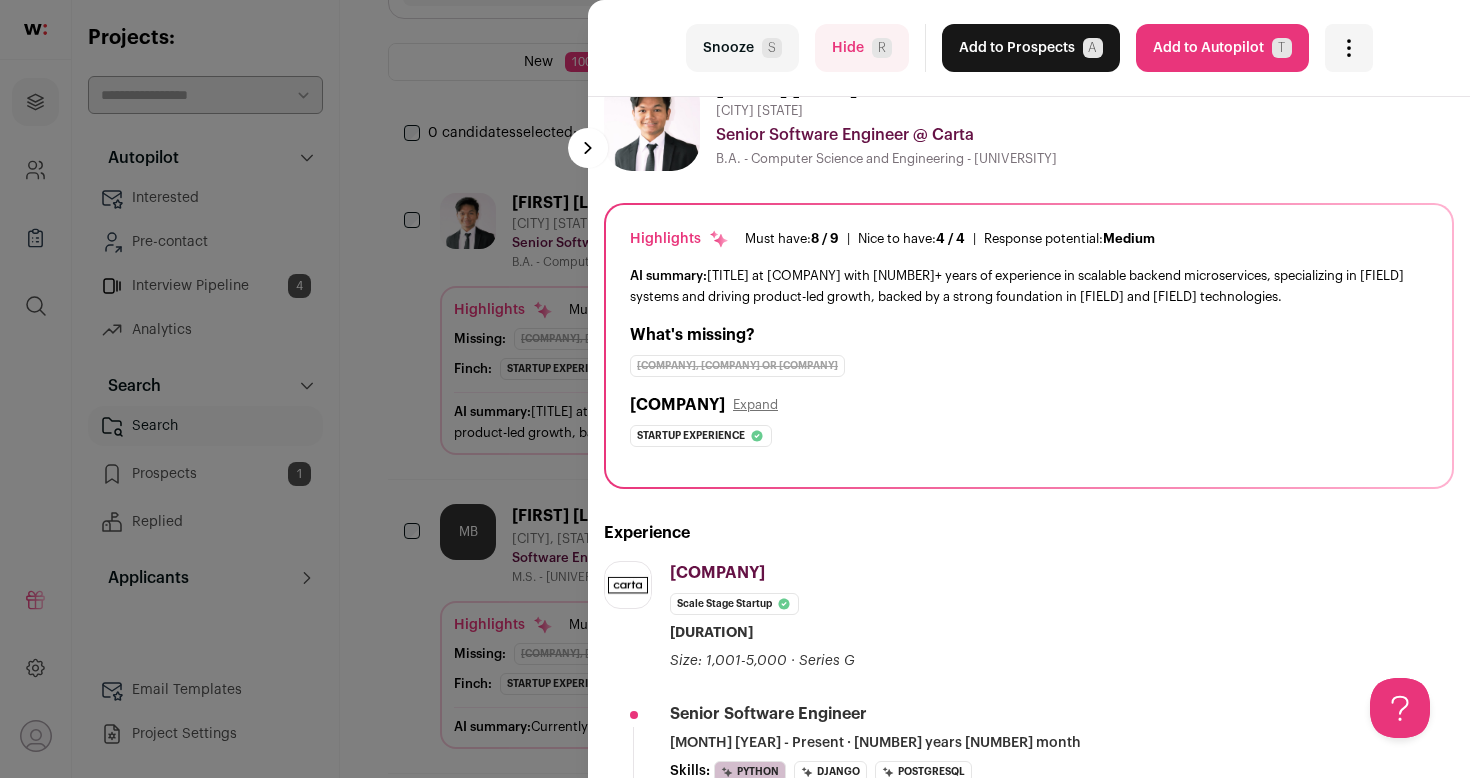 scroll, scrollTop: 0, scrollLeft: 0, axis: both 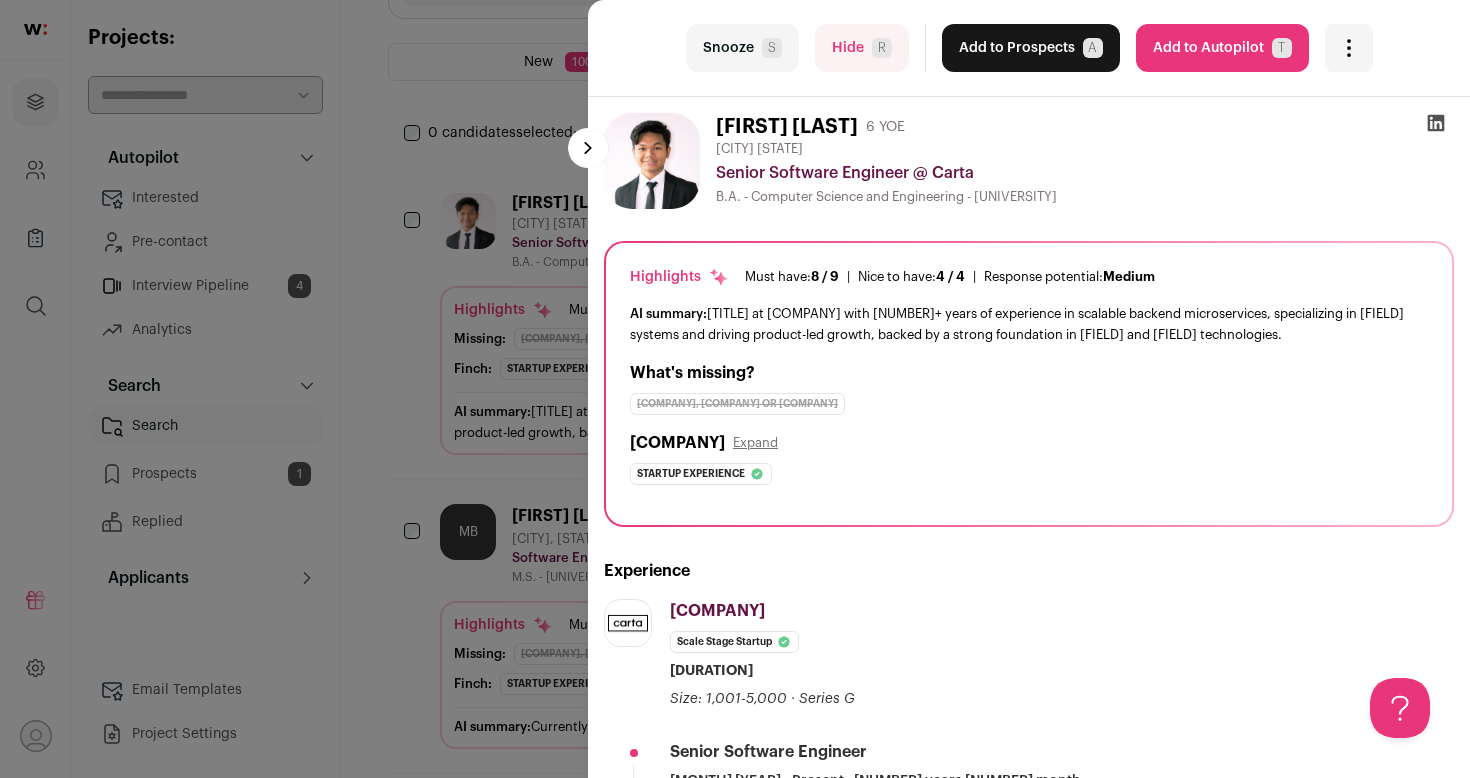 click on "Add to Autopilot
T" at bounding box center (1222, 48) 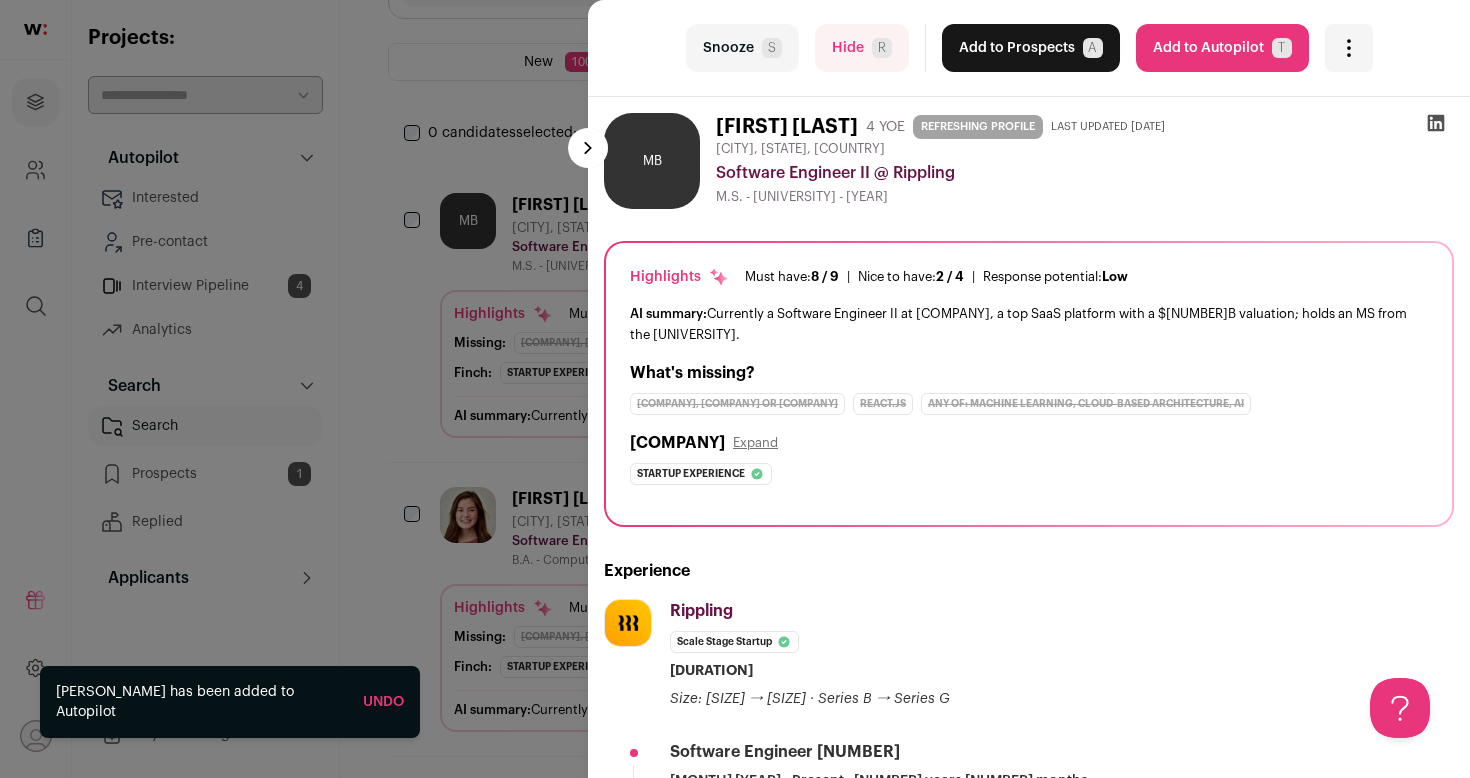 scroll, scrollTop: 0, scrollLeft: 0, axis: both 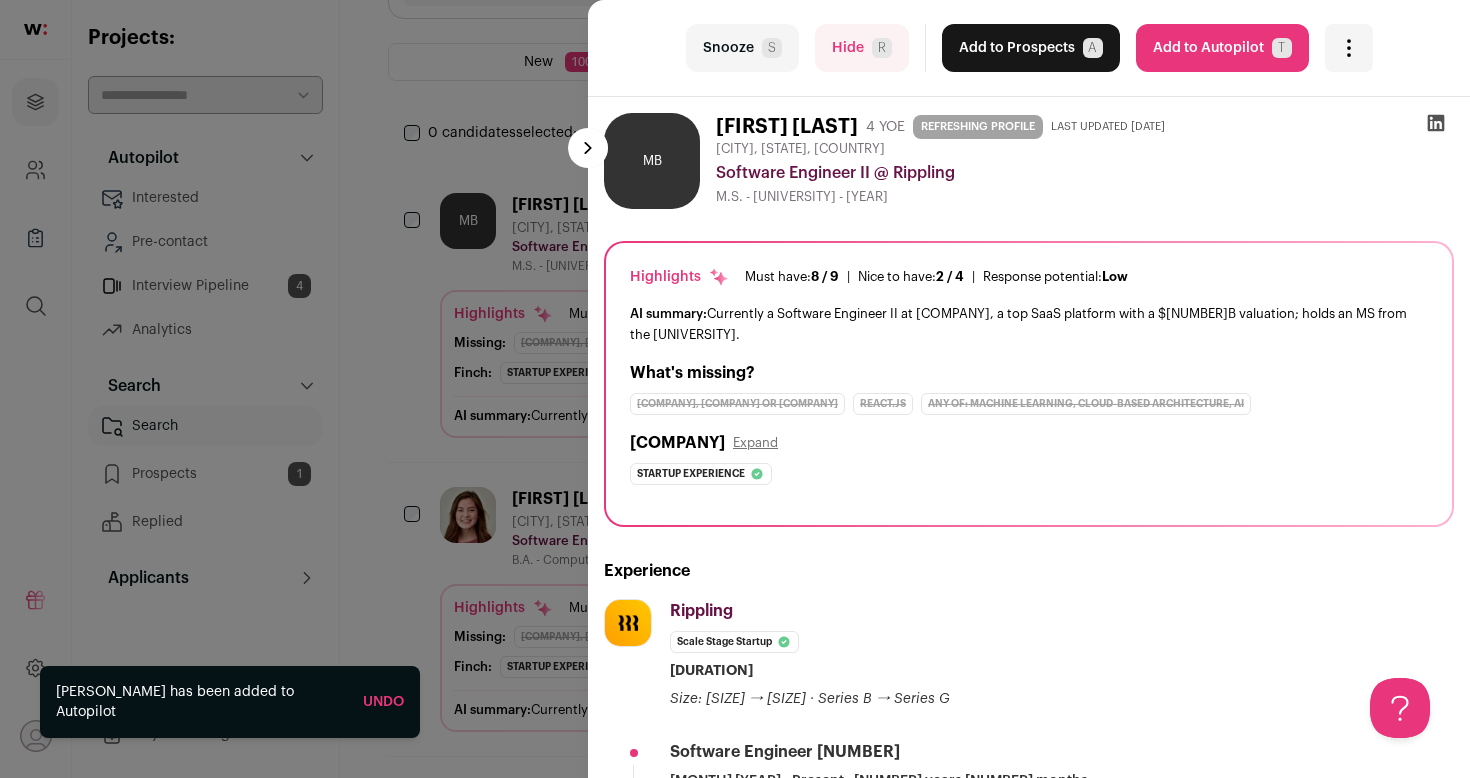 click on "Hide
[INITIAL]" at bounding box center [862, 48] 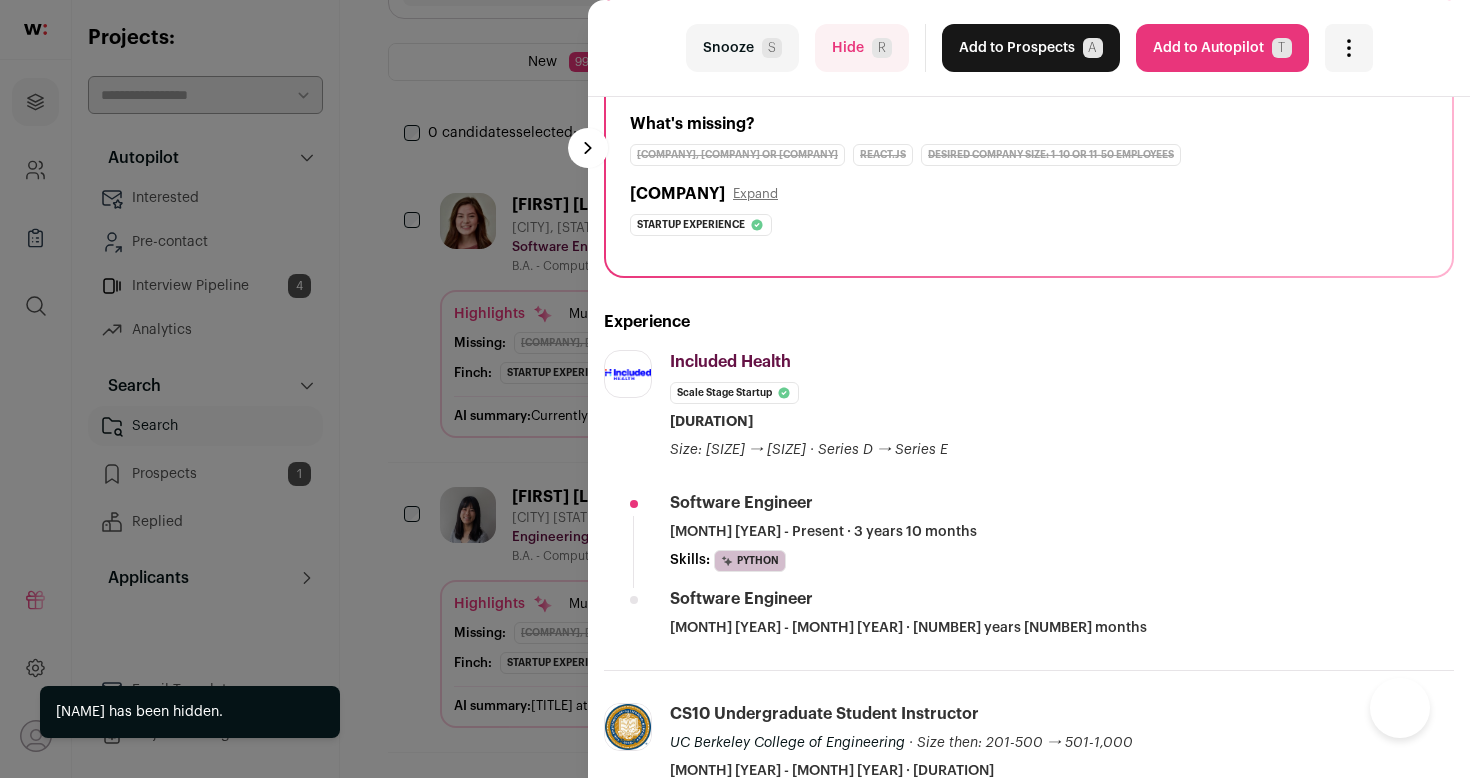 scroll, scrollTop: 445, scrollLeft: 0, axis: vertical 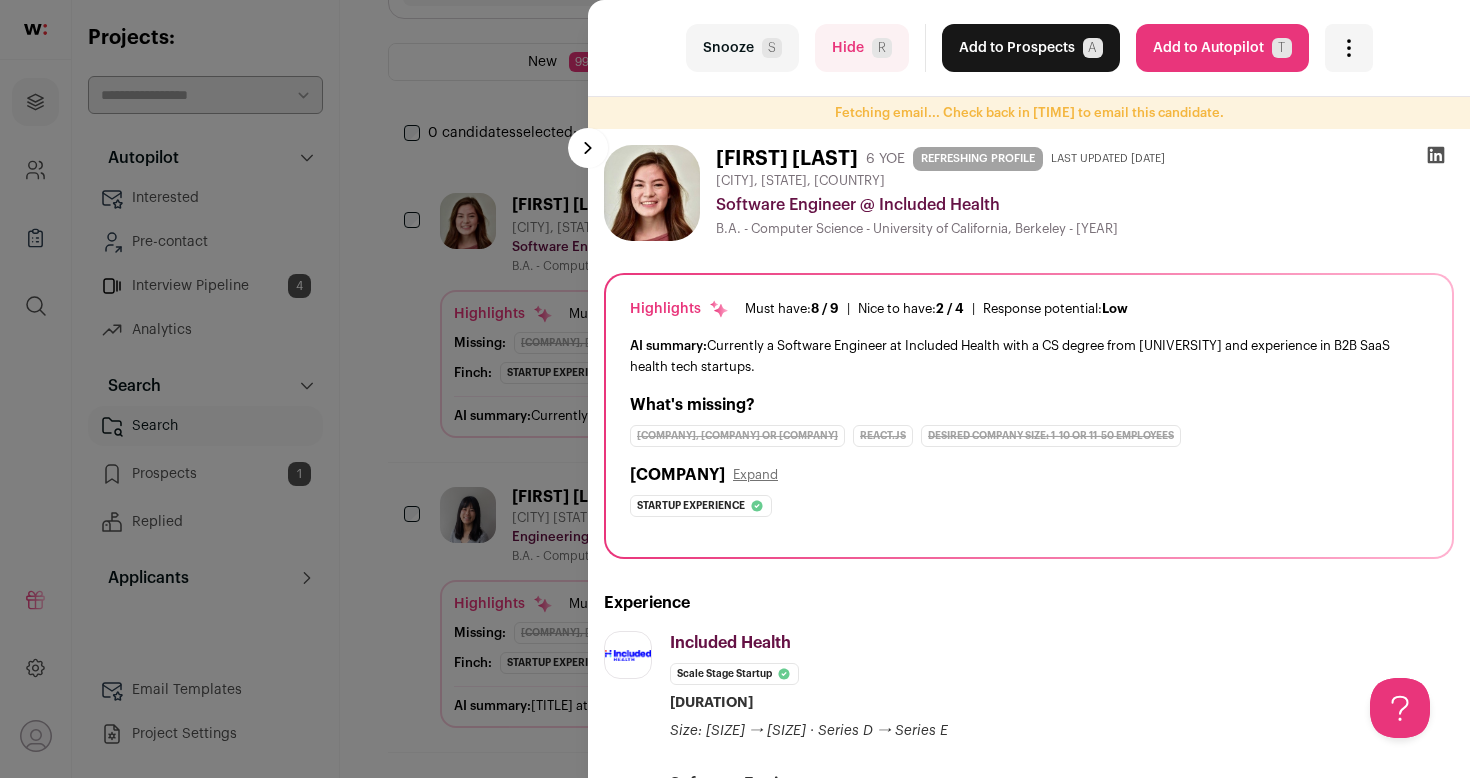 click on "Hide
[INITIAL]" at bounding box center (862, 48) 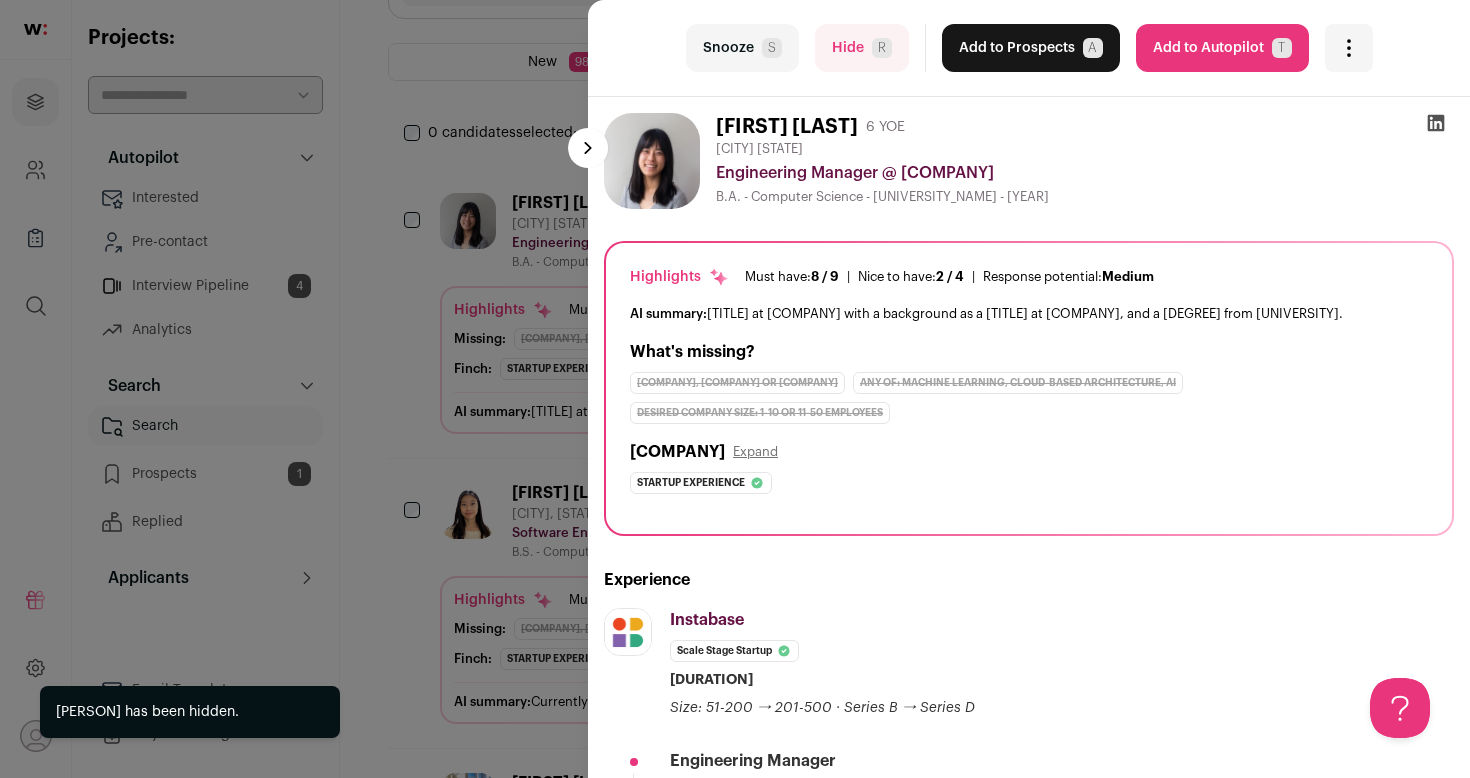scroll, scrollTop: 0, scrollLeft: 0, axis: both 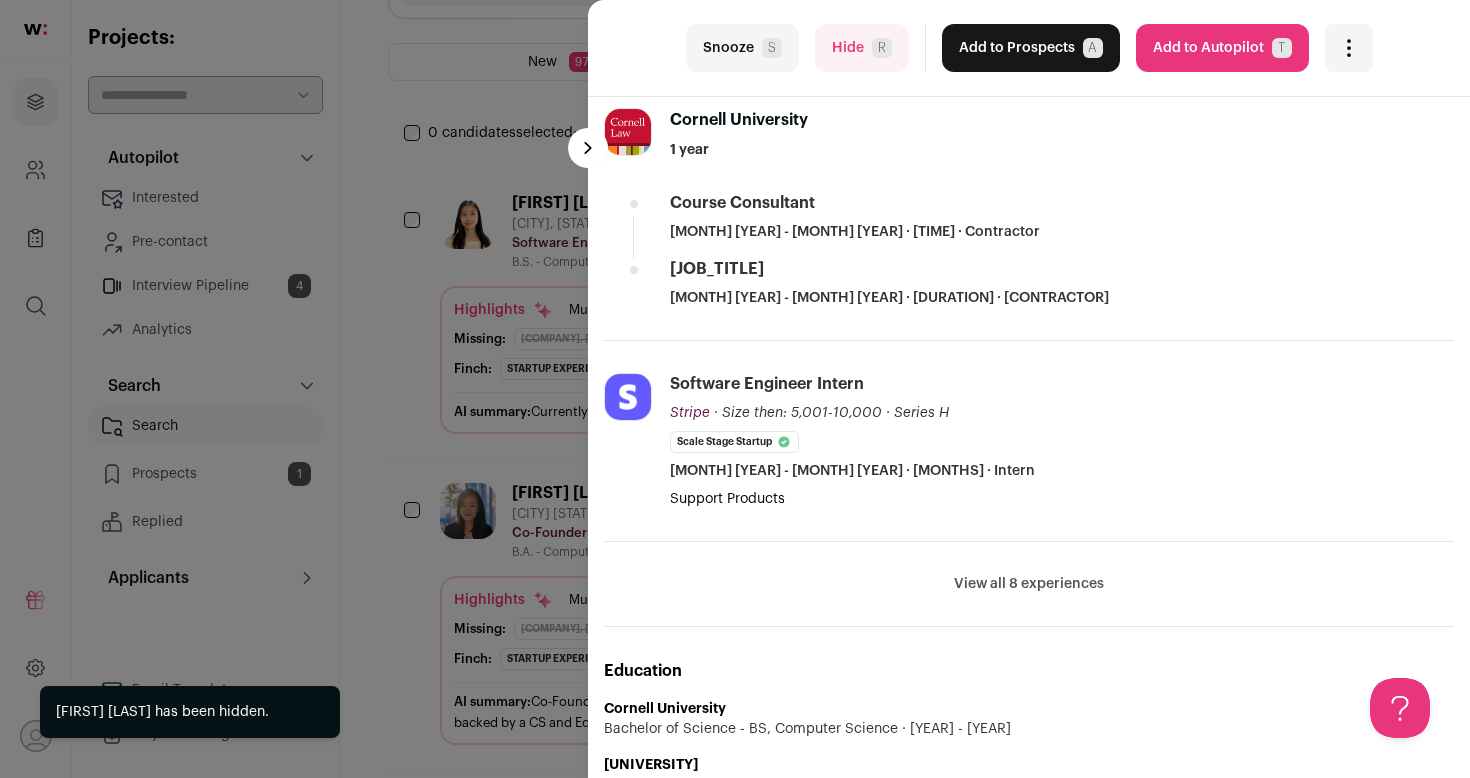 click on "View all 8 experiences" at bounding box center [1029, 584] 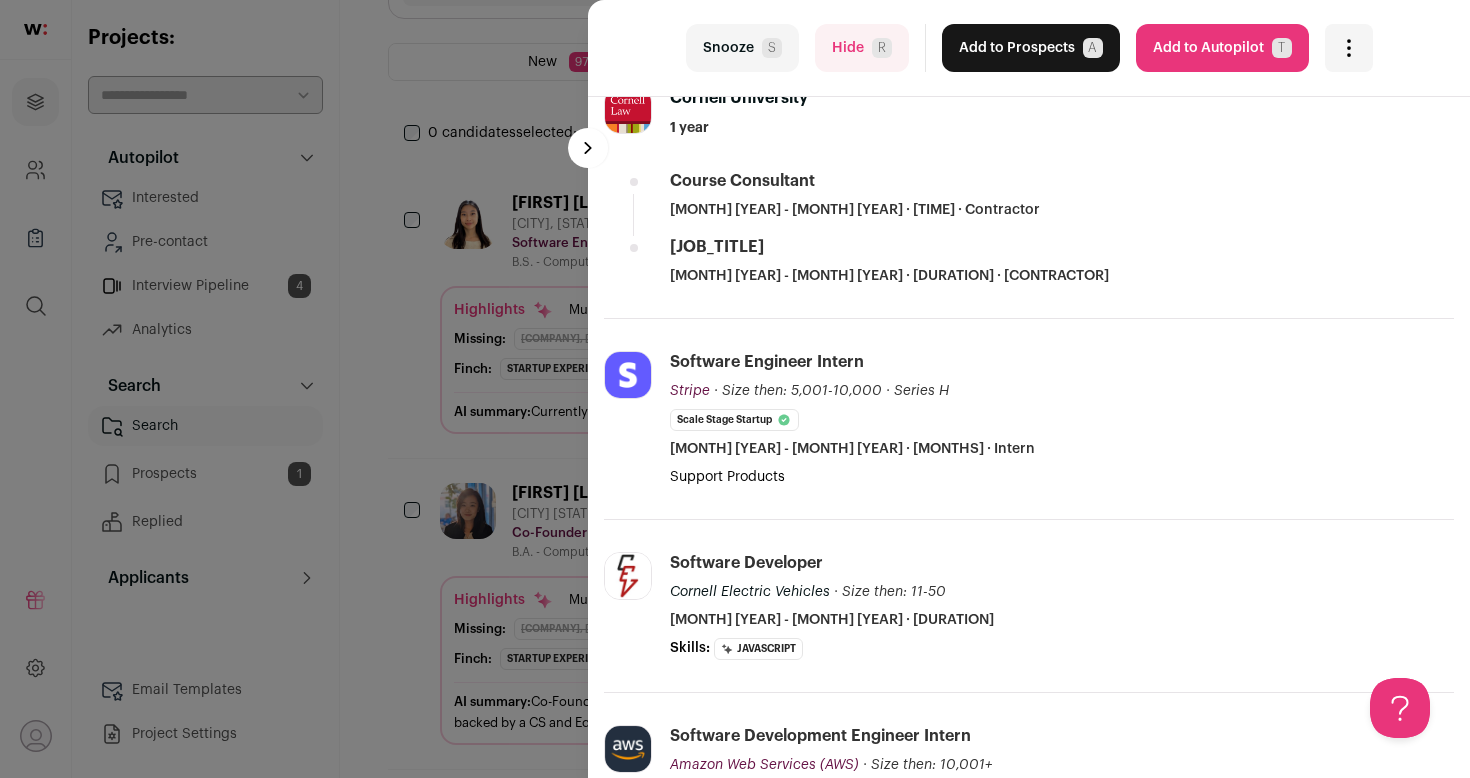 scroll, scrollTop: 0, scrollLeft: 0, axis: both 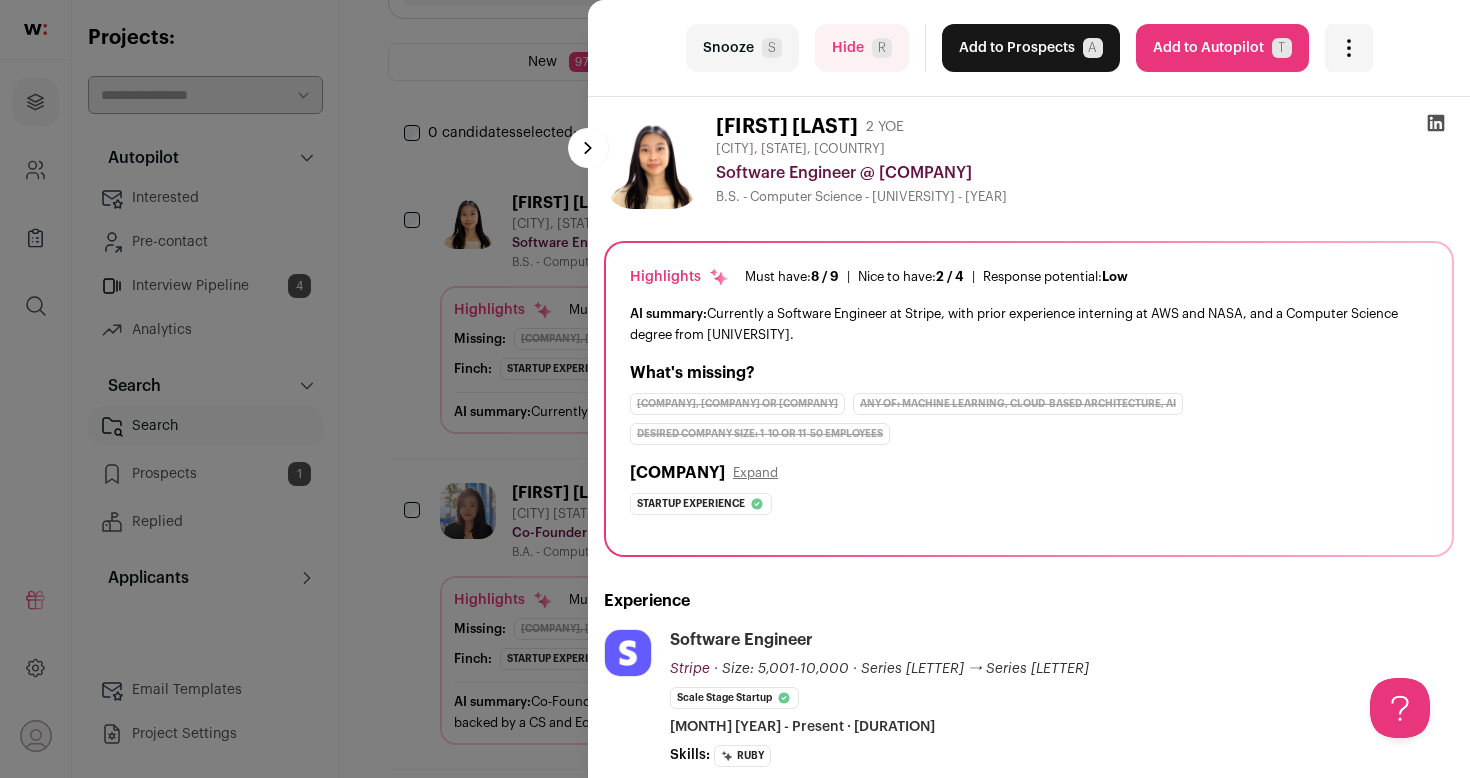 click on "Hide
[INITIAL]" at bounding box center [862, 48] 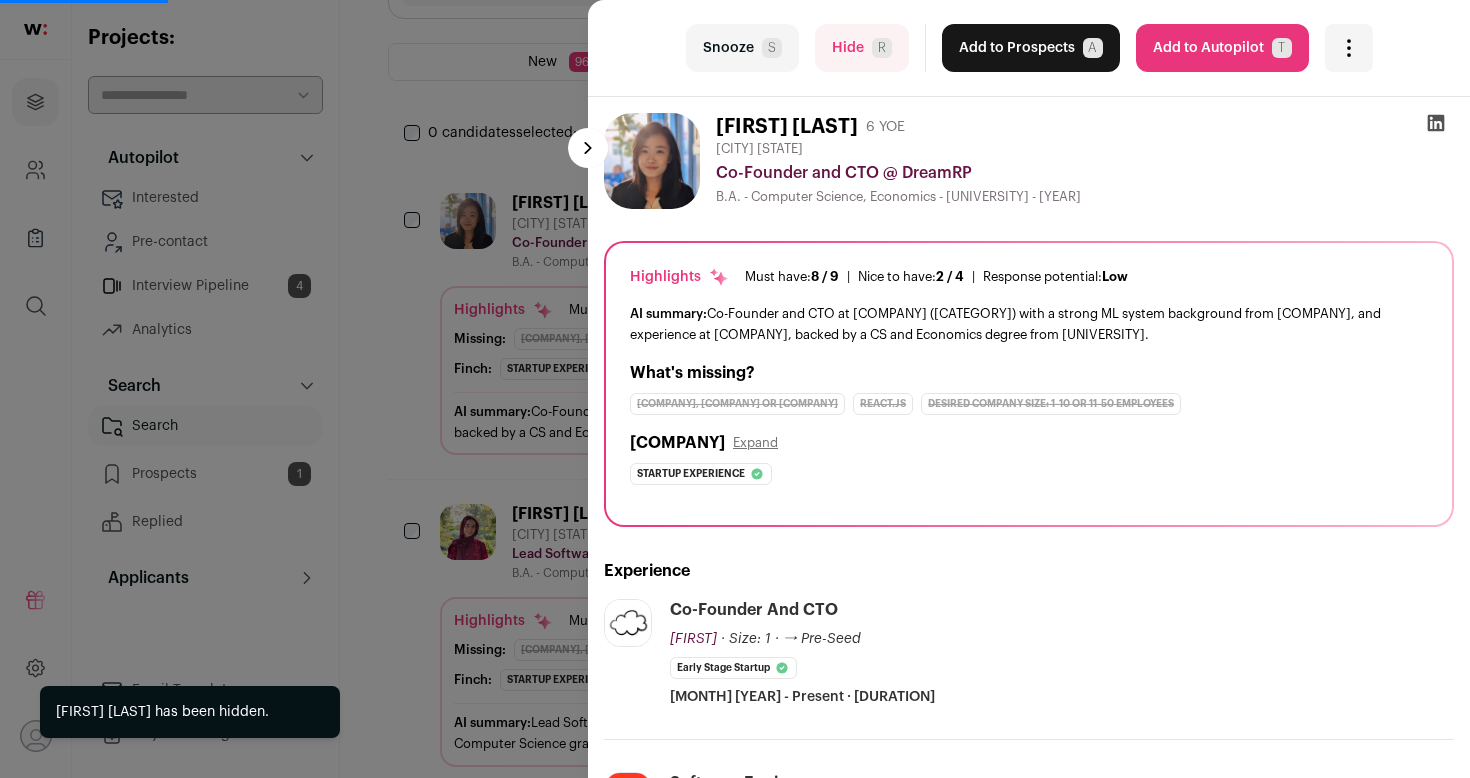 click on "Hide
[INITIAL]" at bounding box center (862, 48) 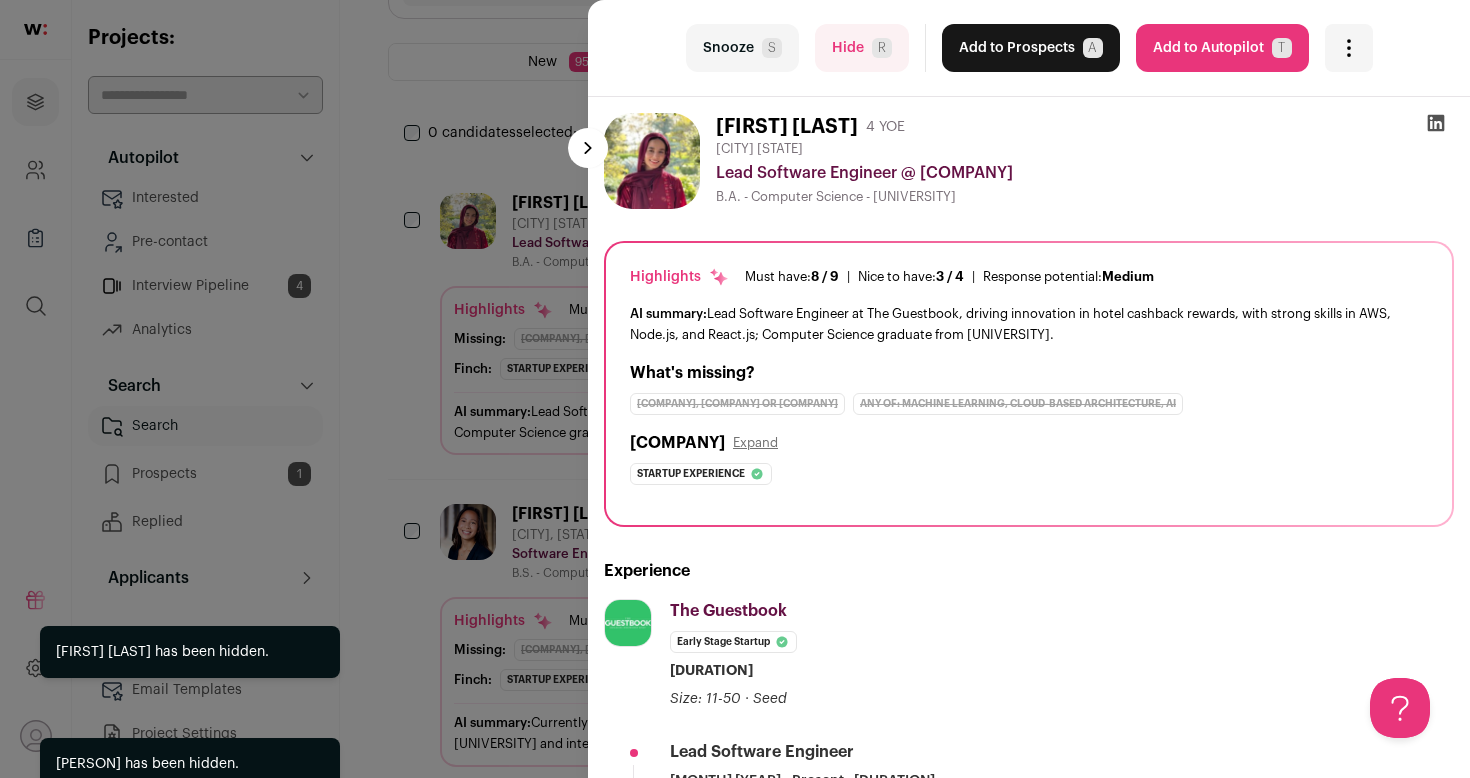scroll, scrollTop: 0, scrollLeft: 0, axis: both 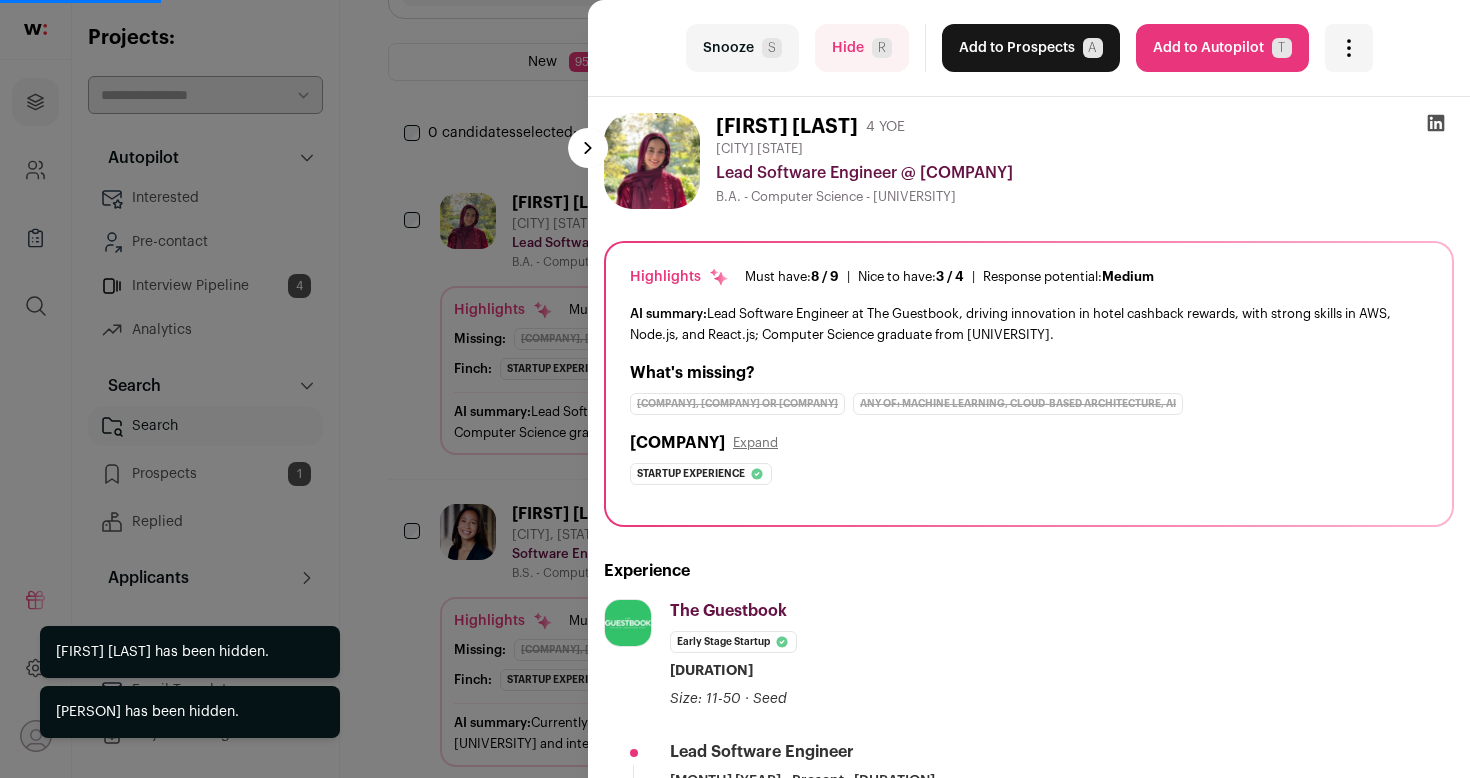click on "Hide
[INITIAL]" at bounding box center (862, 48) 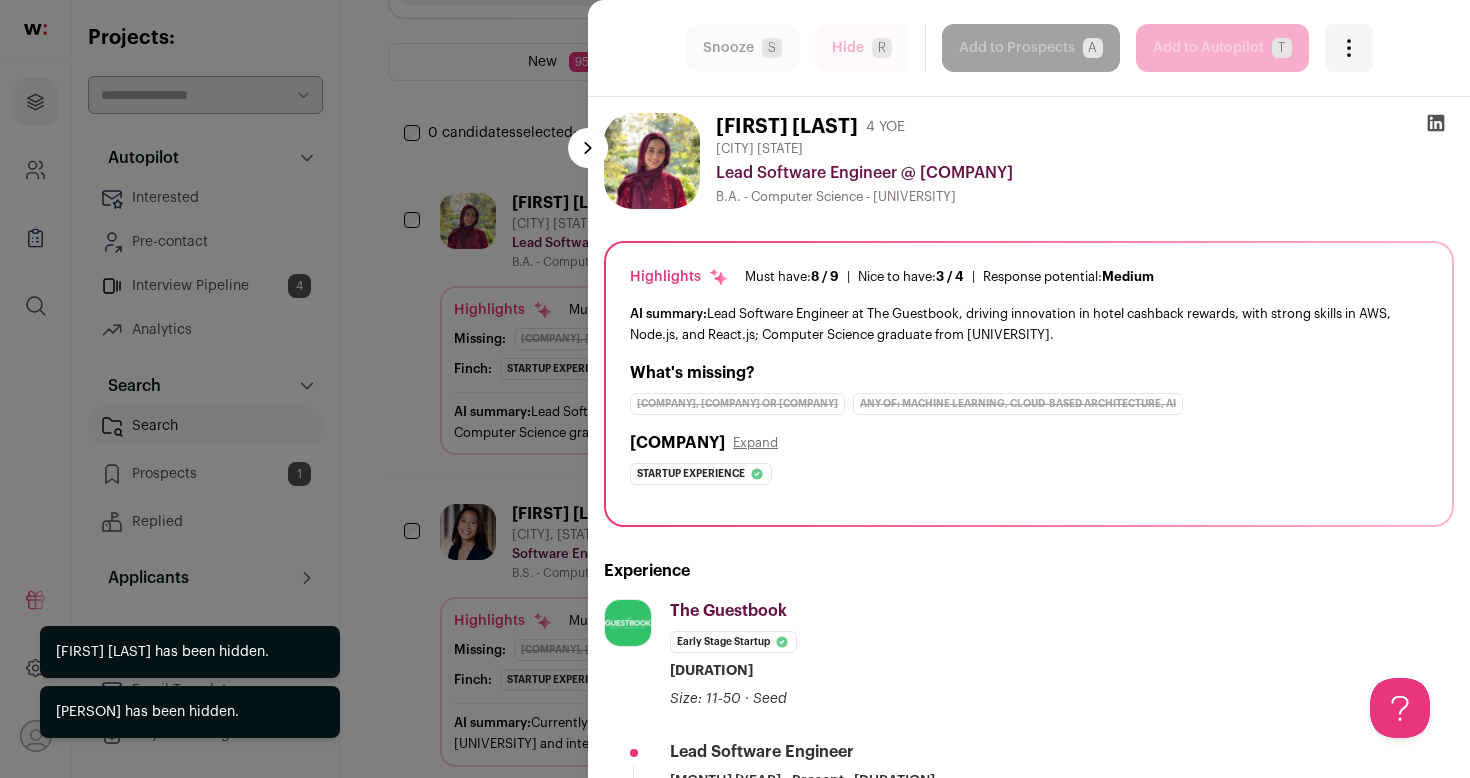 scroll, scrollTop: 0, scrollLeft: 0, axis: both 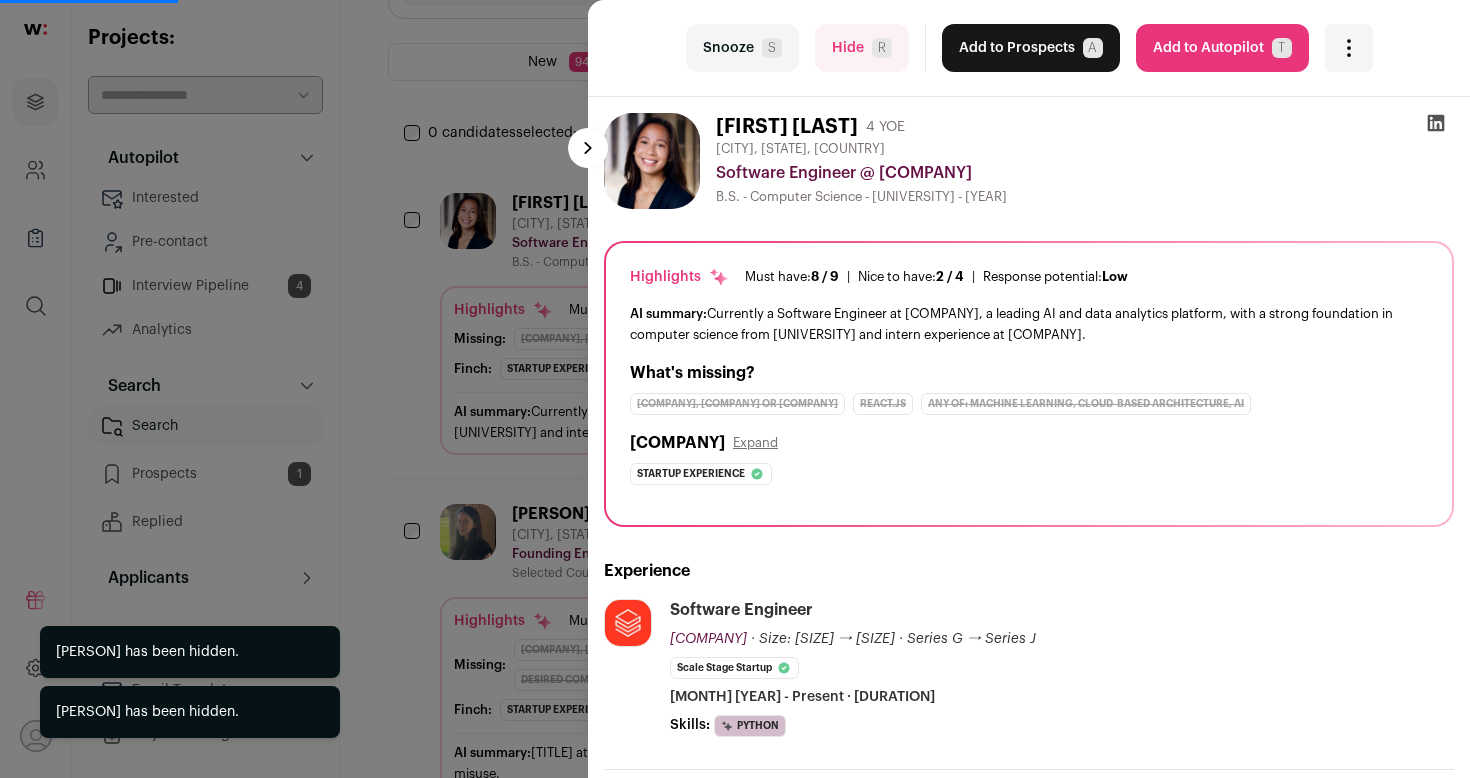click on "Hide
[INITIAL]" at bounding box center [862, 48] 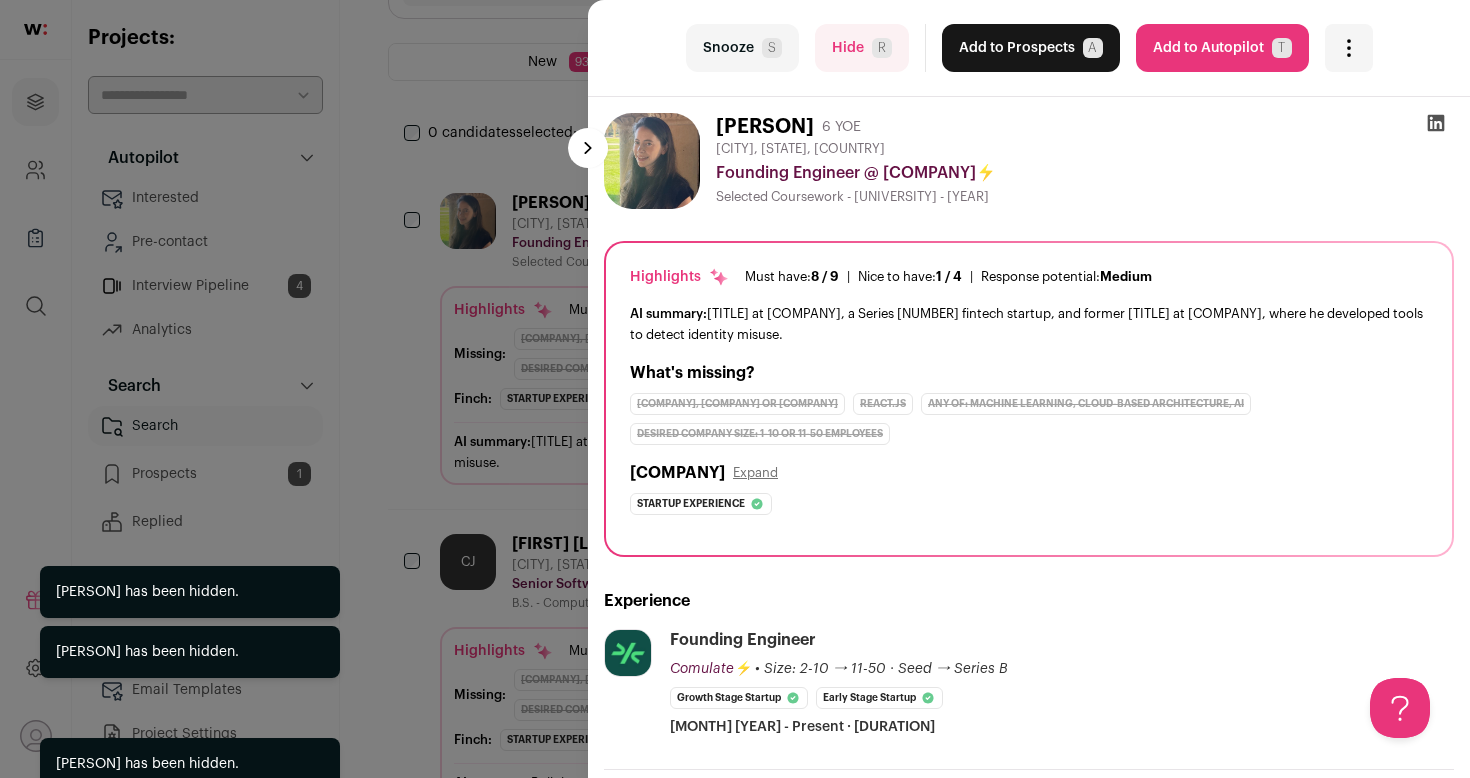 scroll, scrollTop: 0, scrollLeft: 0, axis: both 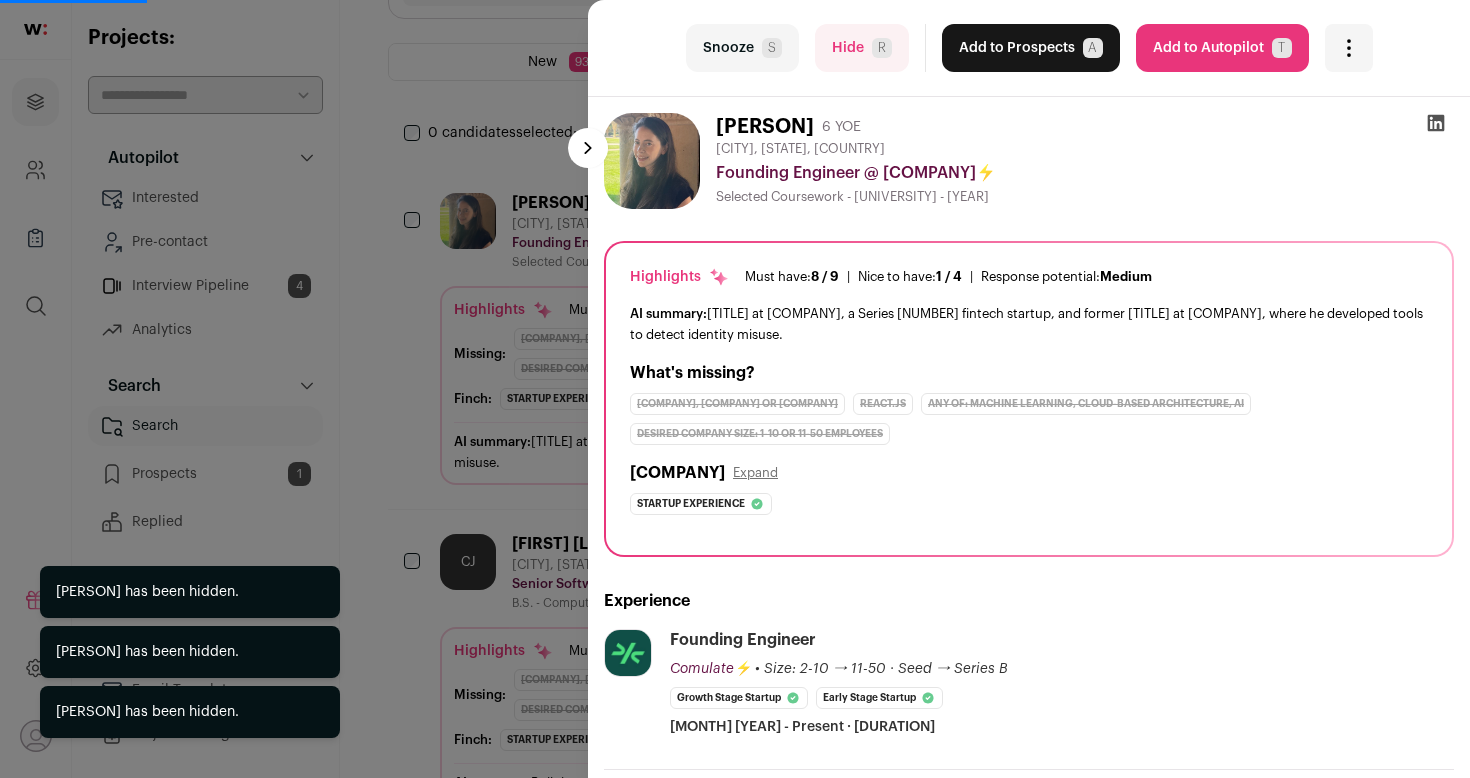 click on "Hide
[INITIAL]" at bounding box center (862, 48) 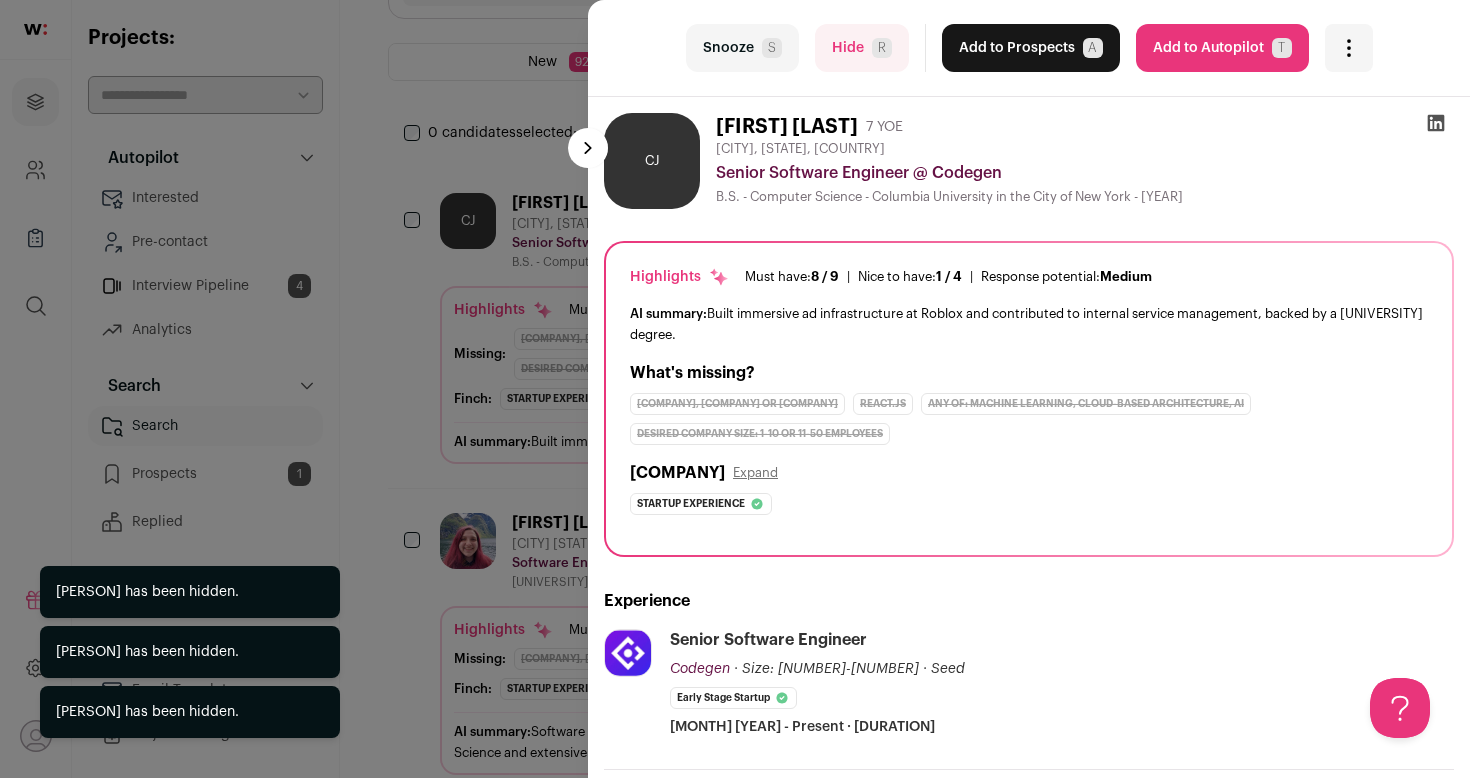scroll, scrollTop: 0, scrollLeft: 0, axis: both 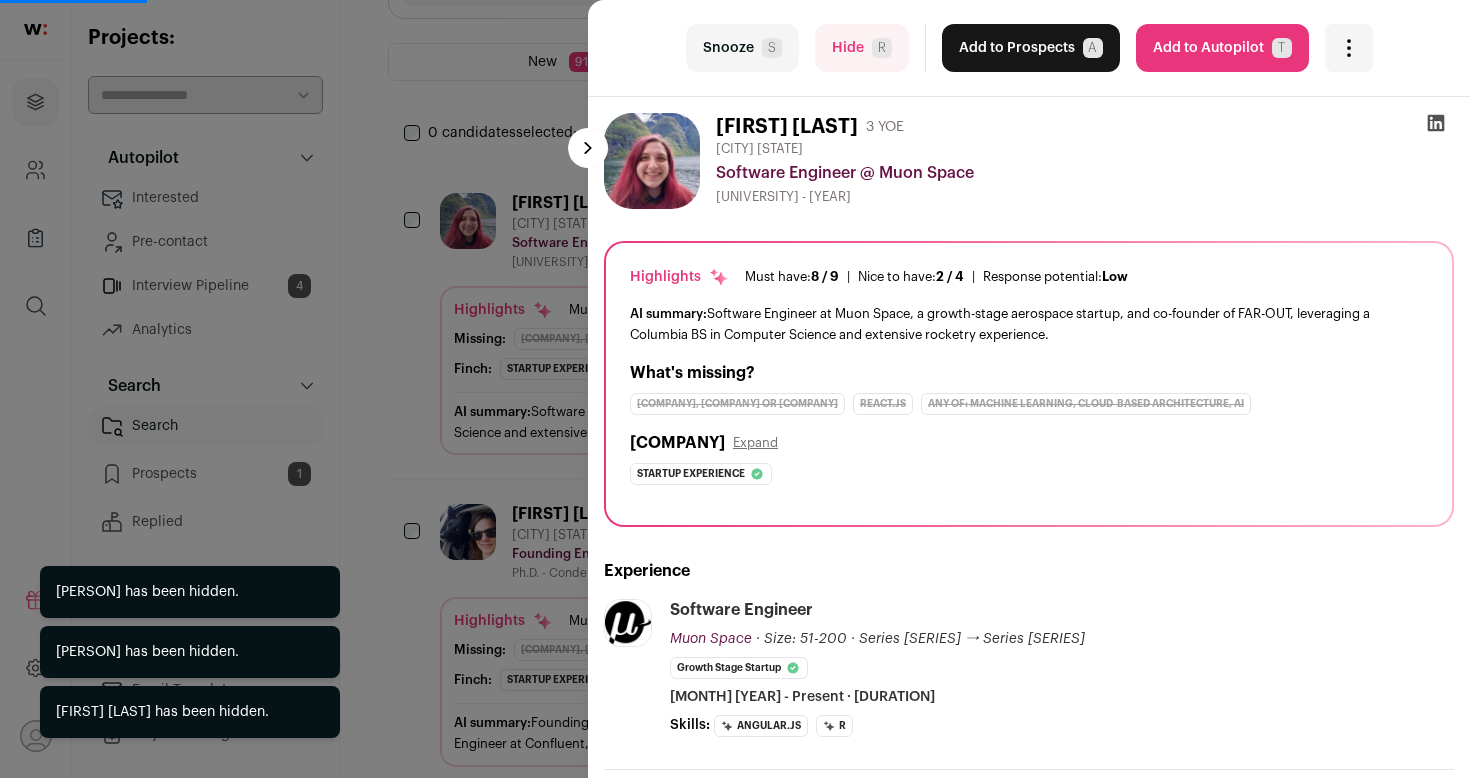 click on "Hide
[INITIAL]" at bounding box center (862, 48) 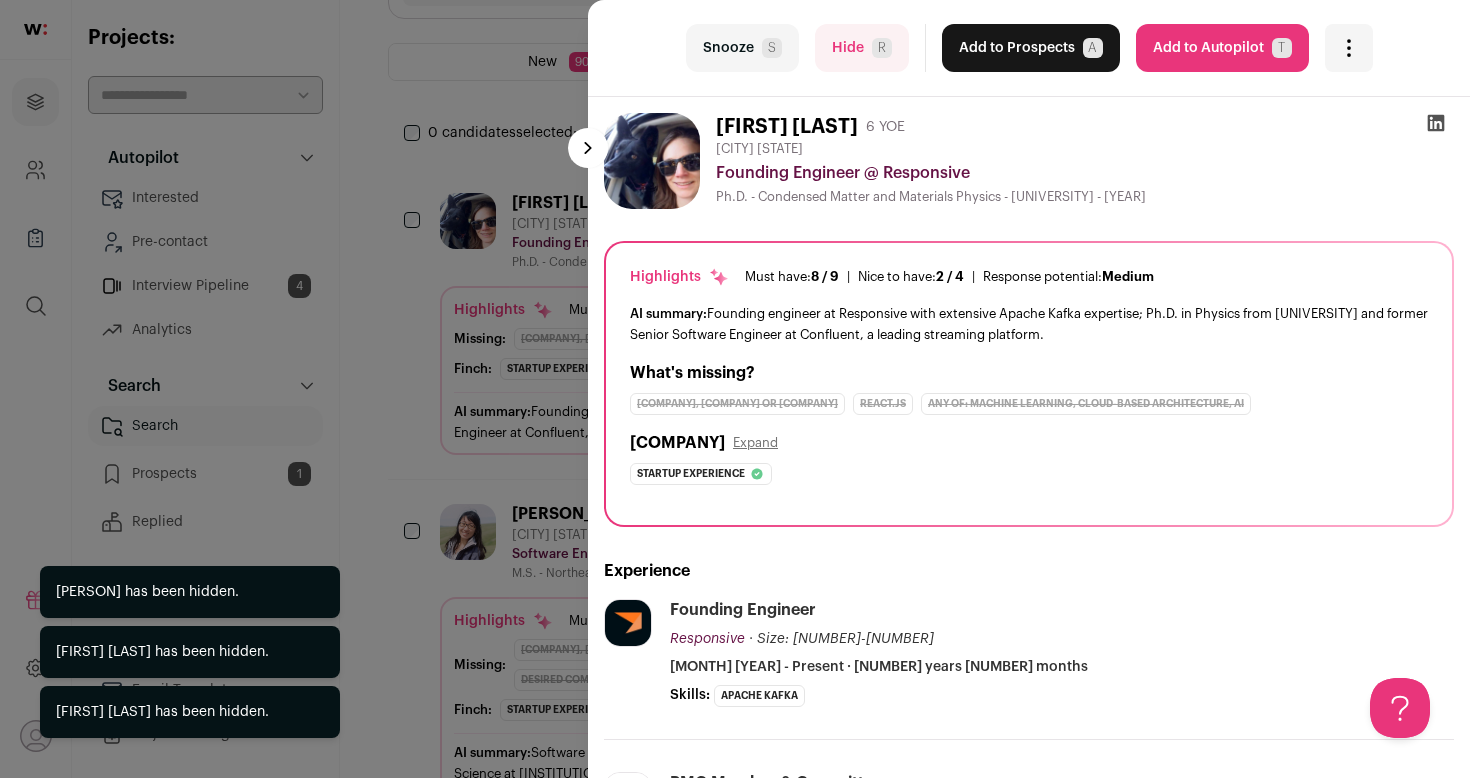 scroll, scrollTop: 0, scrollLeft: 0, axis: both 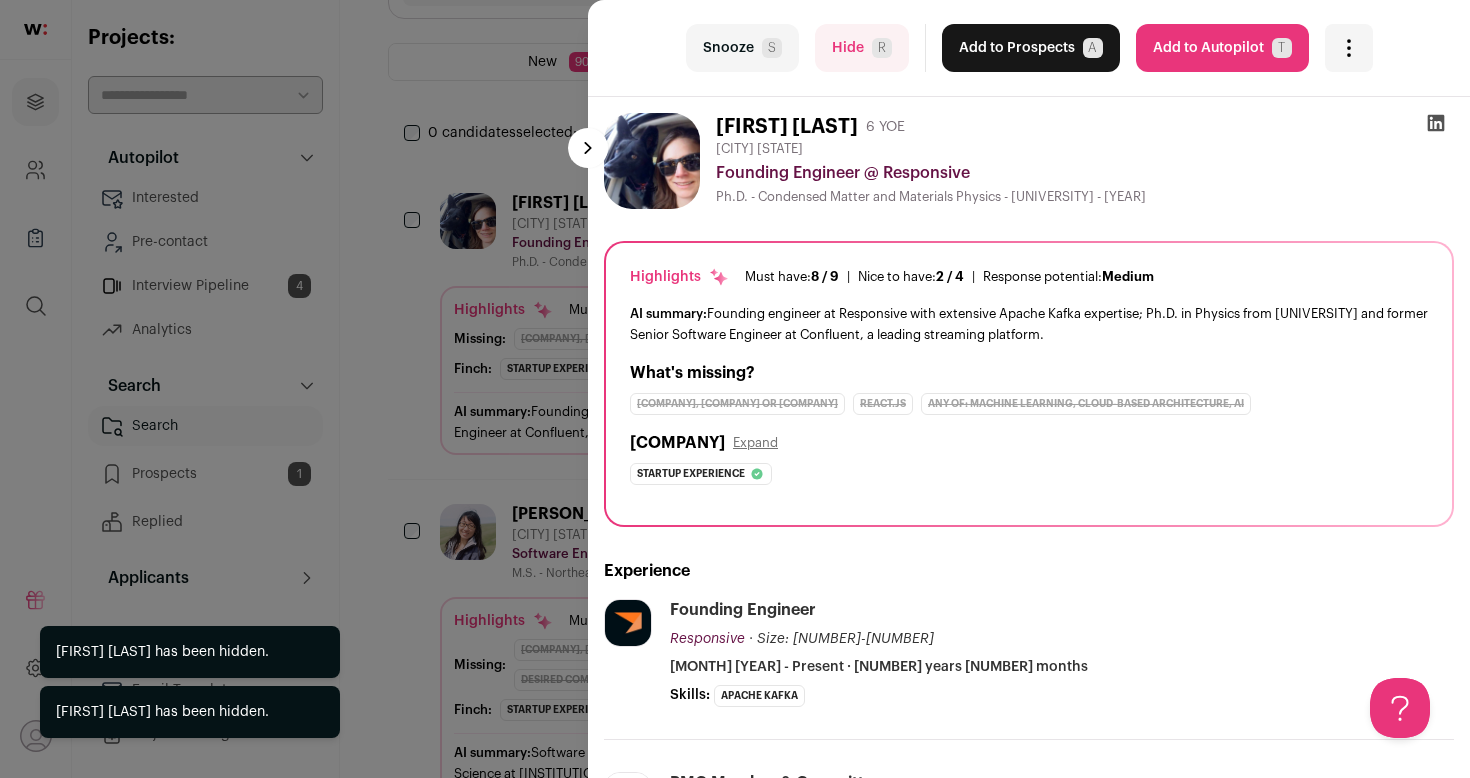 drag, startPoint x: 846, startPoint y: 38, endPoint x: 901, endPoint y: 373, distance: 339.4849 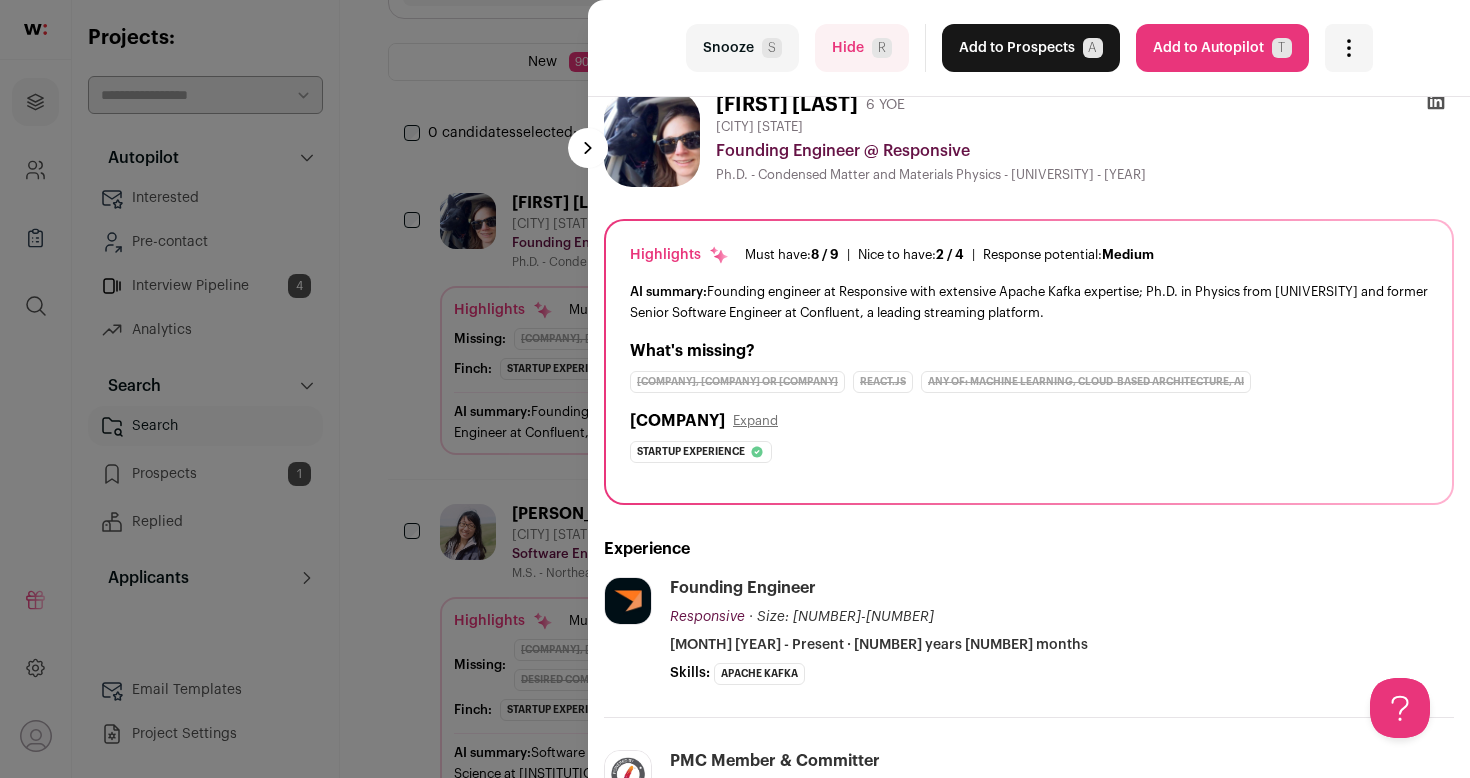 scroll, scrollTop: 0, scrollLeft: 0, axis: both 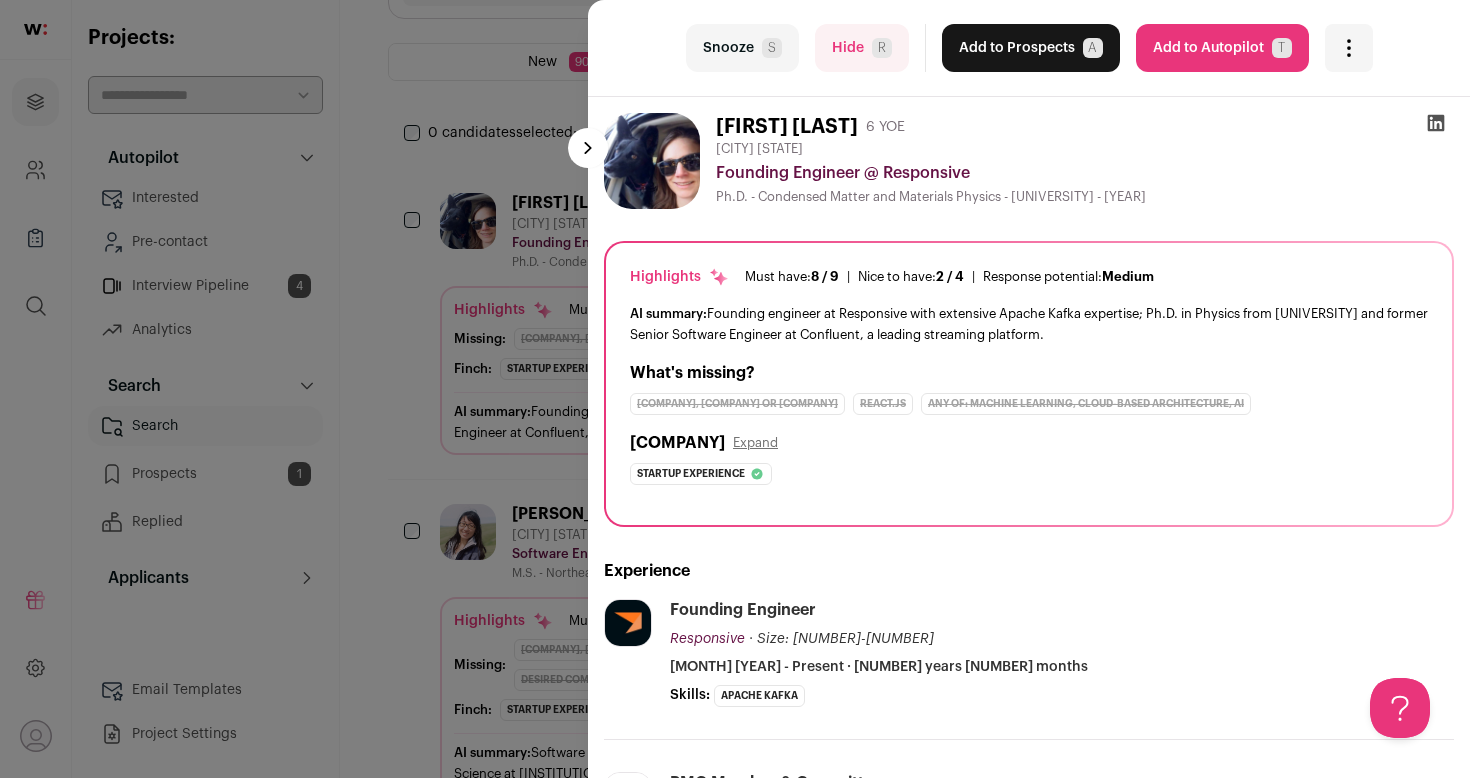click on "Hide
[INITIAL]" at bounding box center [862, 48] 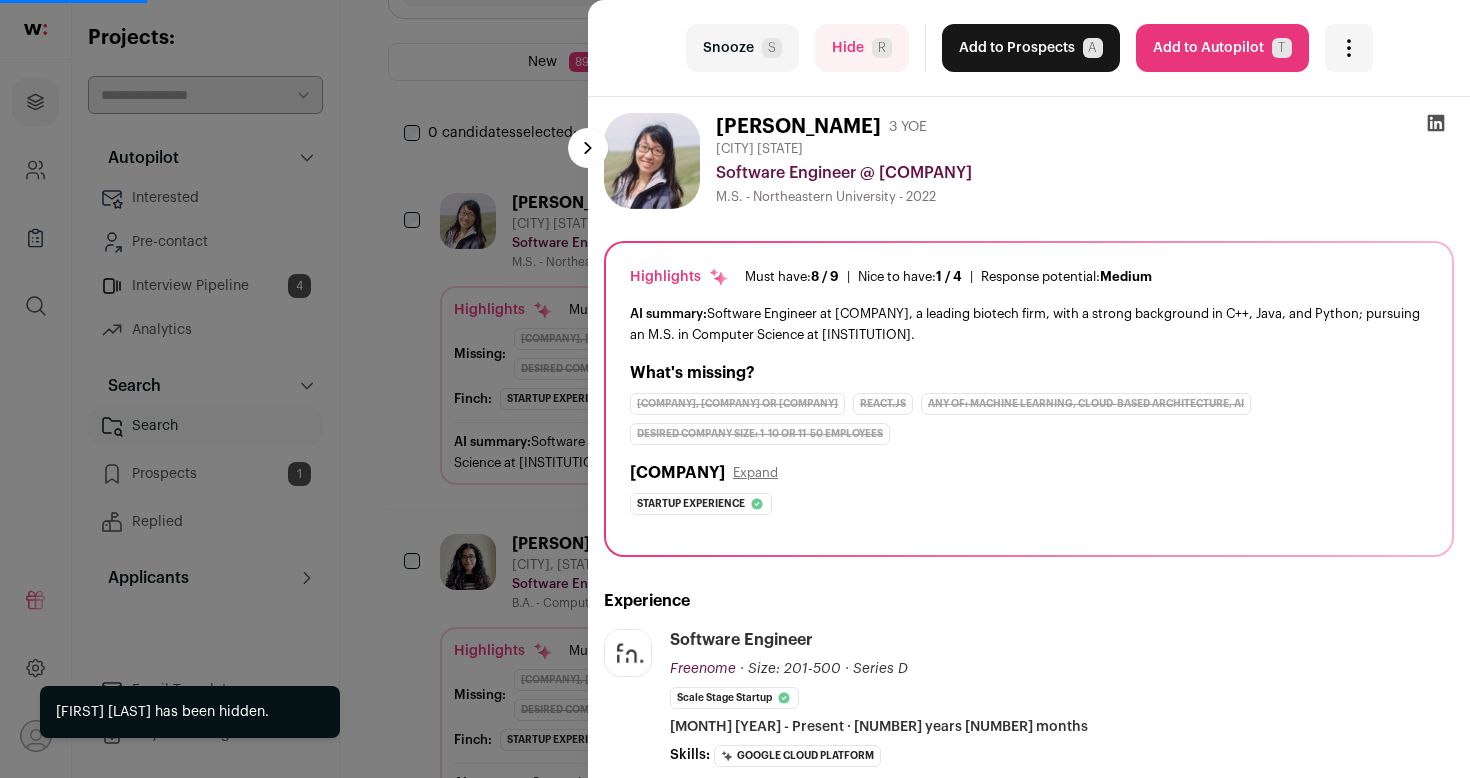 click on "Hide
[INITIAL]" at bounding box center (862, 48) 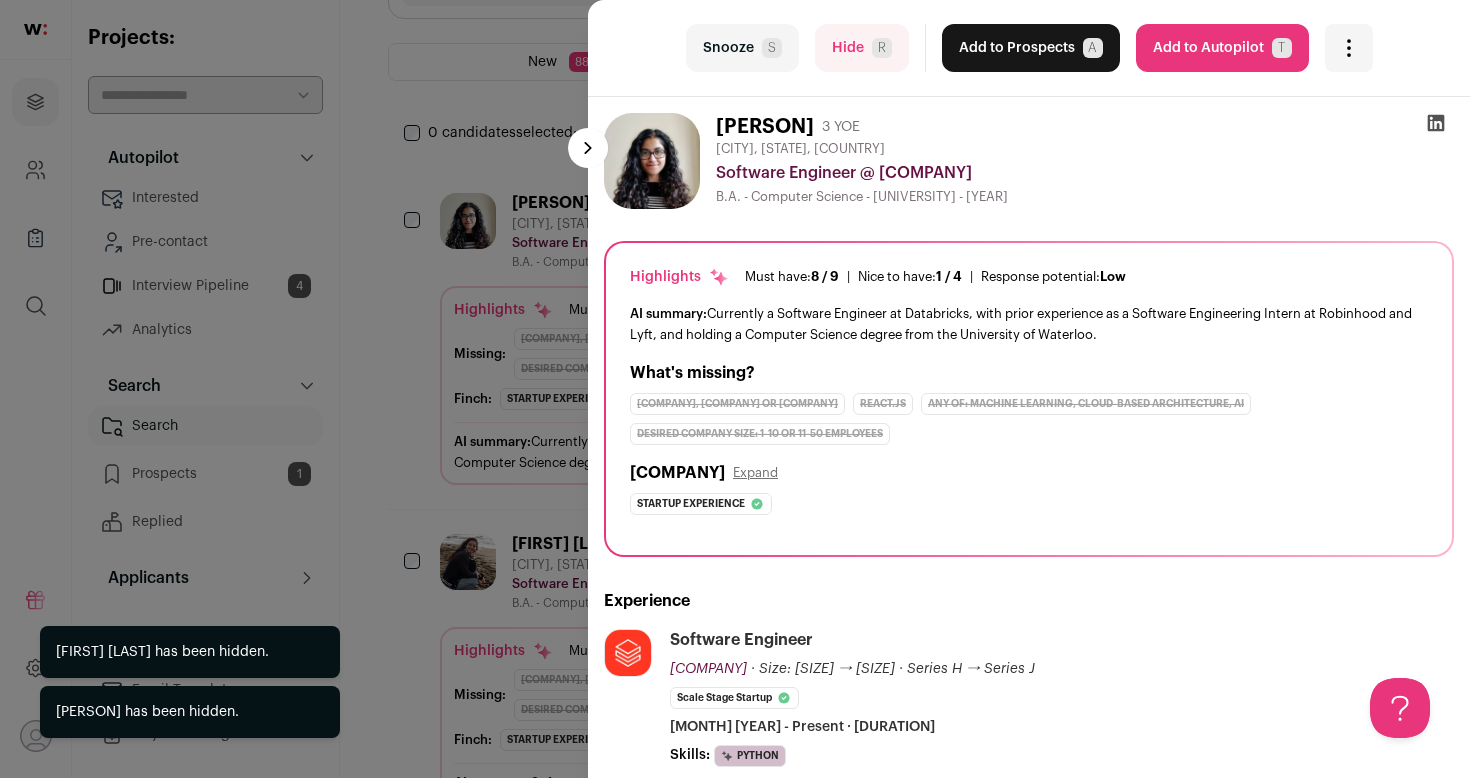 scroll, scrollTop: 0, scrollLeft: 0, axis: both 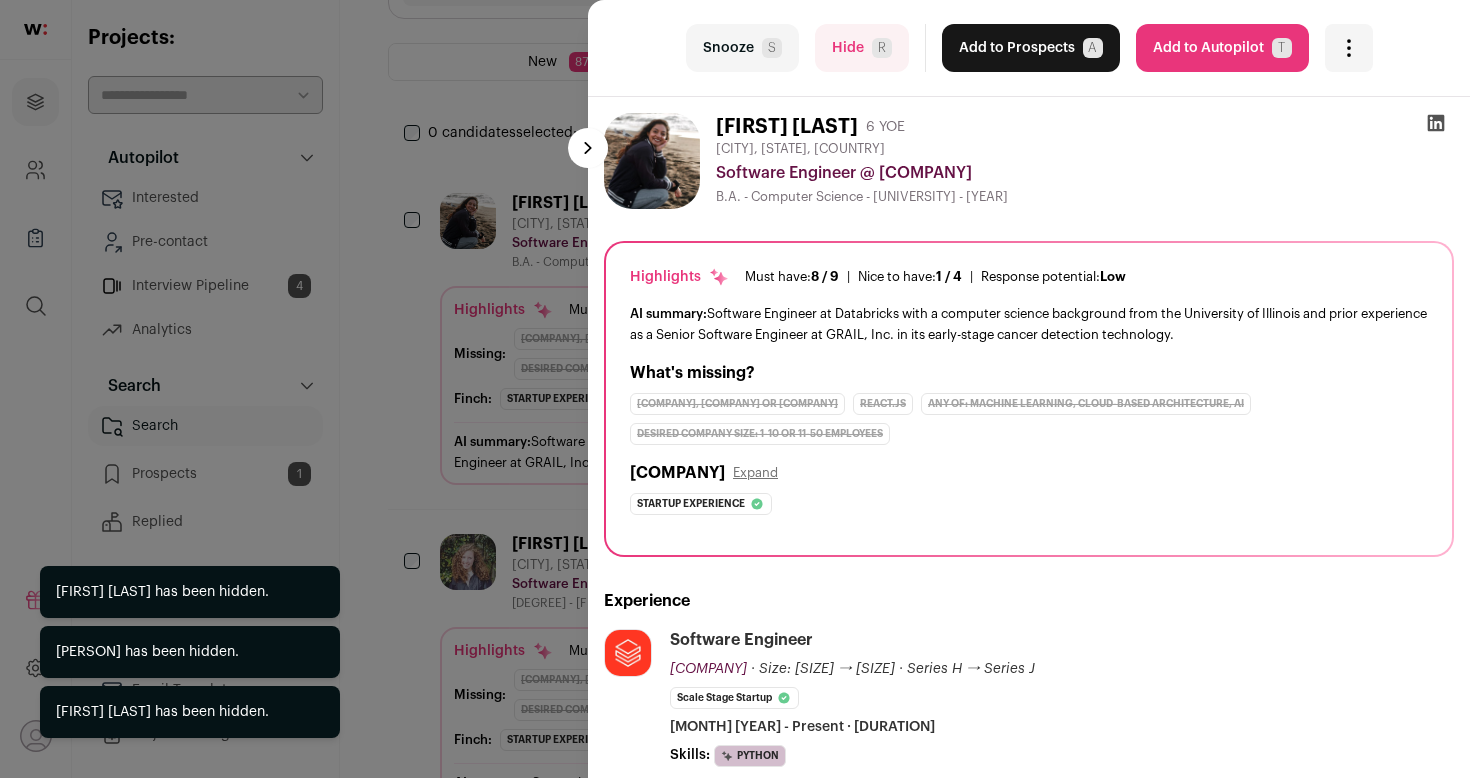 click on "last
Snooze
S
Hide
R
Add to Prospects
A
Are you sure?
[PERSON_NAME]  is already in your ATS. Do you wish to reach out to this candidate through wellfound:ai?
Cancel
********
T" at bounding box center [735, 389] 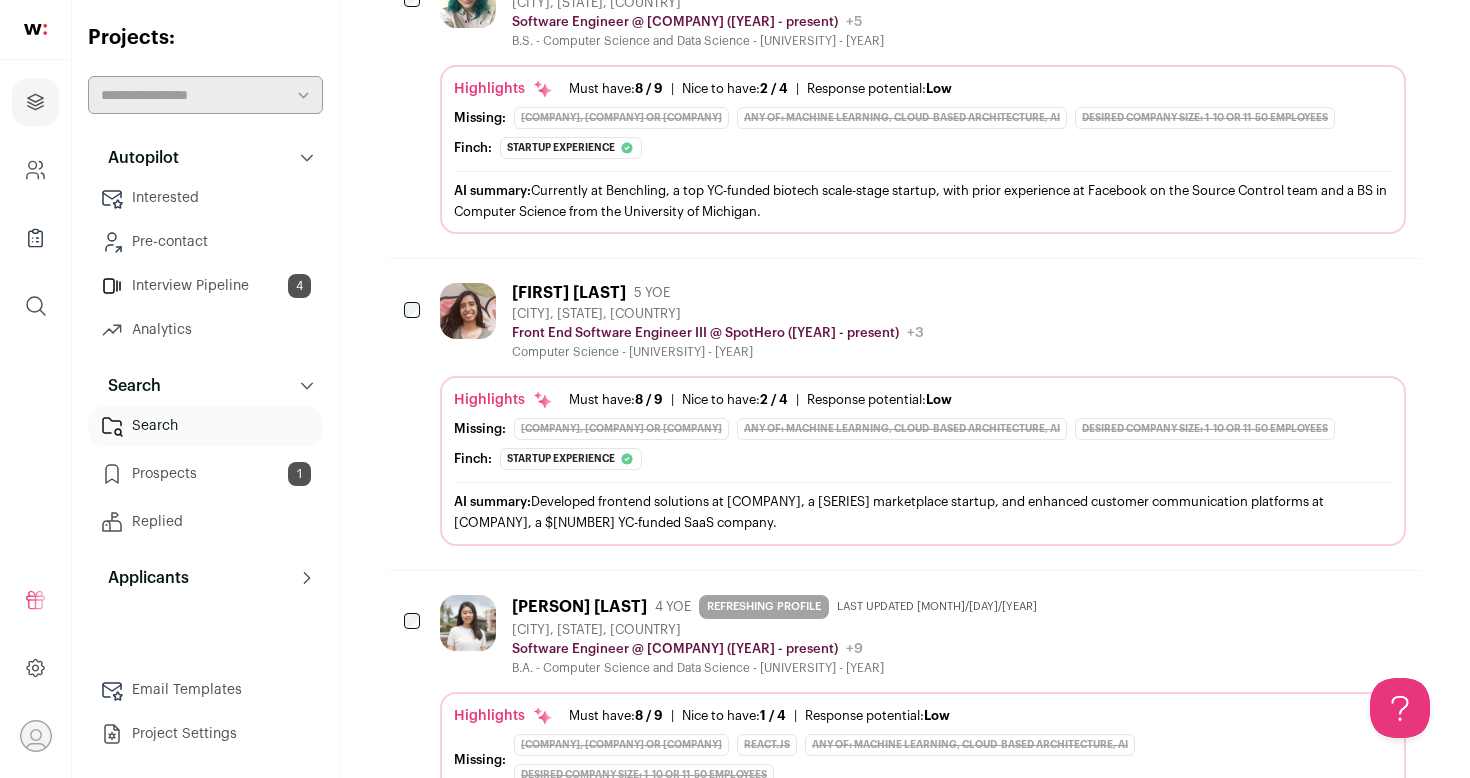 scroll, scrollTop: 0, scrollLeft: 0, axis: both 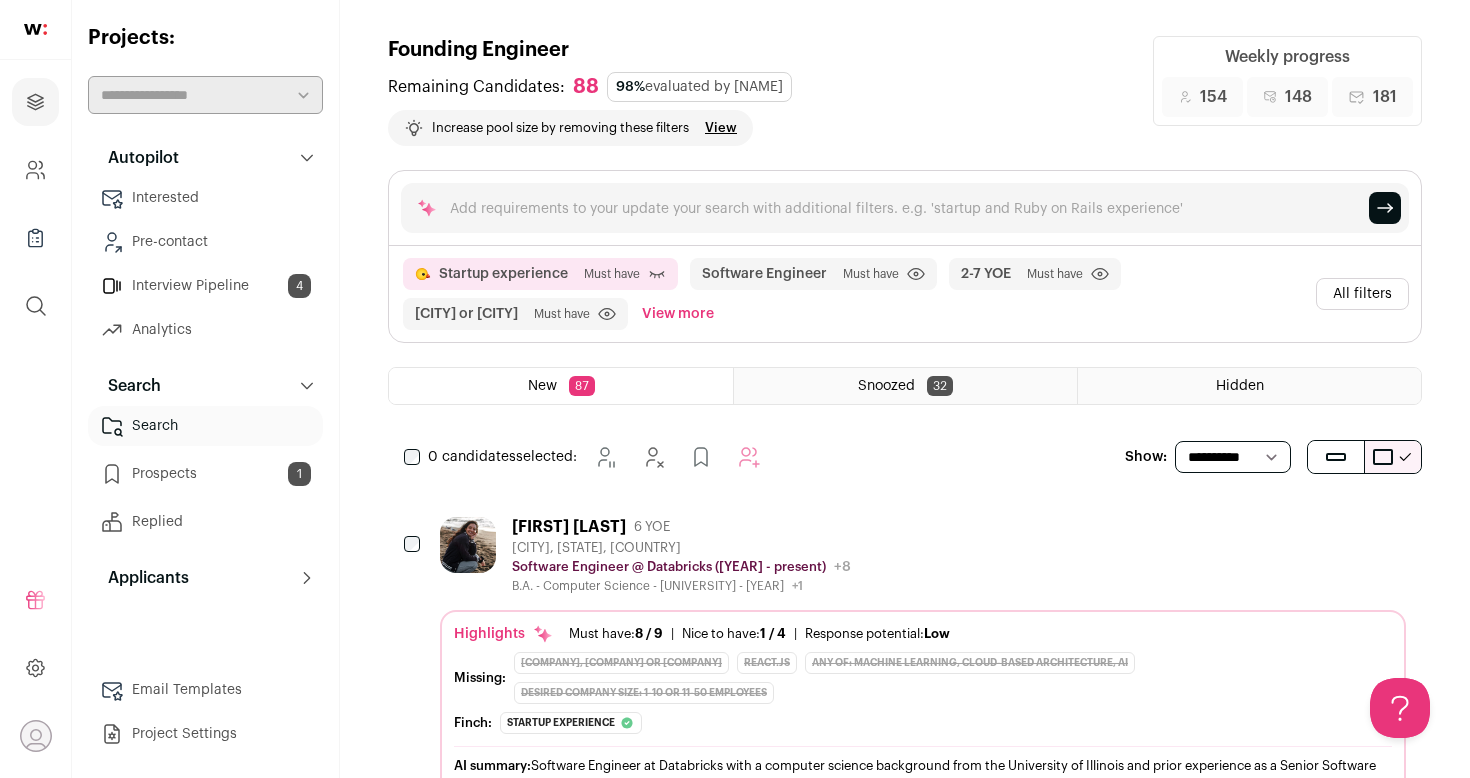 click on "View more" at bounding box center (678, 314) 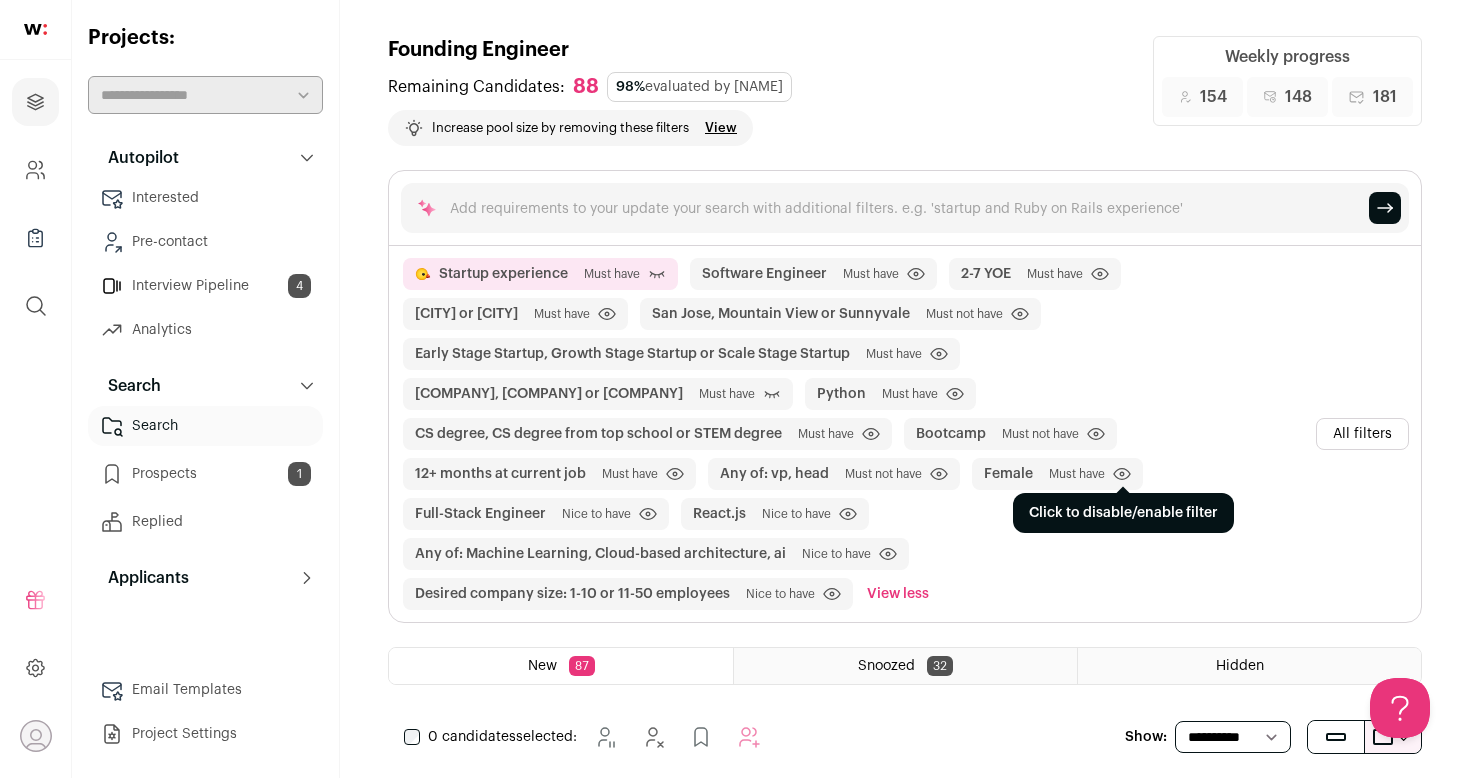 click at bounding box center (916, 274) 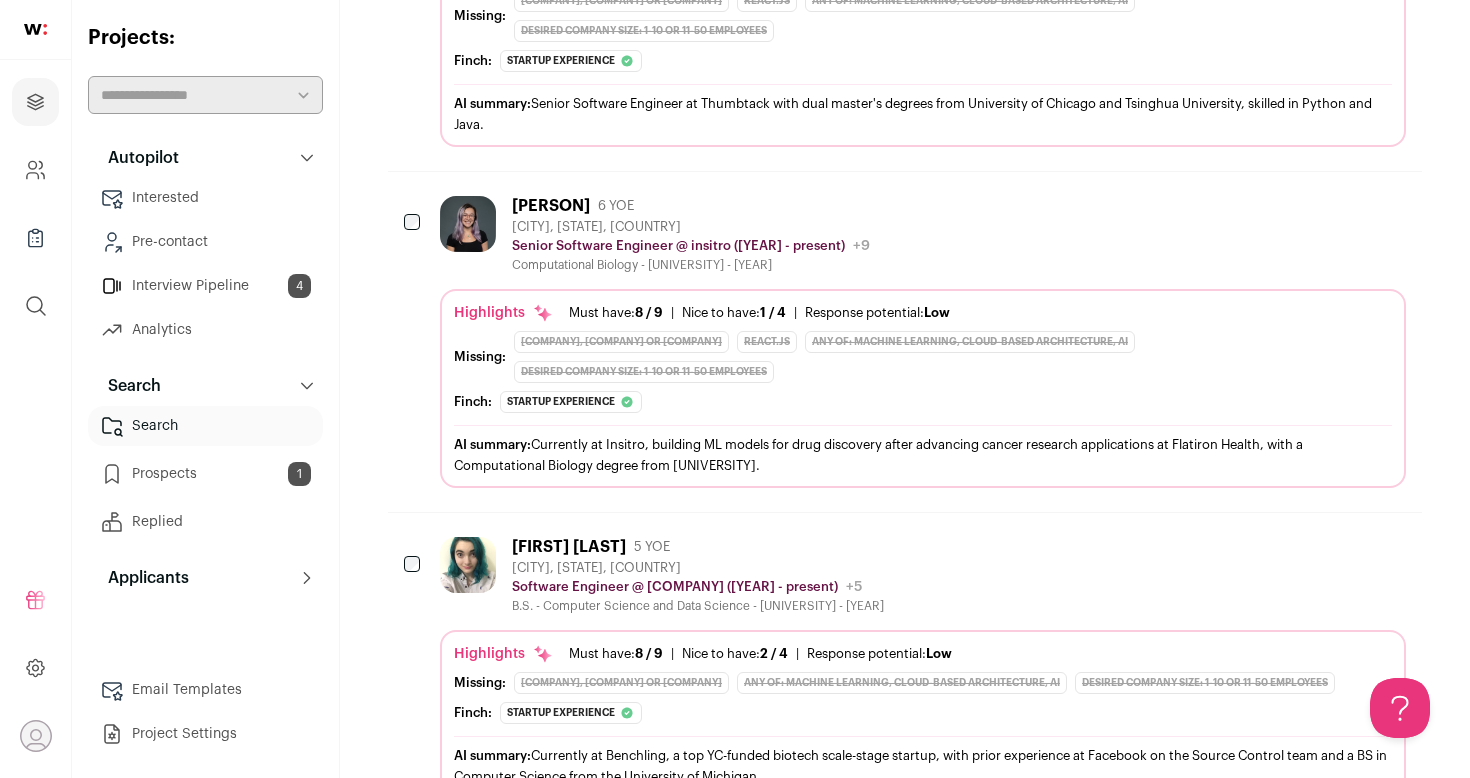 scroll, scrollTop: 0, scrollLeft: 0, axis: both 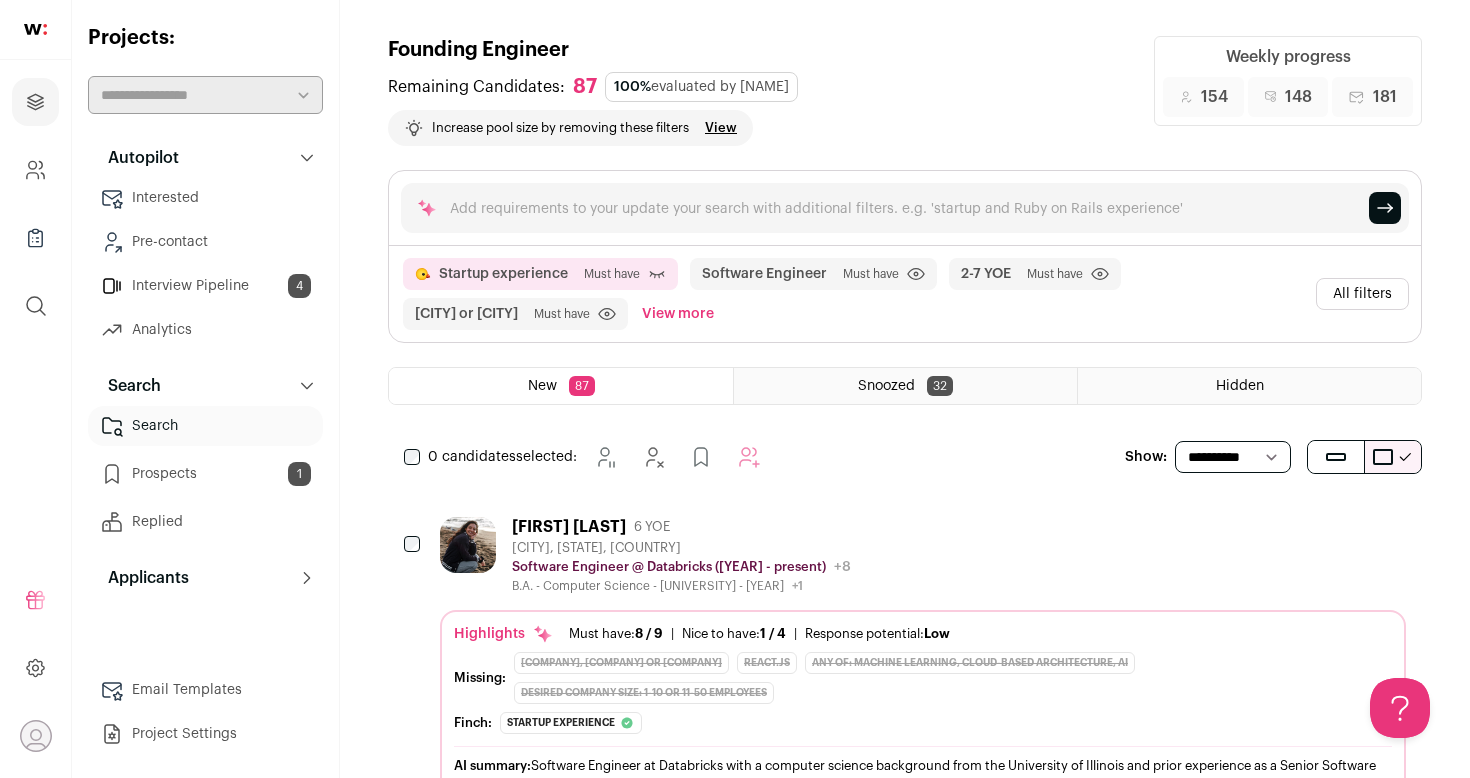 click on "All filters" at bounding box center [1362, 294] 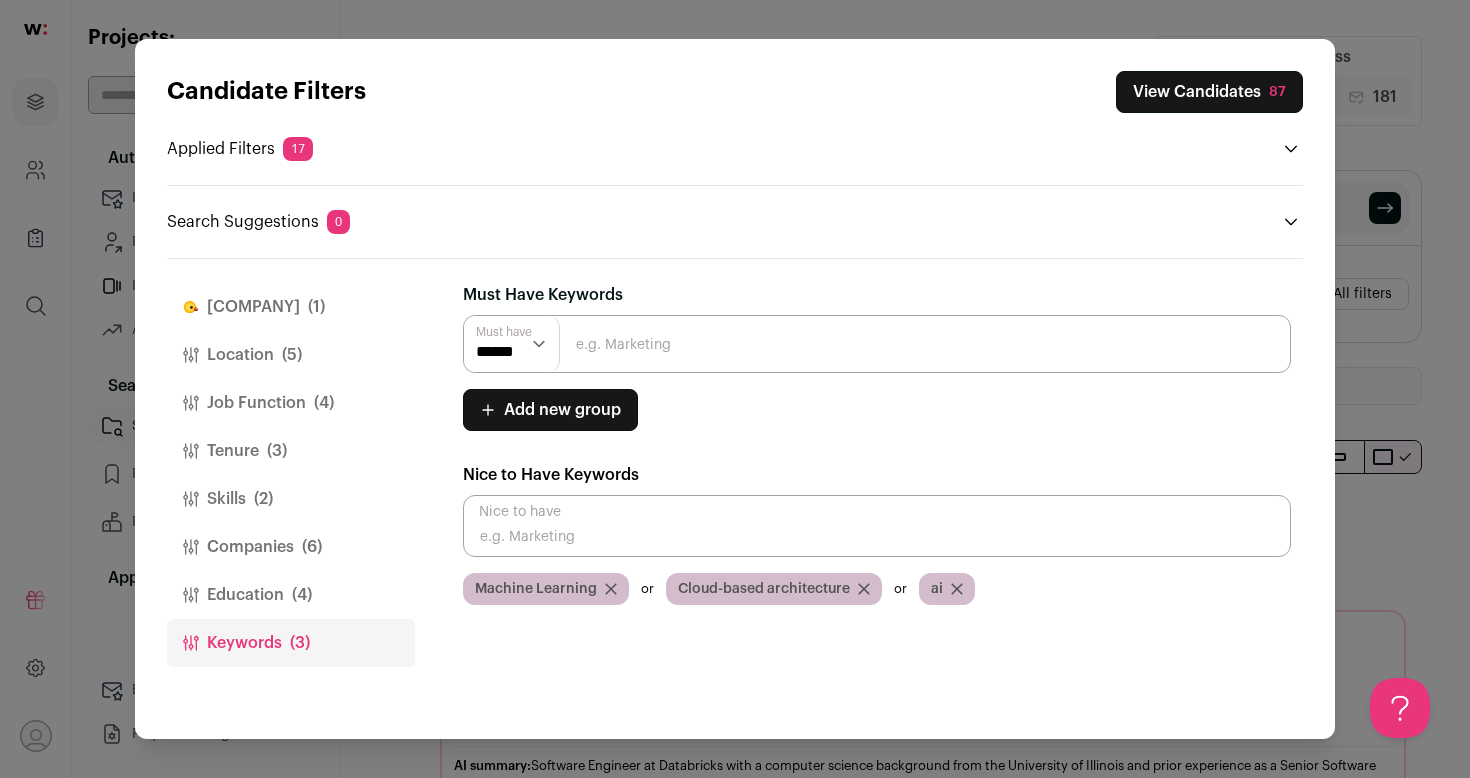 click on "Candidate Filters
View Candidates
87
Applied Filters
17
Startup experience
Must have
Software Engineer
Must have
Full-Stack Engineer
Nice to have
San Francisco or Chicago
Must have
Not located in
San Jose, Mountain View or Sunnyvale" at bounding box center (735, 152) 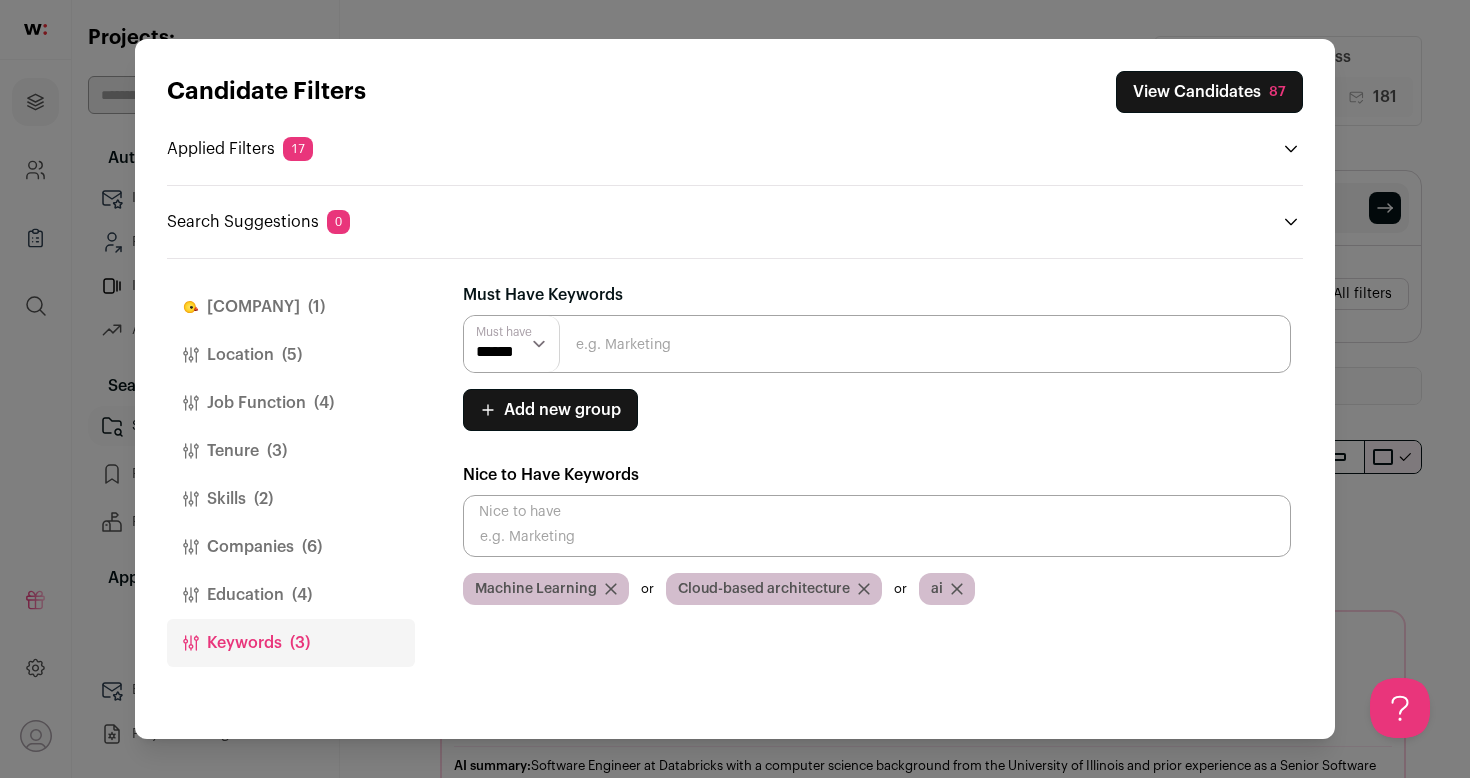 click at bounding box center [1291, 149] 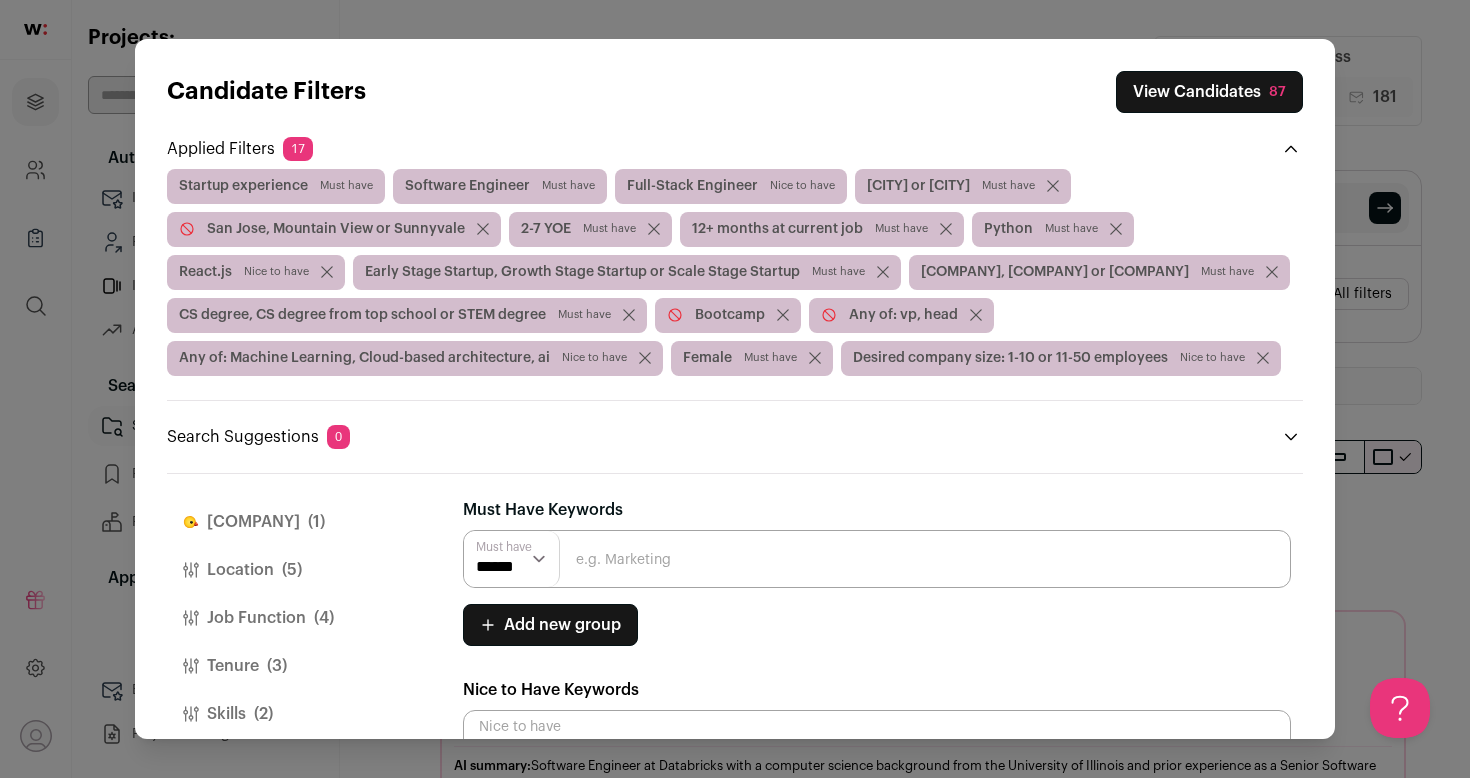 click at bounding box center (815, 358) 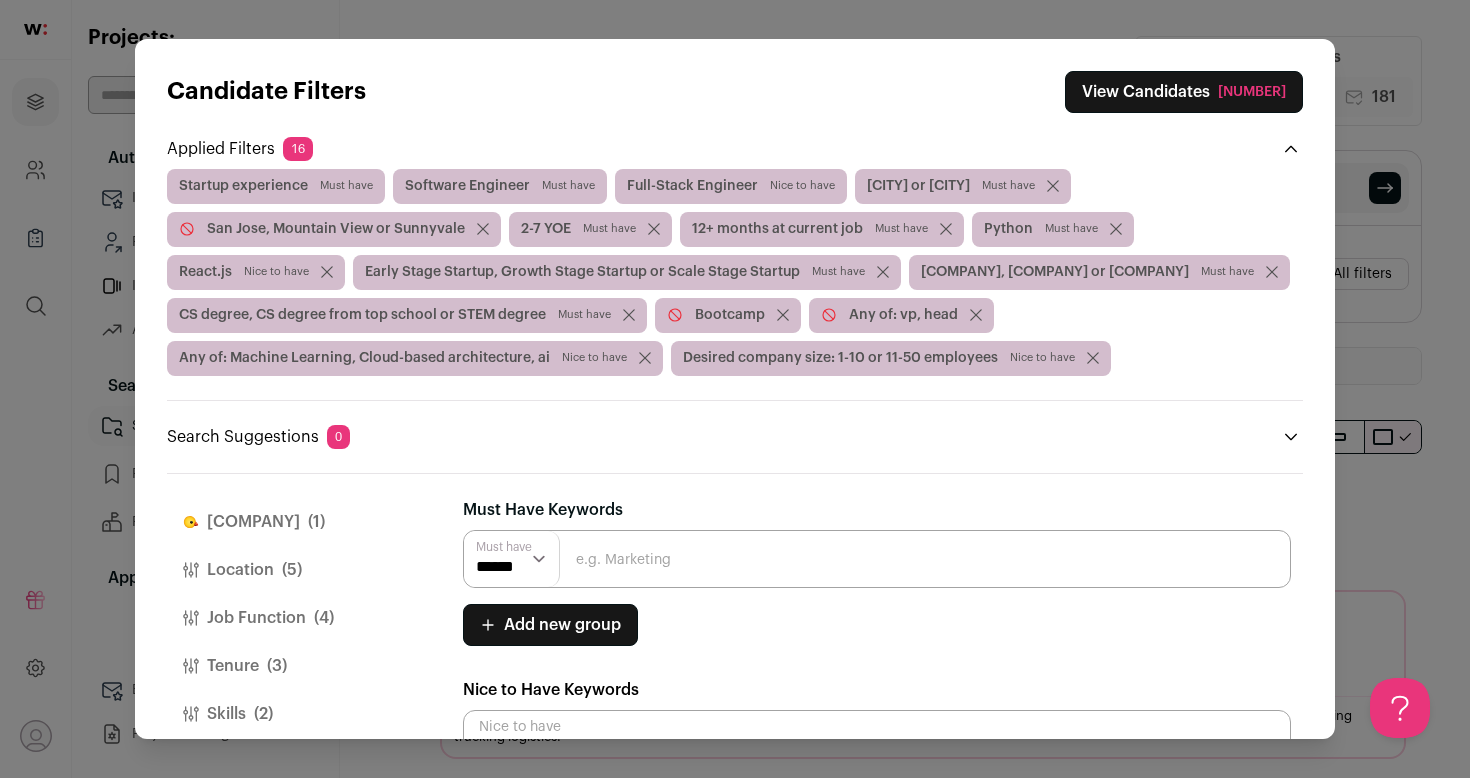 scroll, scrollTop: 0, scrollLeft: 0, axis: both 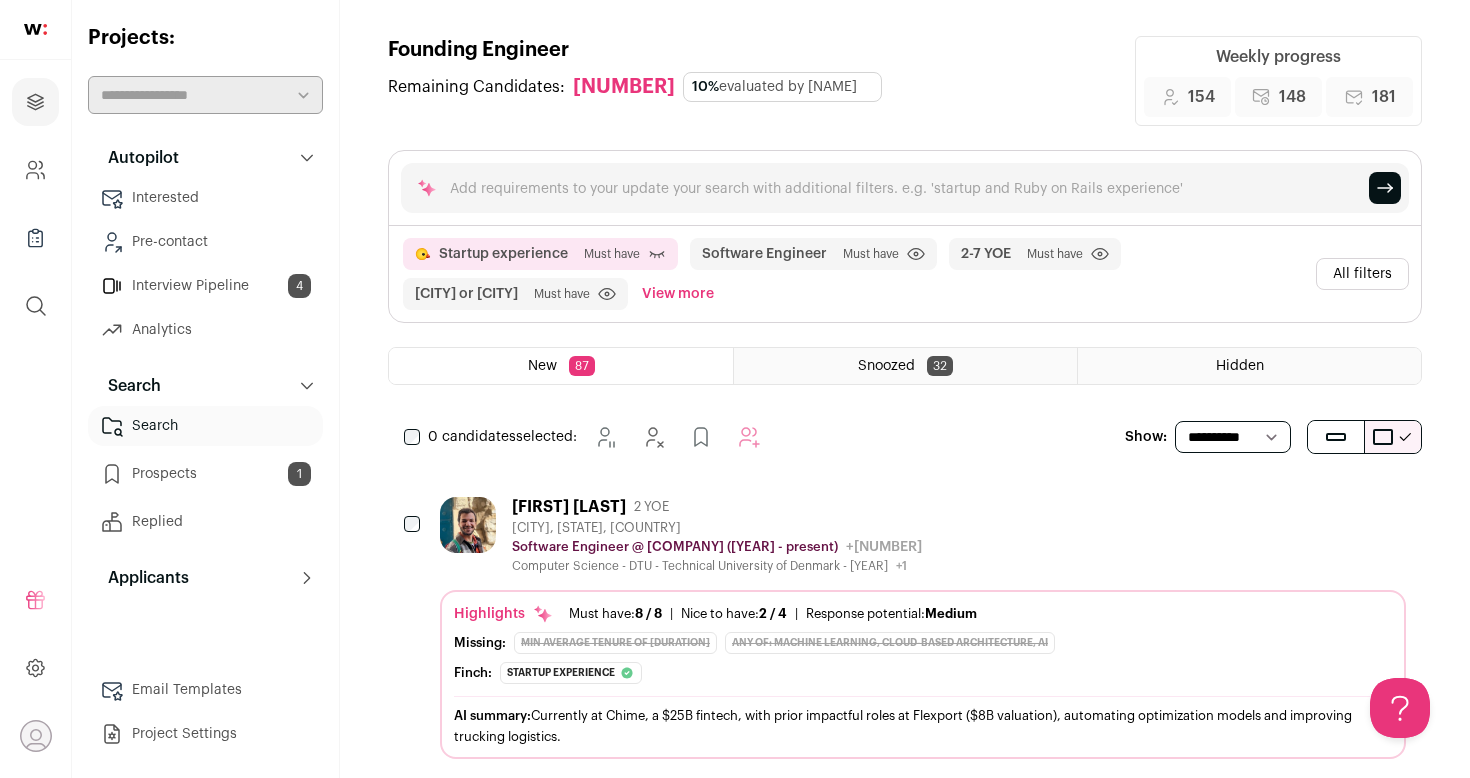 click on "All filters" at bounding box center (1362, 274) 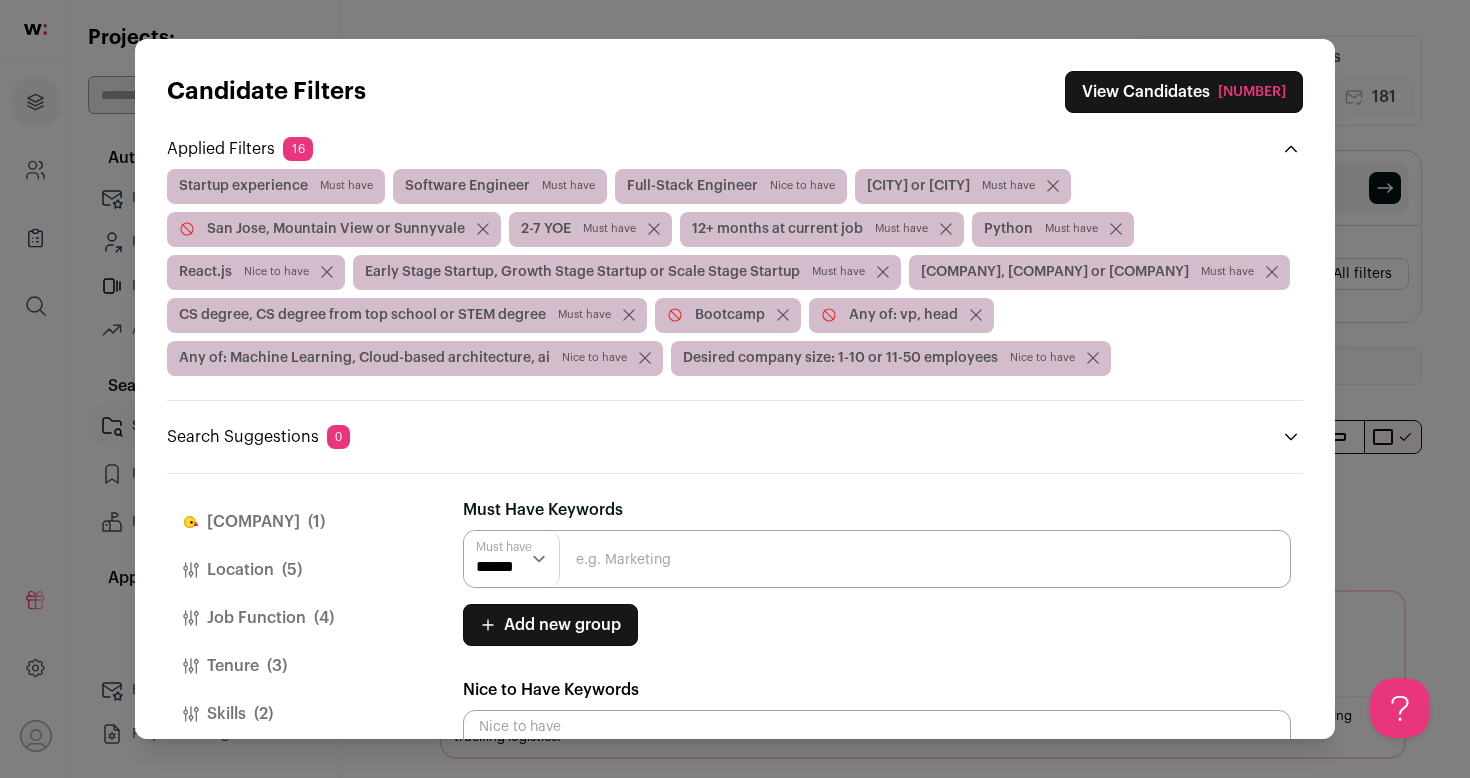 scroll, scrollTop: 167, scrollLeft: 0, axis: vertical 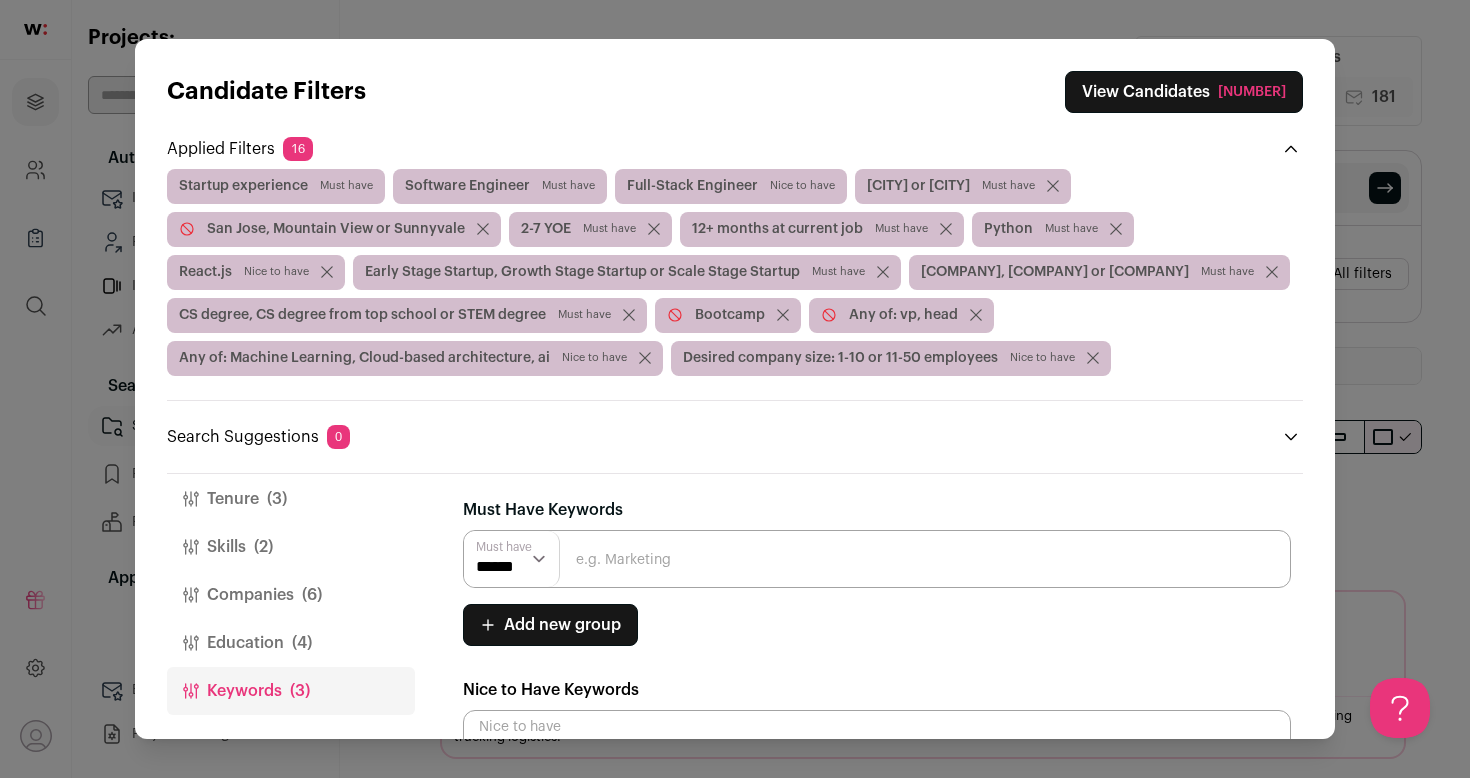 click on "Keywords
(3)" at bounding box center (291, 691) 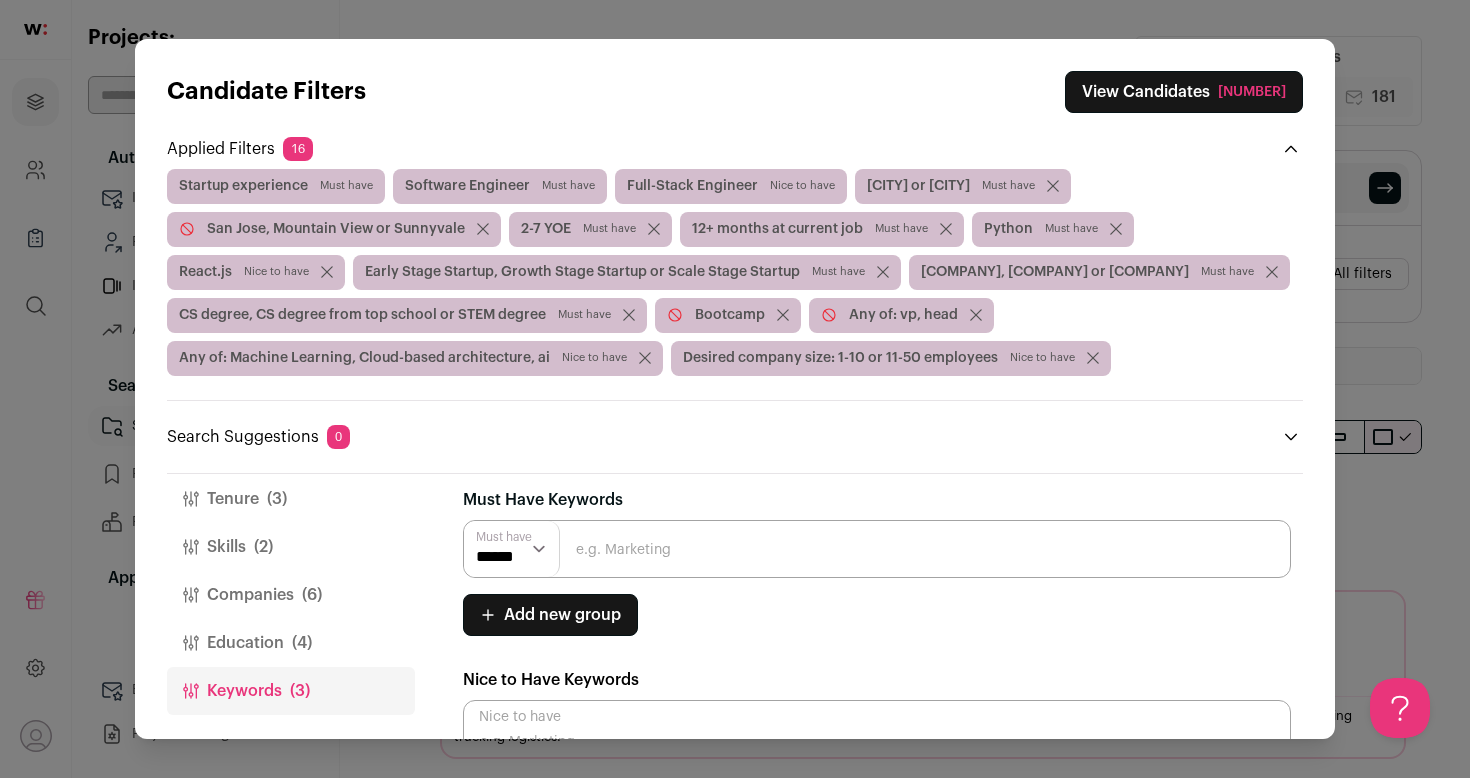 scroll, scrollTop: 0, scrollLeft: 0, axis: both 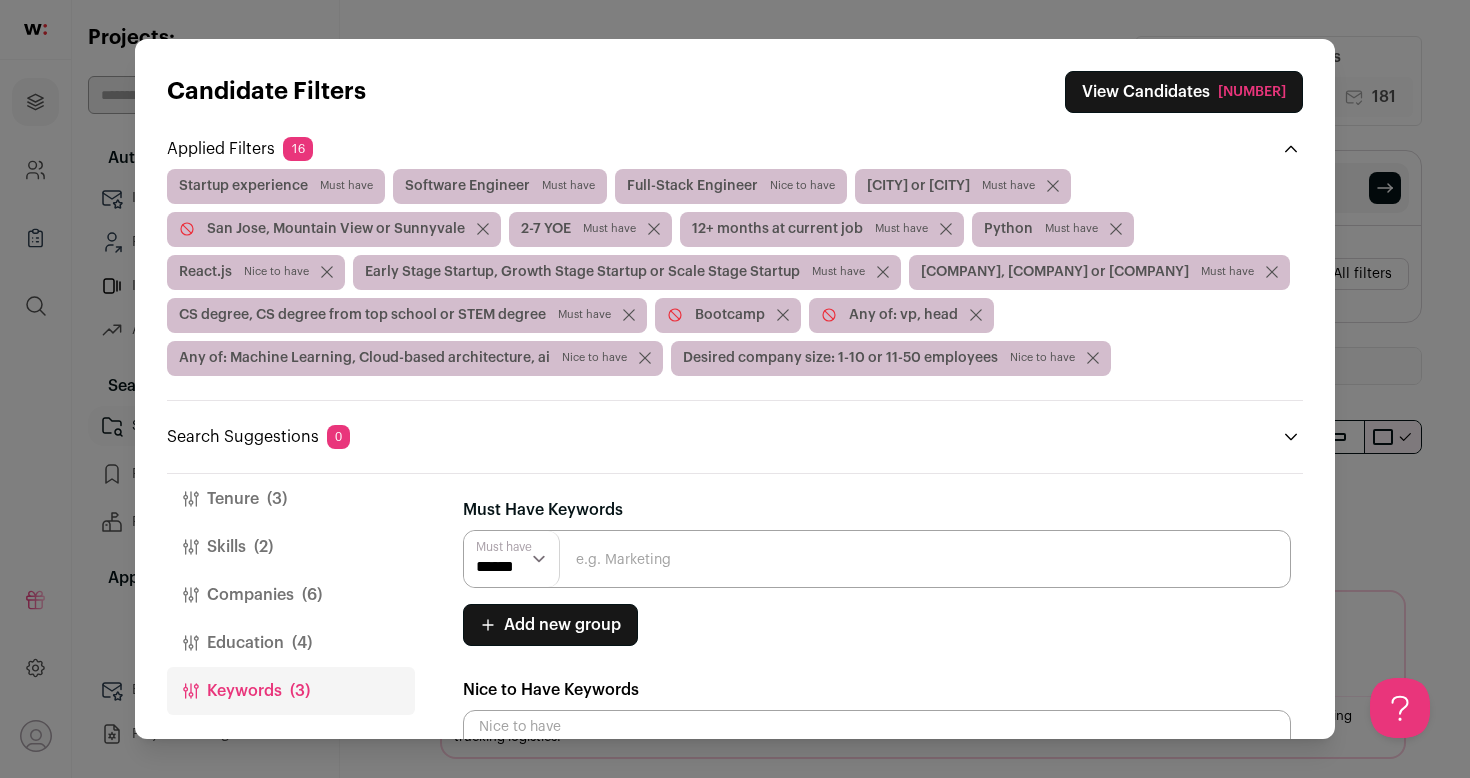 click on "******
******" at bounding box center [512, 559] 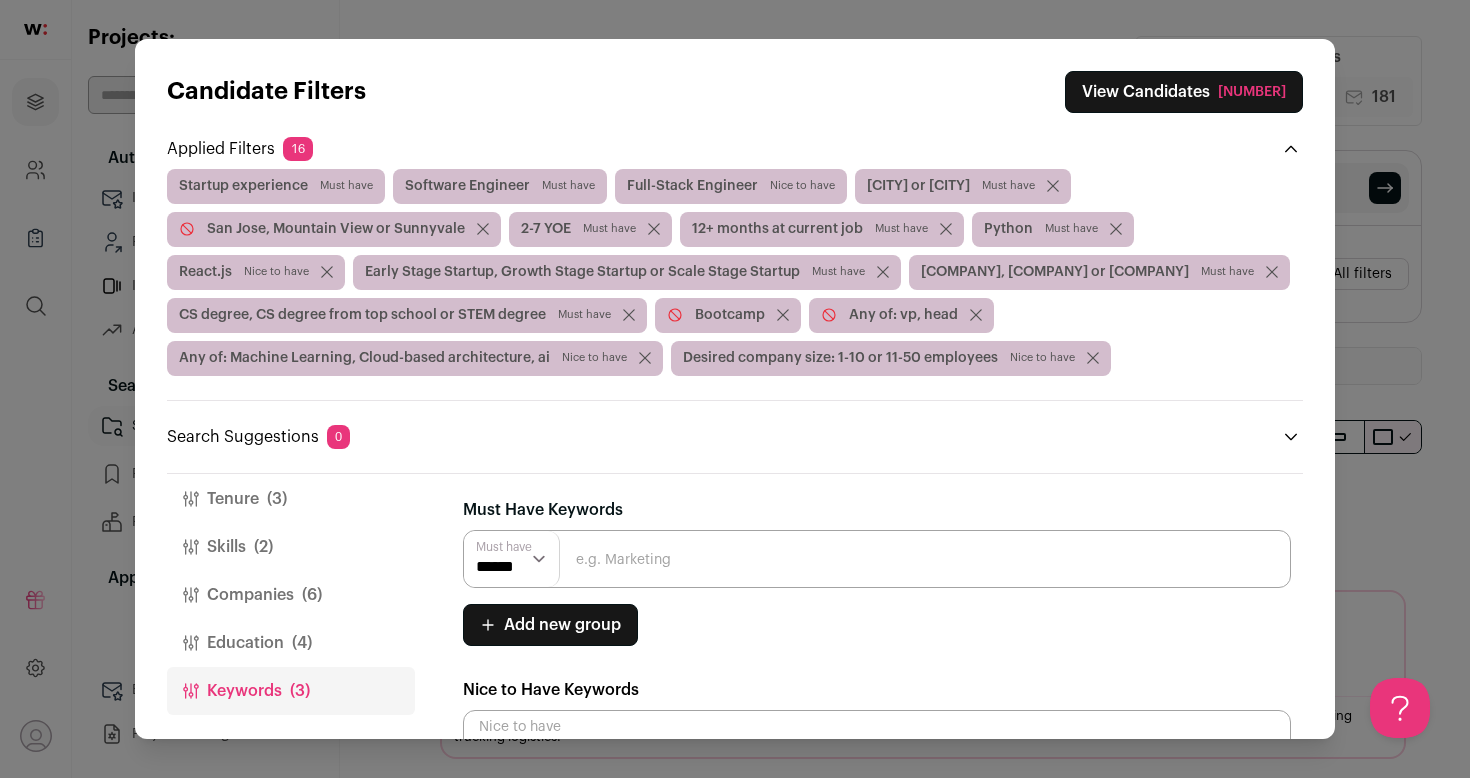 click on "Candidate Filters
View Candidates
[NUMBER]
Applied Filters
[NUMBER]
Startup experience
Must have
Software Engineer
Must have
Full-Stack Engineer
Nice to have
[CITY] or [CITY]
Must have
Not located in" at bounding box center [735, 389] 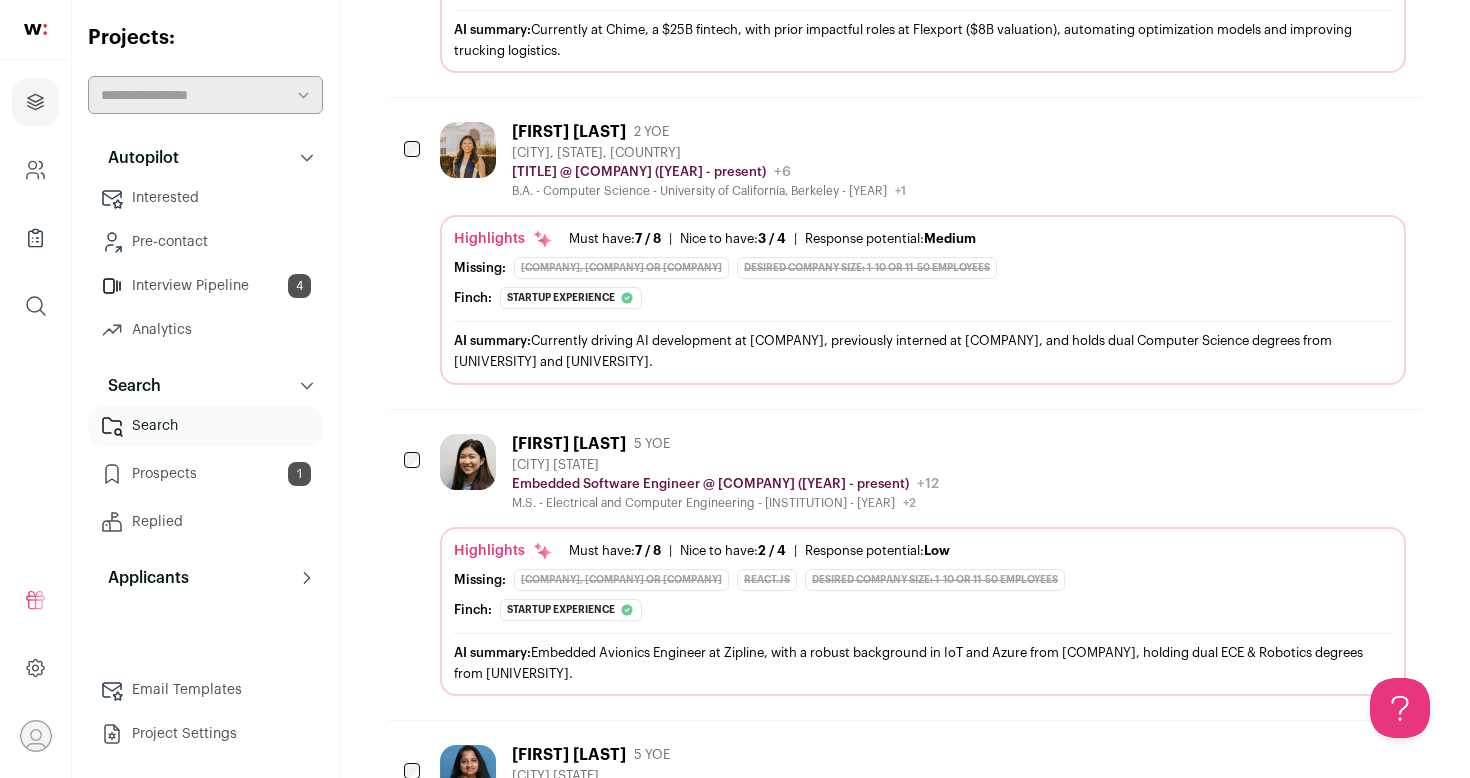 scroll, scrollTop: 0, scrollLeft: 0, axis: both 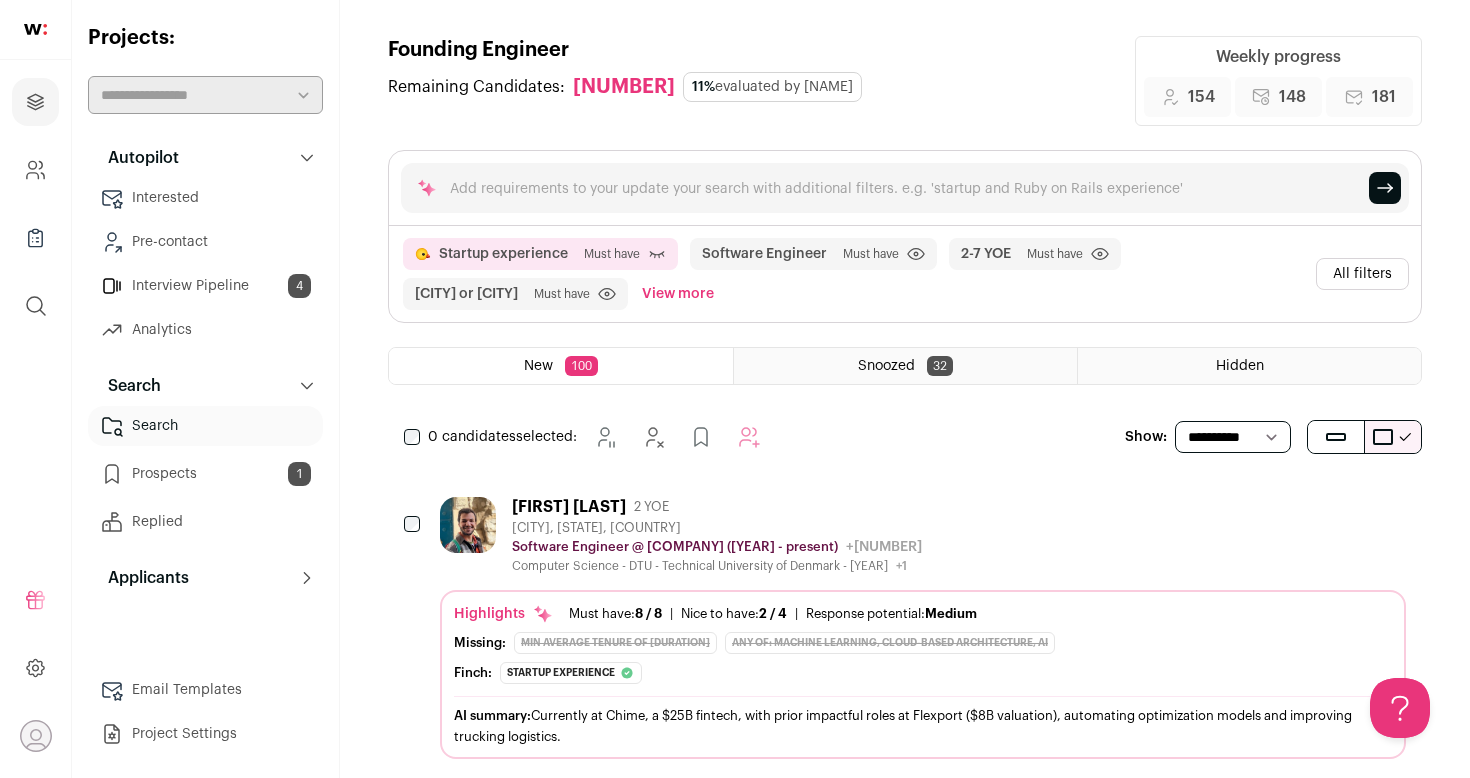 click on "[PERSON]
[NUMBER] YOE" at bounding box center [717, 507] 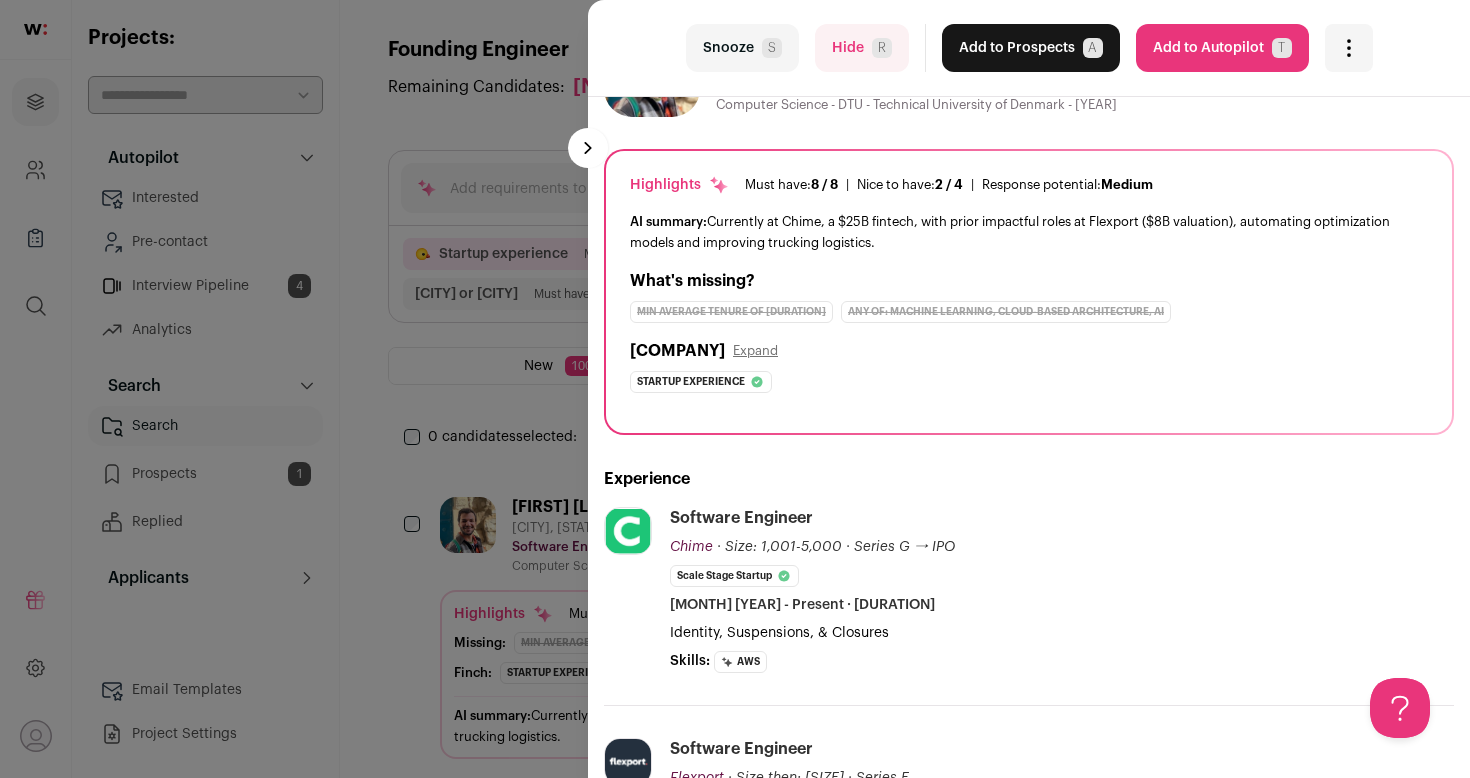 scroll, scrollTop: 0, scrollLeft: 0, axis: both 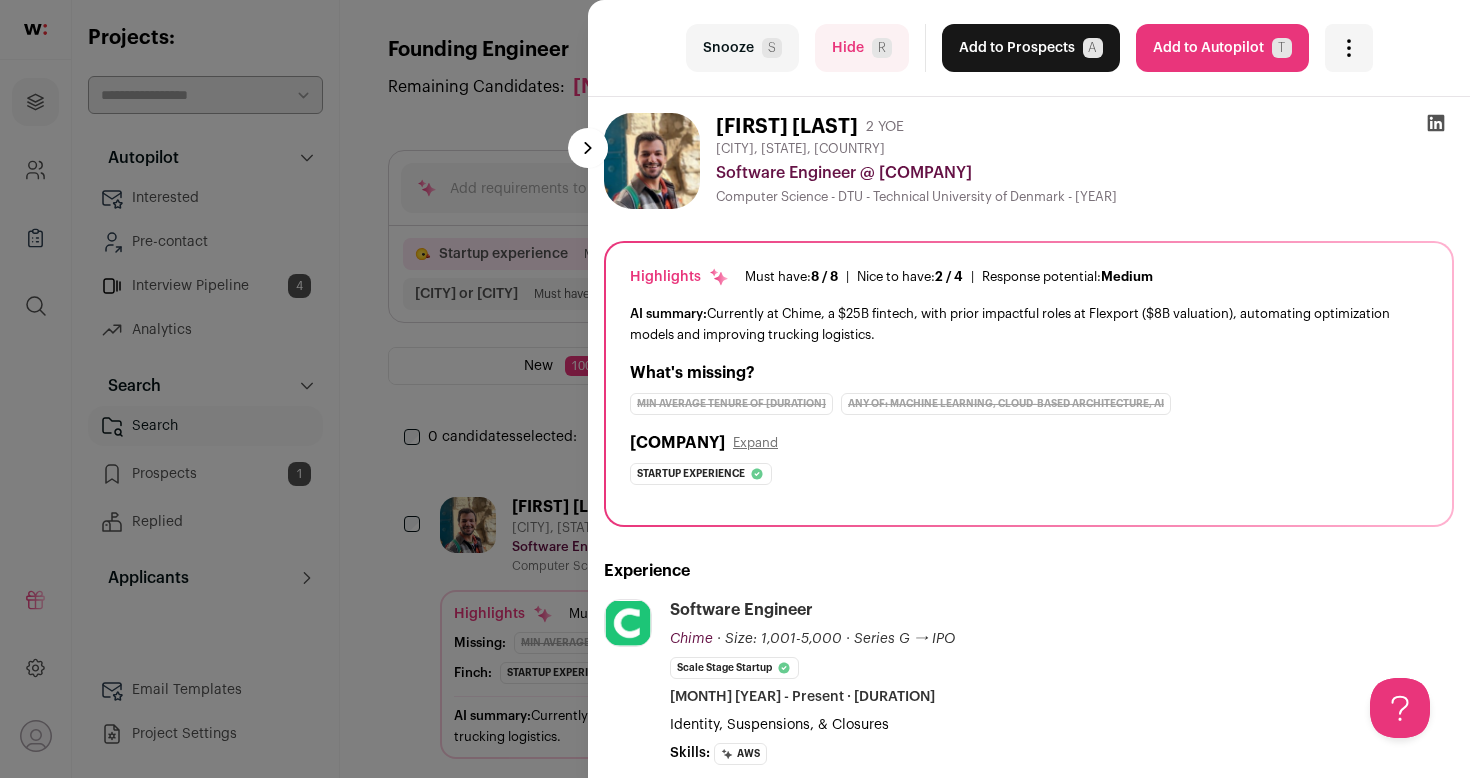 click on "Add to Autopilot
T" at bounding box center [1222, 48] 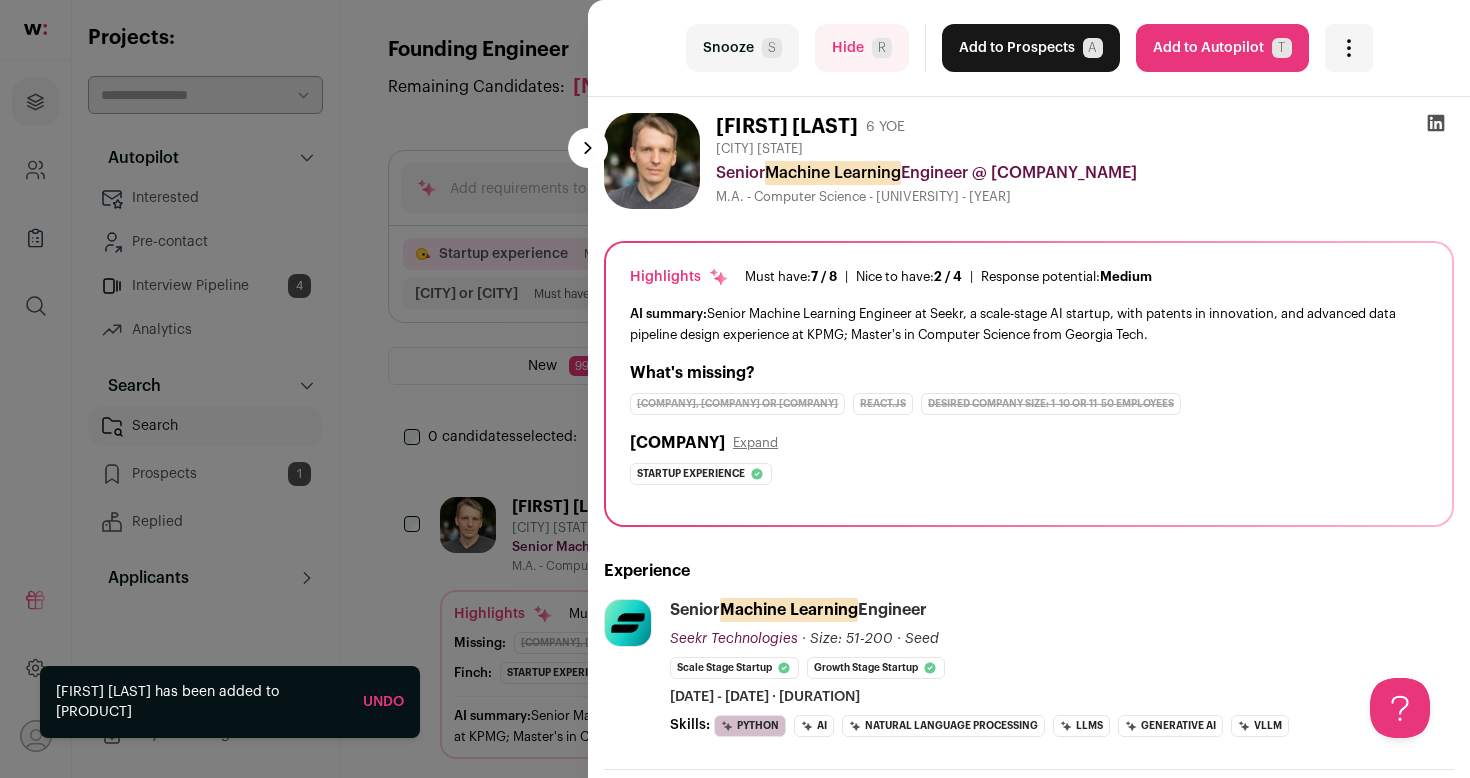 scroll, scrollTop: 0, scrollLeft: 0, axis: both 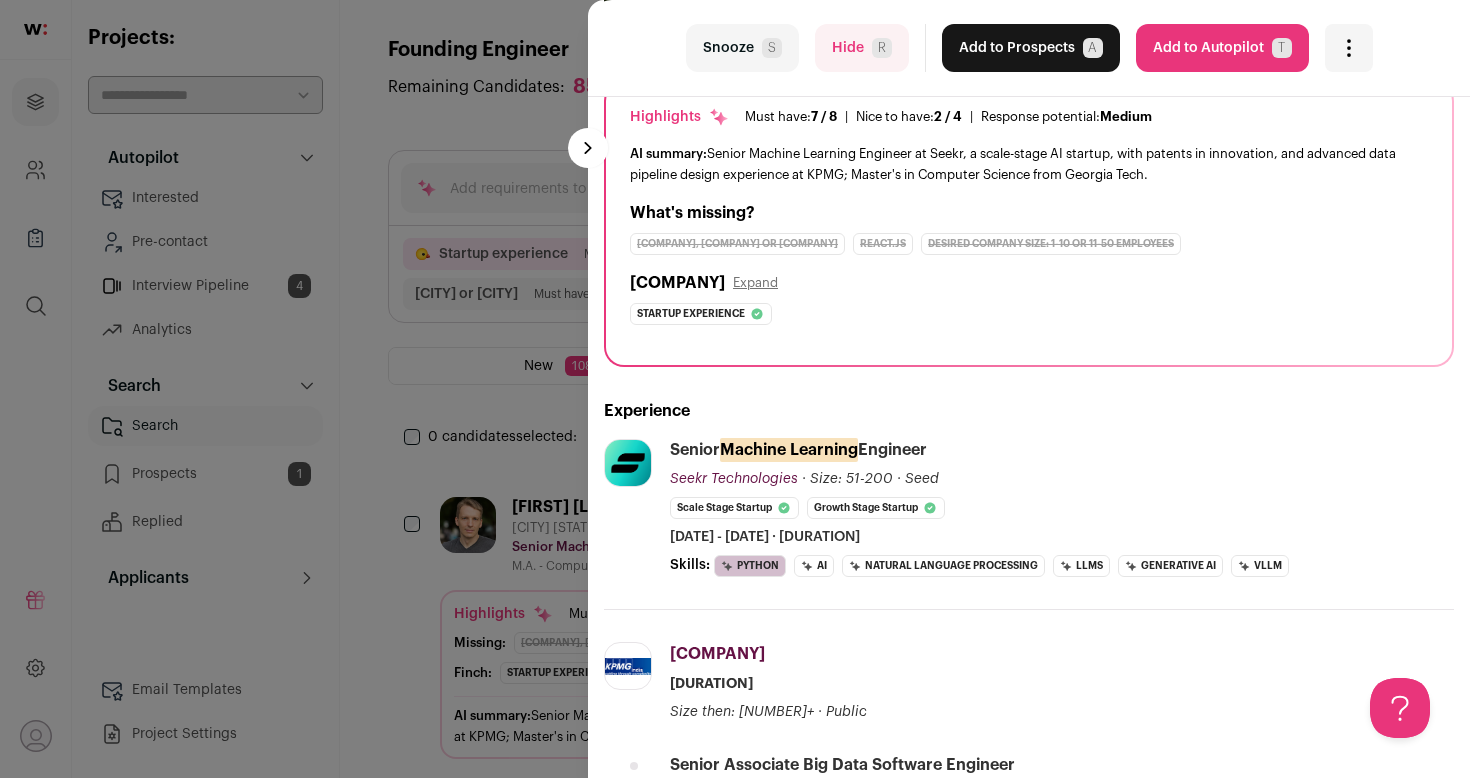 click on "Hide
[INITIAL]" at bounding box center (862, 48) 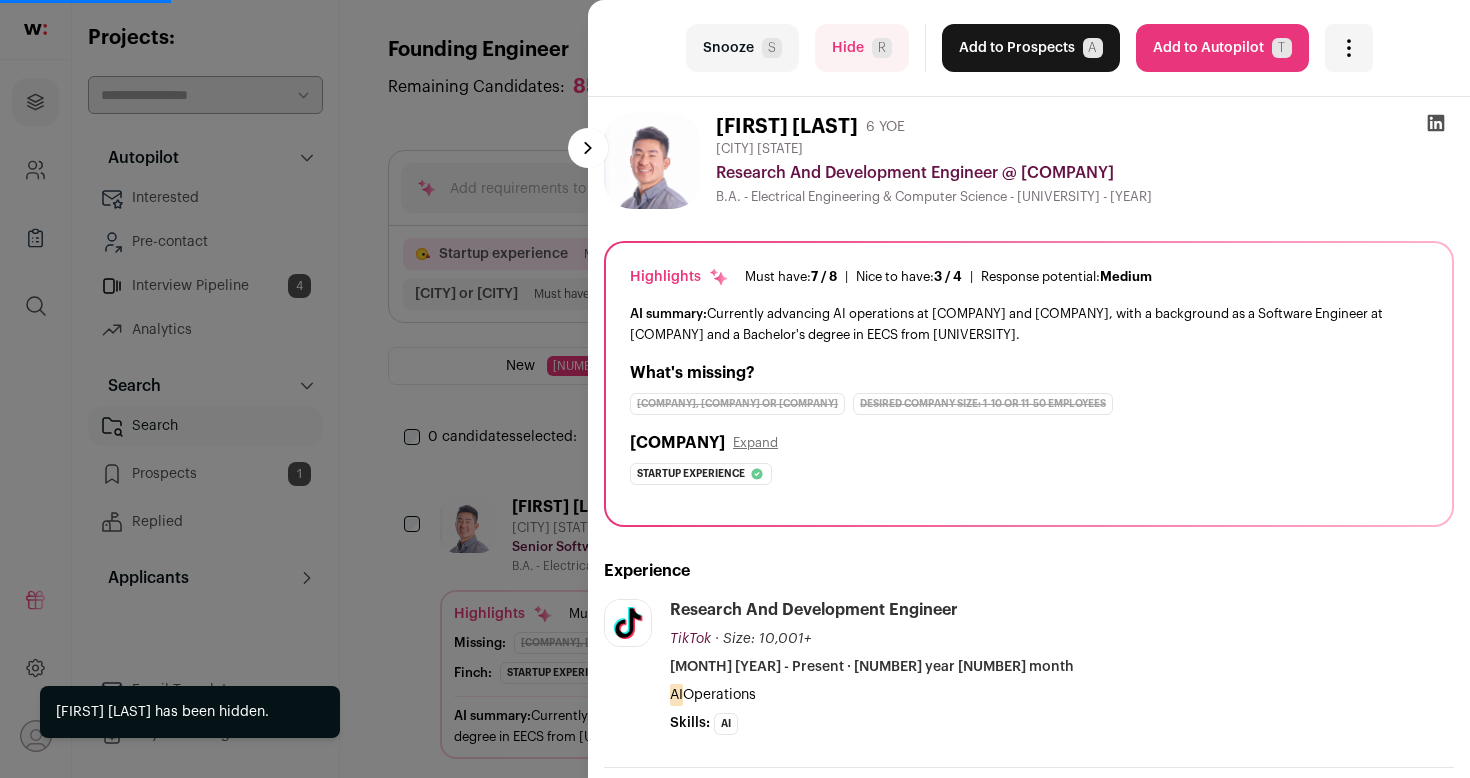 click on "Hide
[INITIAL]" at bounding box center (862, 48) 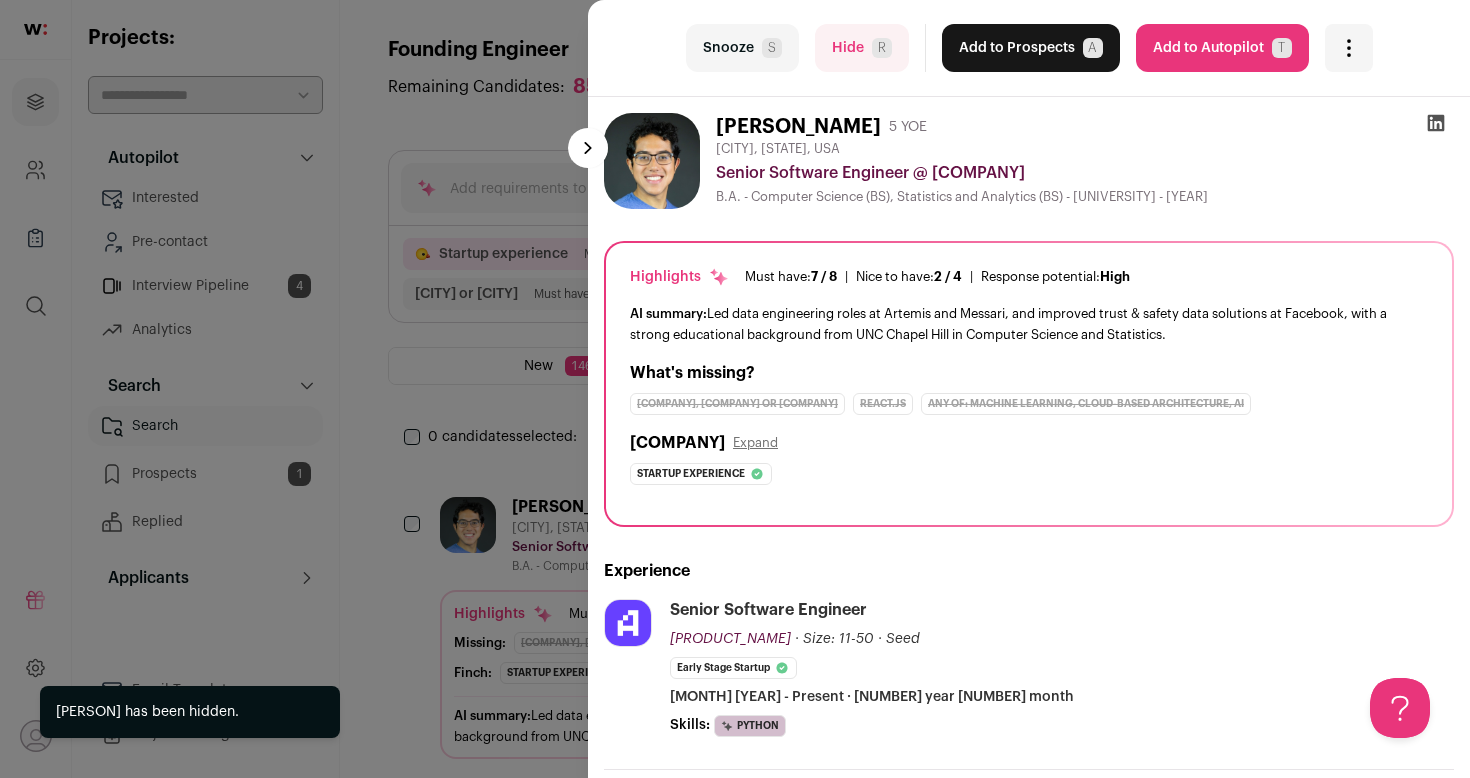 scroll, scrollTop: 0, scrollLeft: 0, axis: both 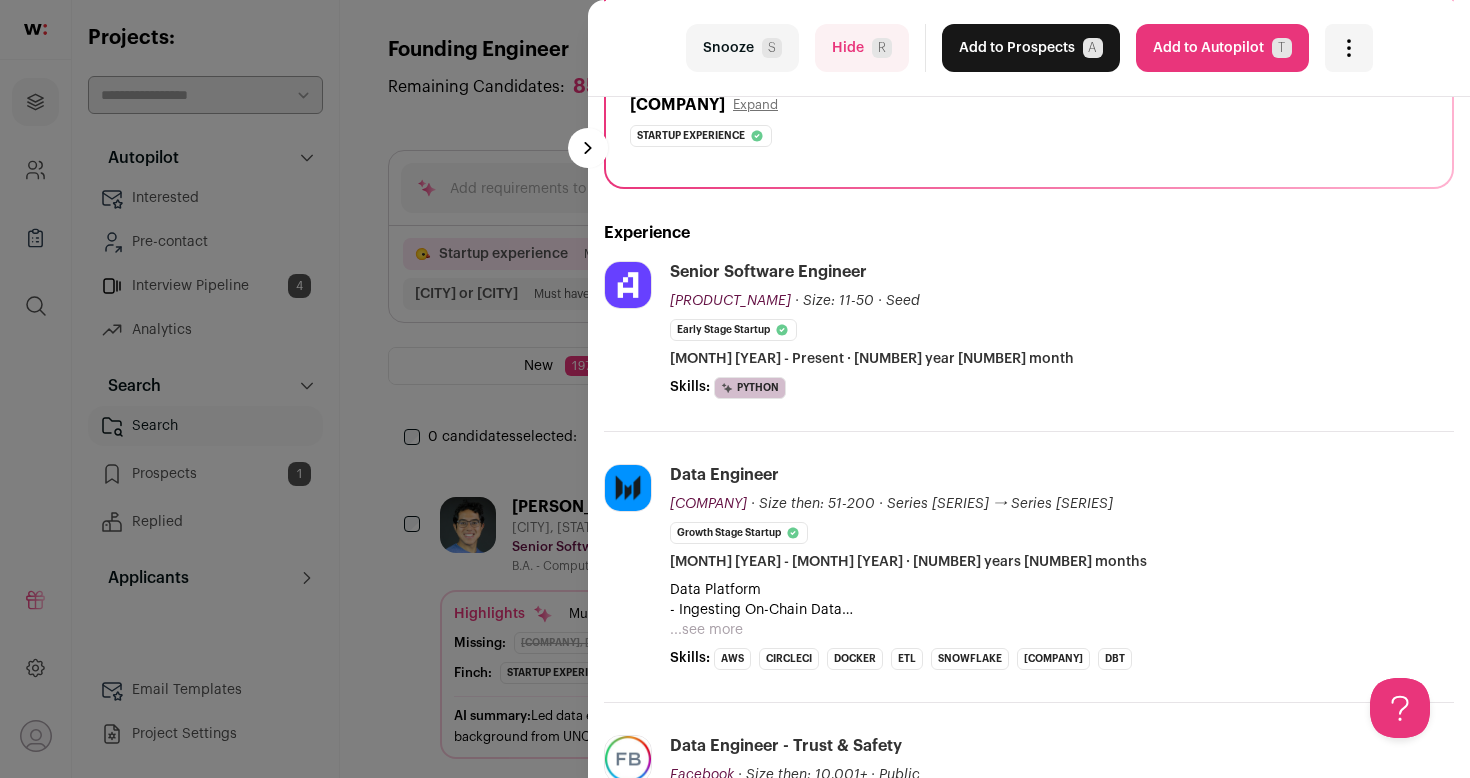 click on "Hide
[INITIAL]" at bounding box center (862, 48) 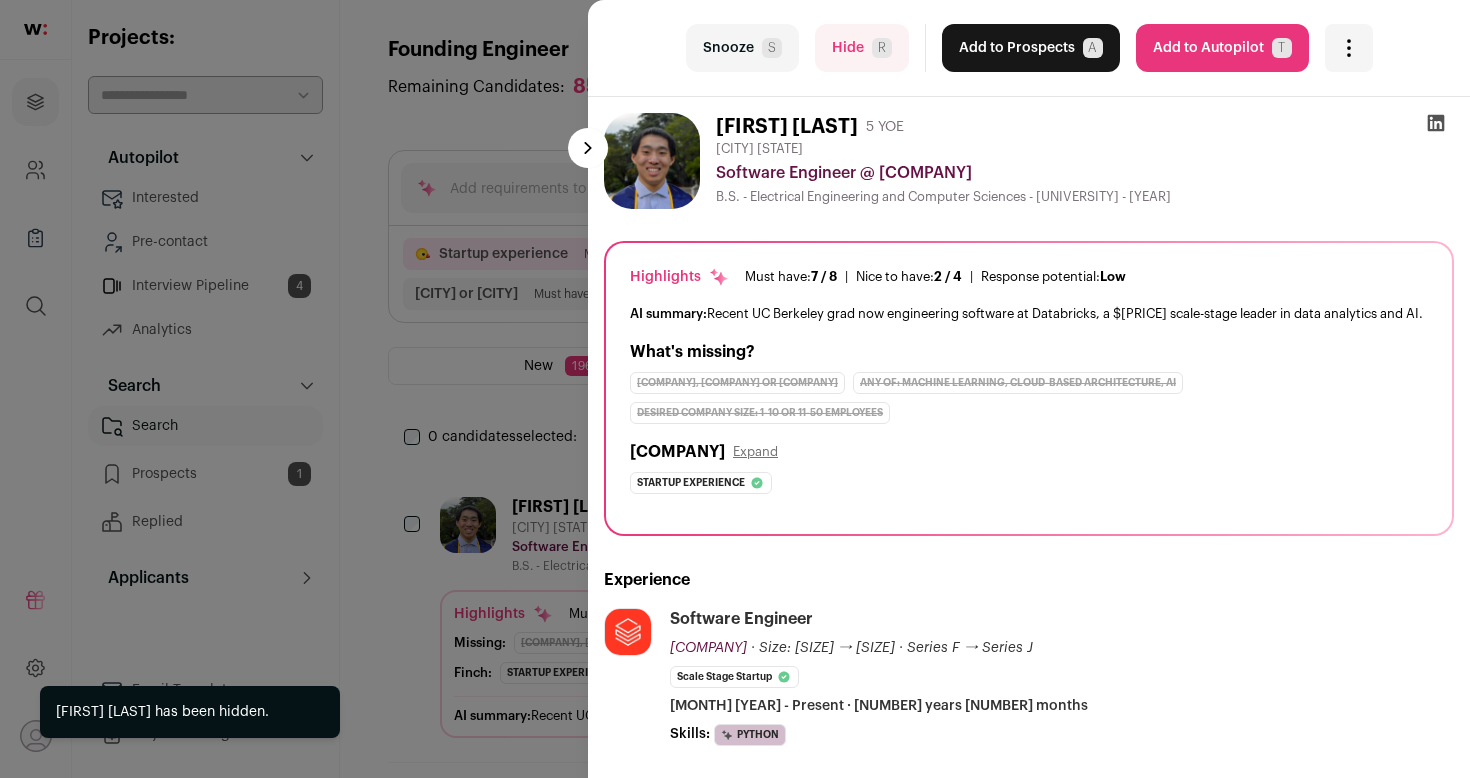 scroll, scrollTop: 494, scrollLeft: 0, axis: vertical 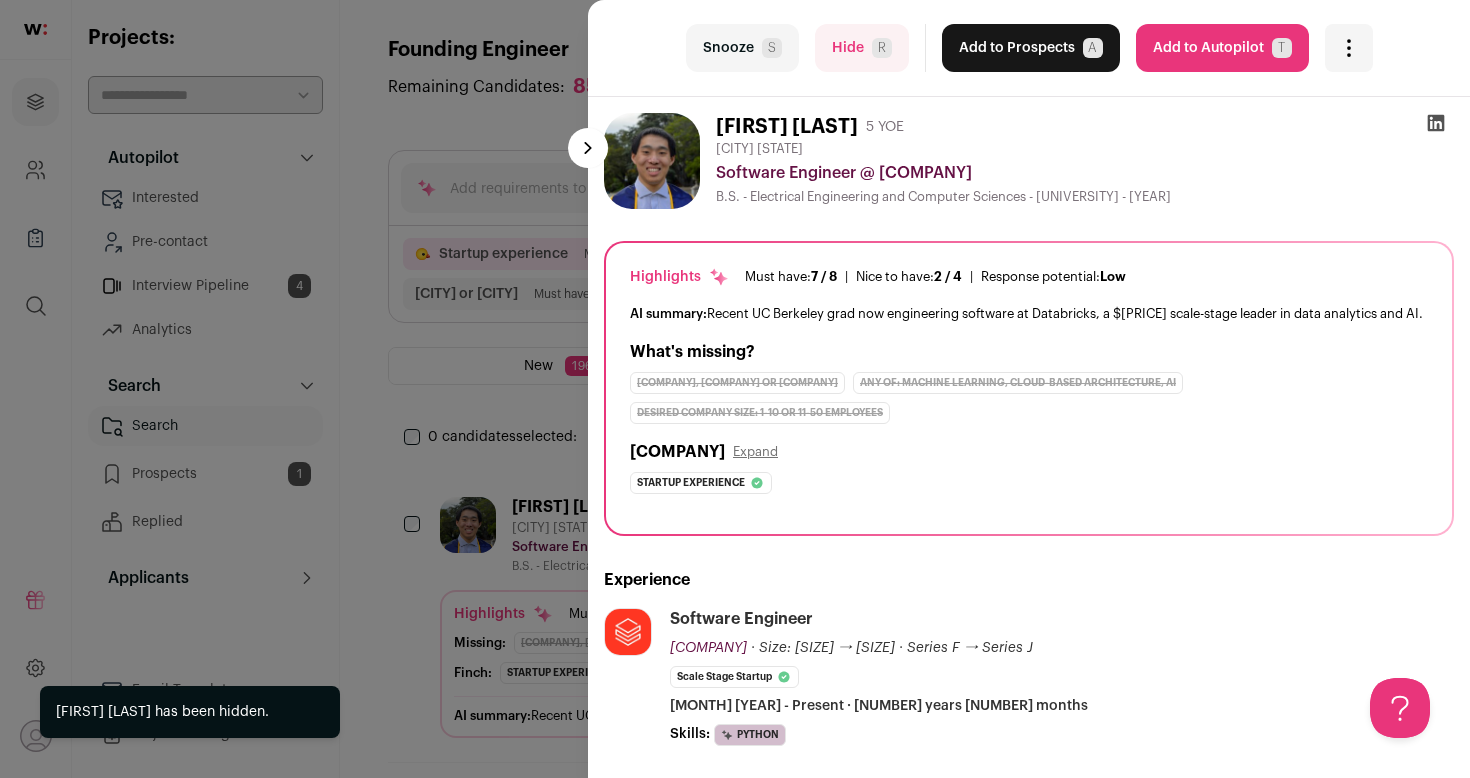 click on "Add to Autopilot
T" at bounding box center [1222, 48] 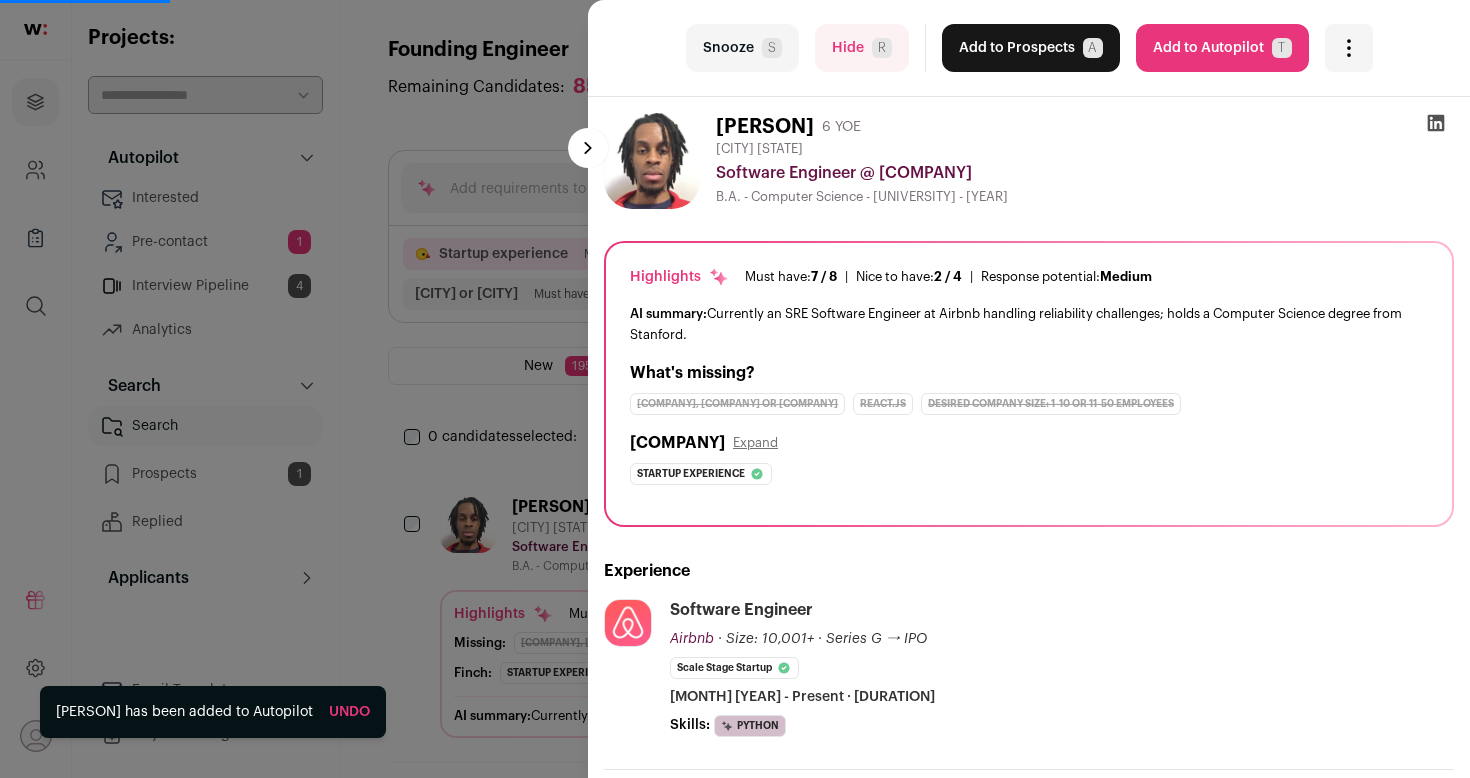 click on "Hide
[INITIAL]" at bounding box center [862, 48] 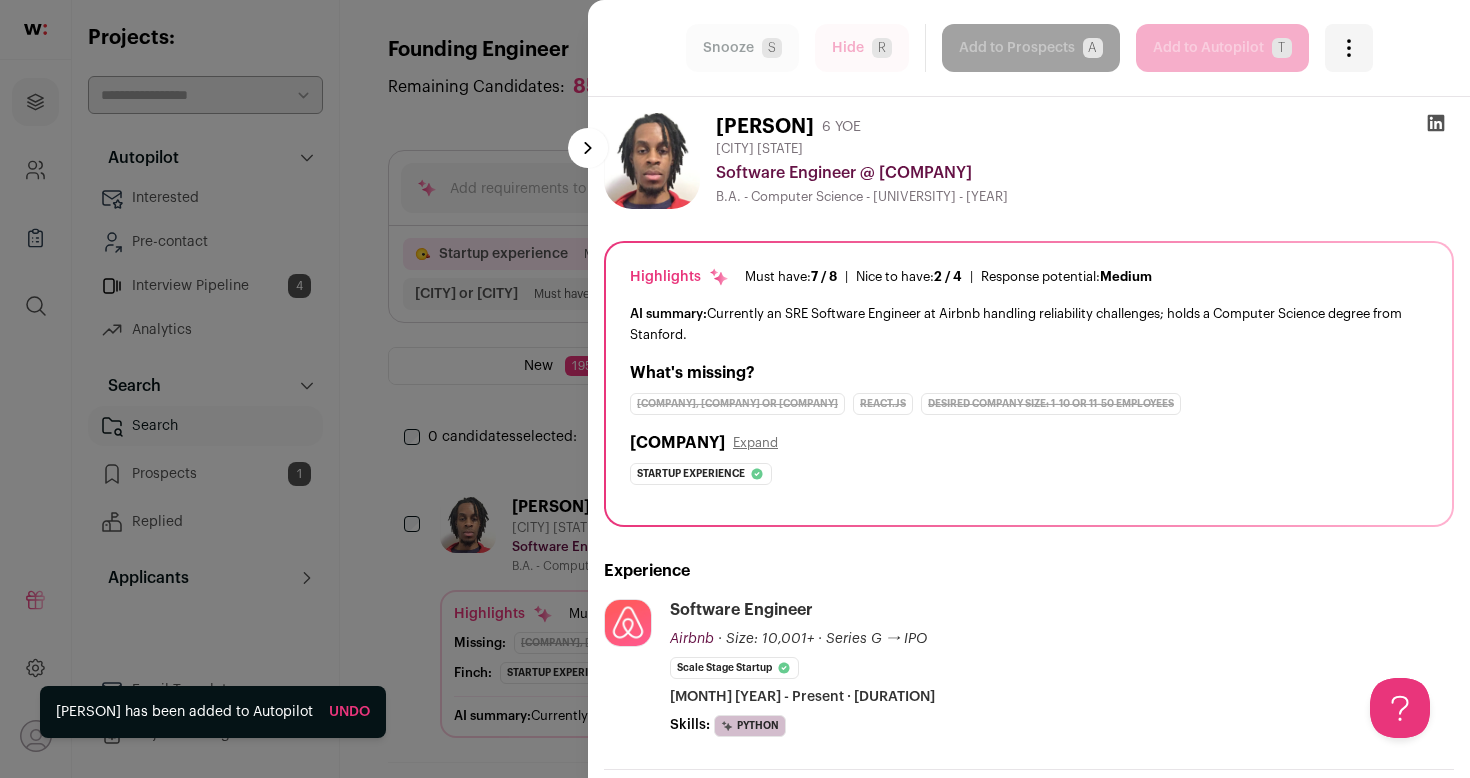 scroll, scrollTop: 0, scrollLeft: 0, axis: both 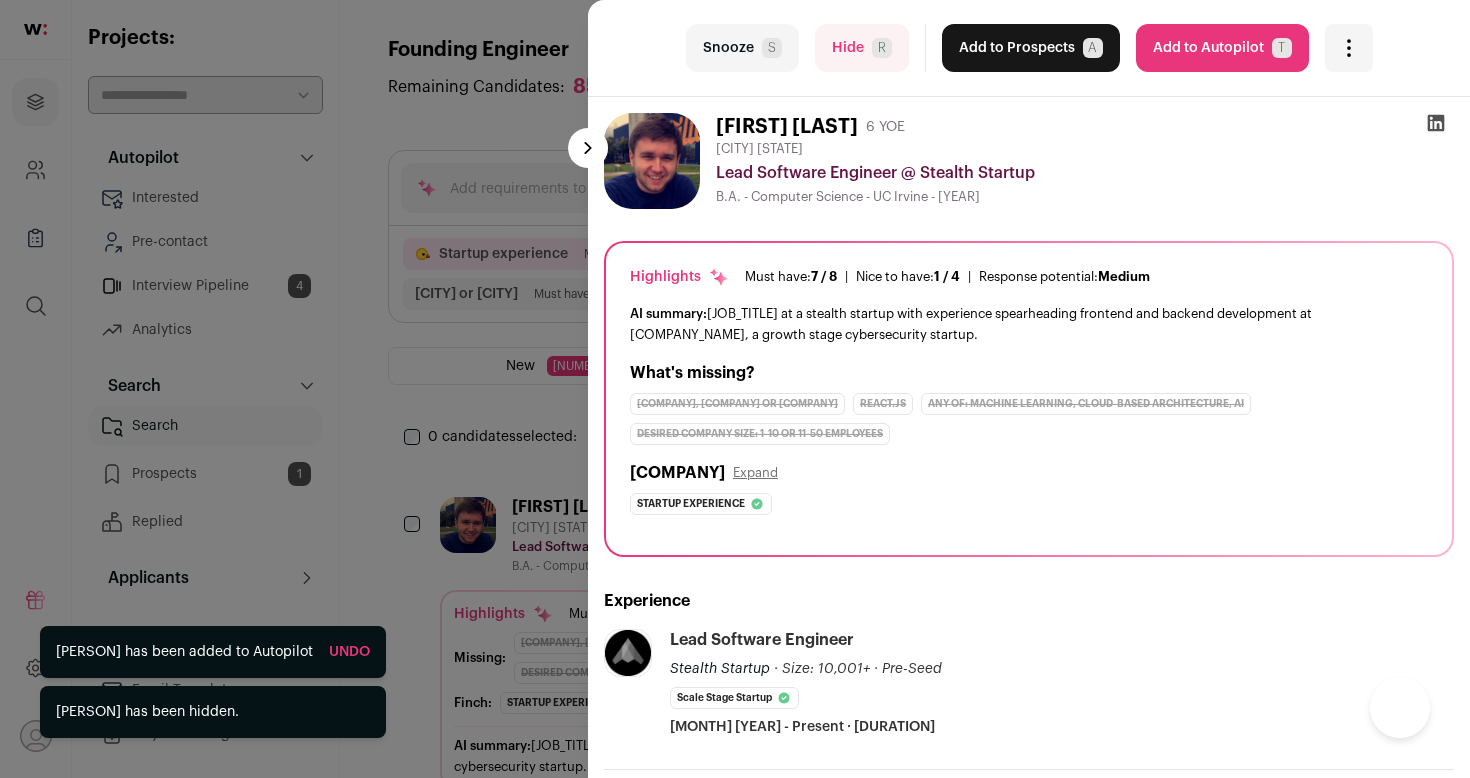 click on "Hide
[INITIAL]" at bounding box center (862, 48) 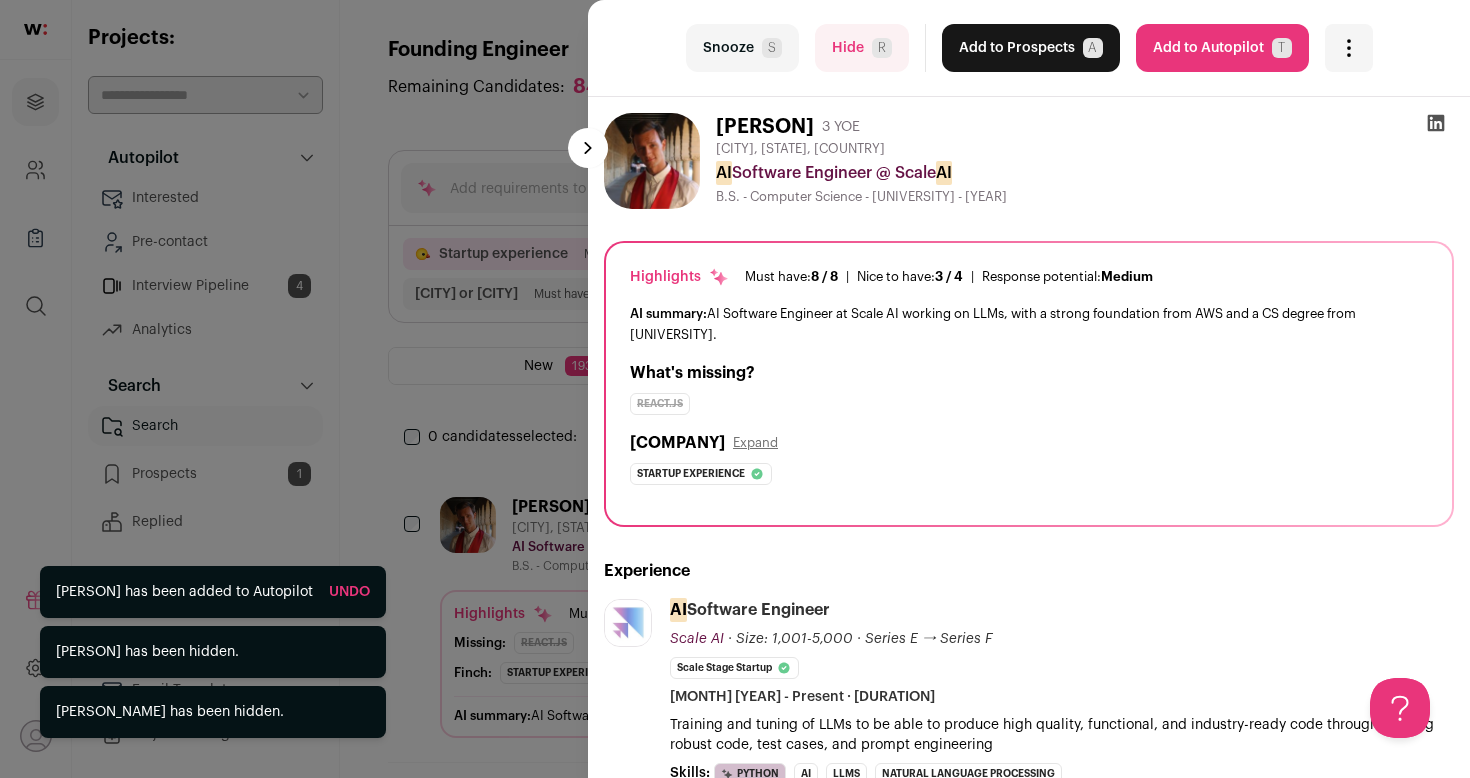 scroll, scrollTop: 0, scrollLeft: 0, axis: both 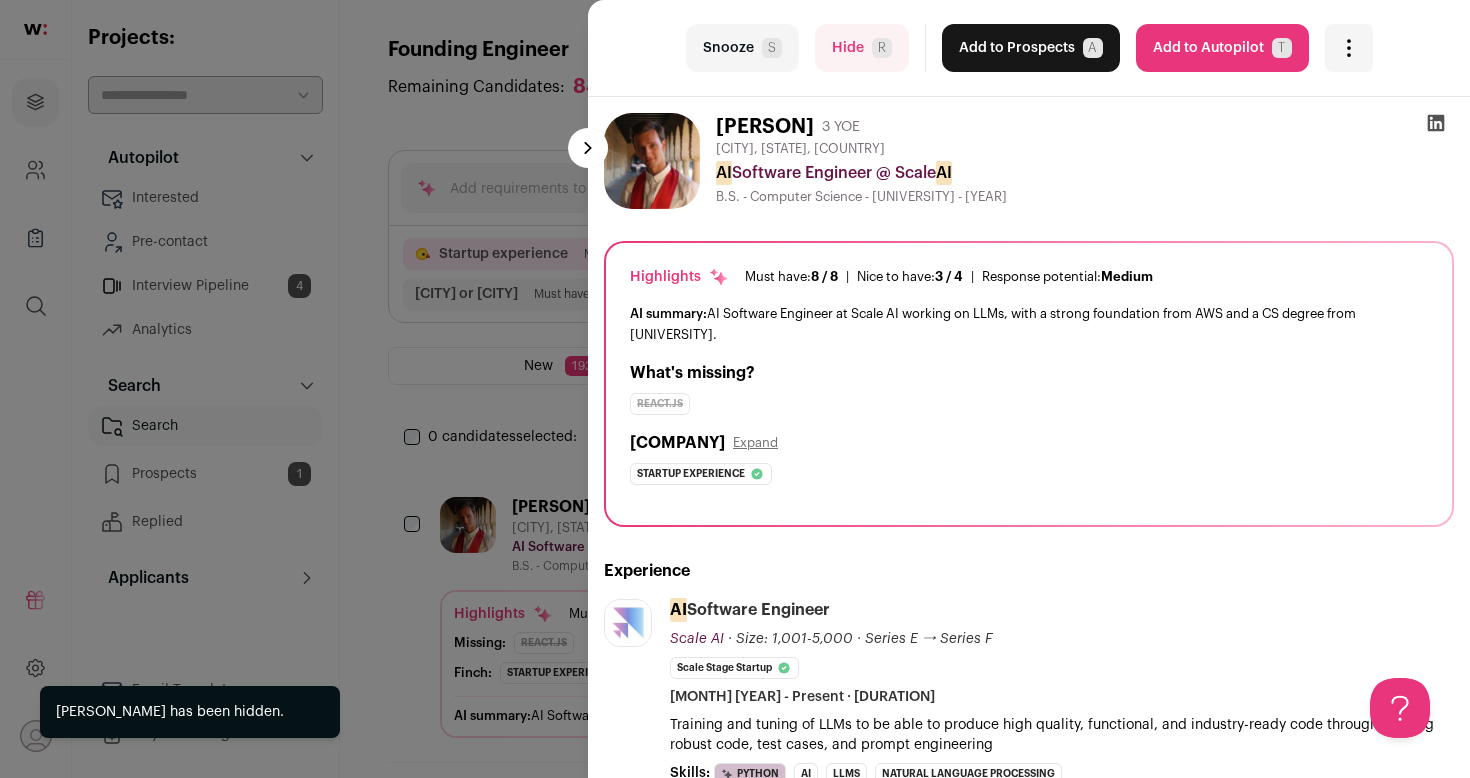 click on "Add to Autopilot
T" at bounding box center [1222, 48] 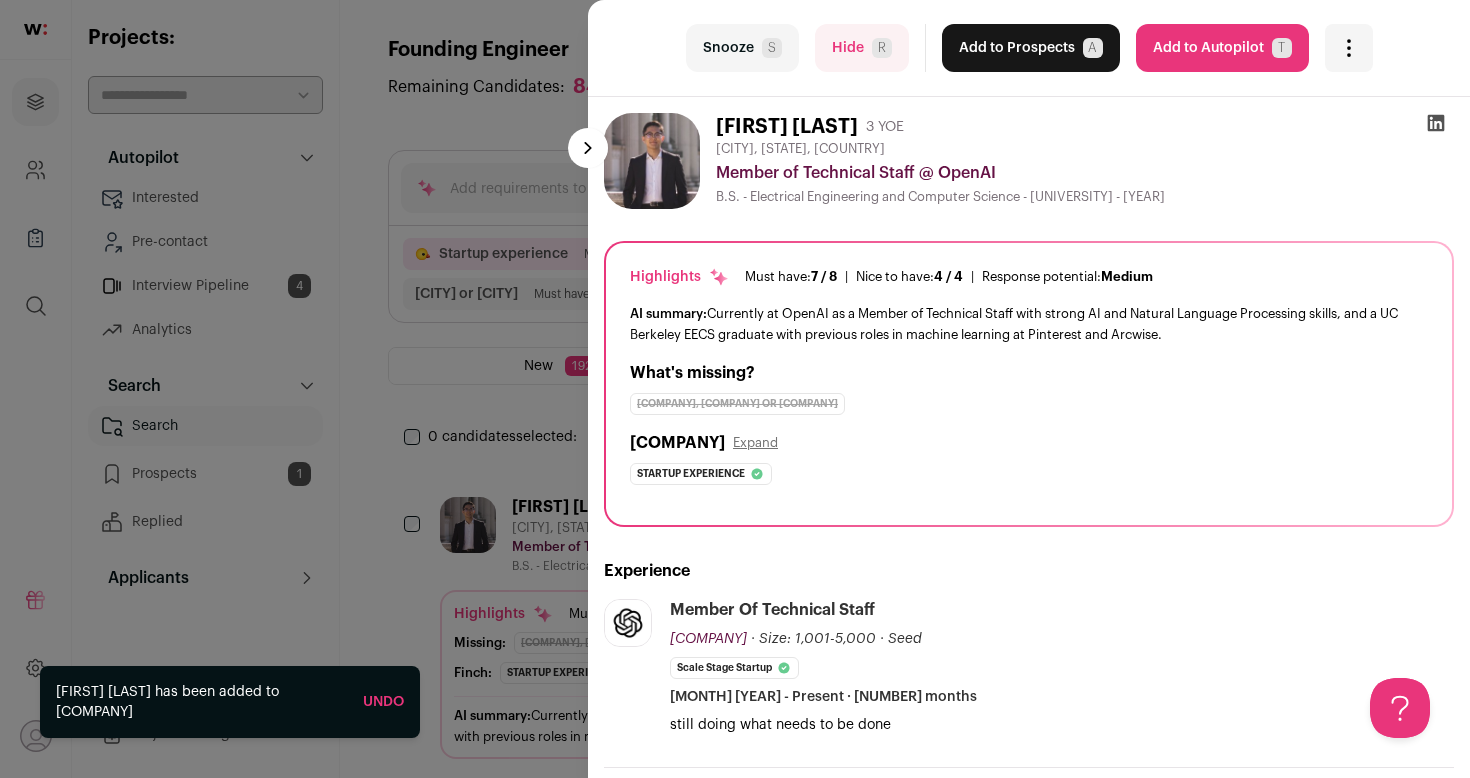 scroll, scrollTop: 0, scrollLeft: 0, axis: both 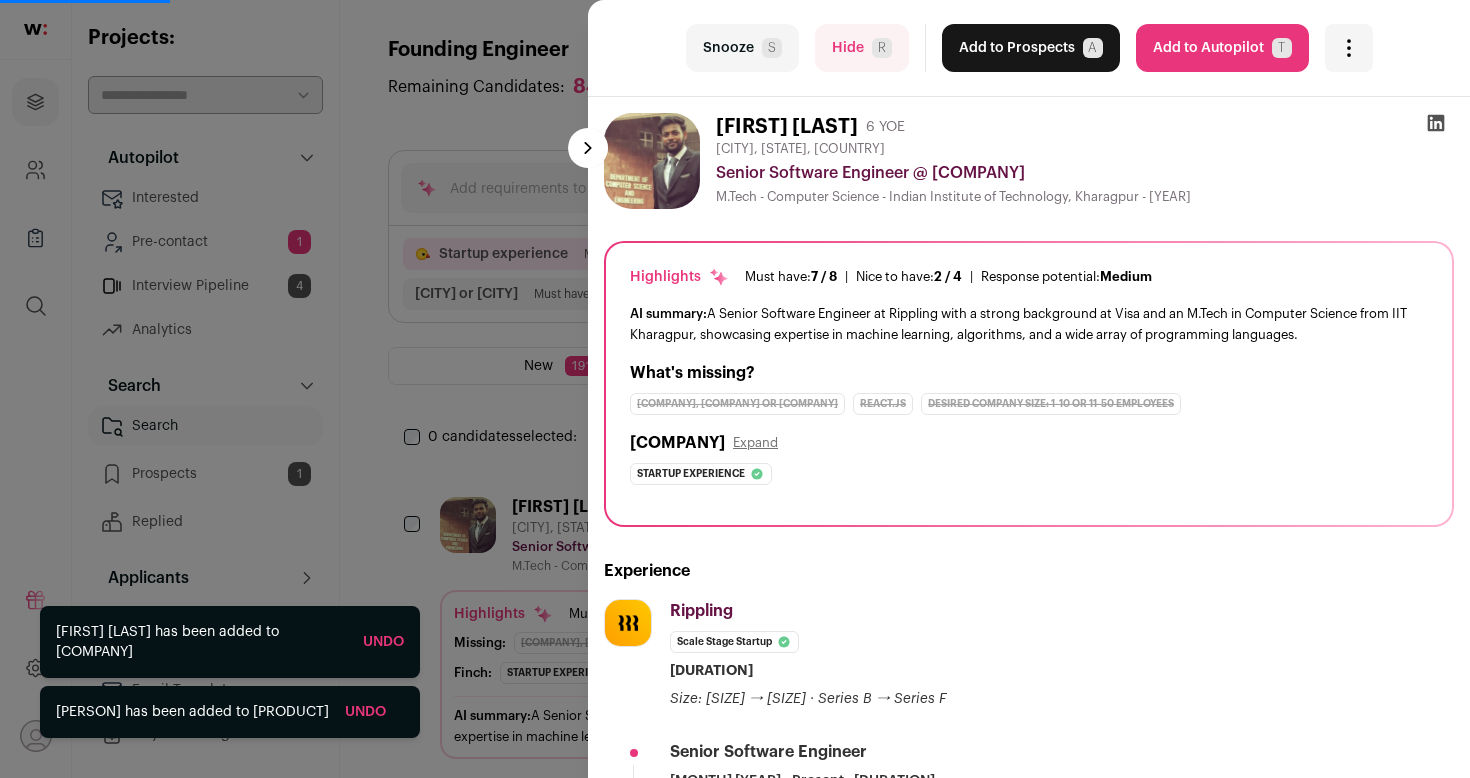 click on "Hide
[INITIAL]" at bounding box center (862, 48) 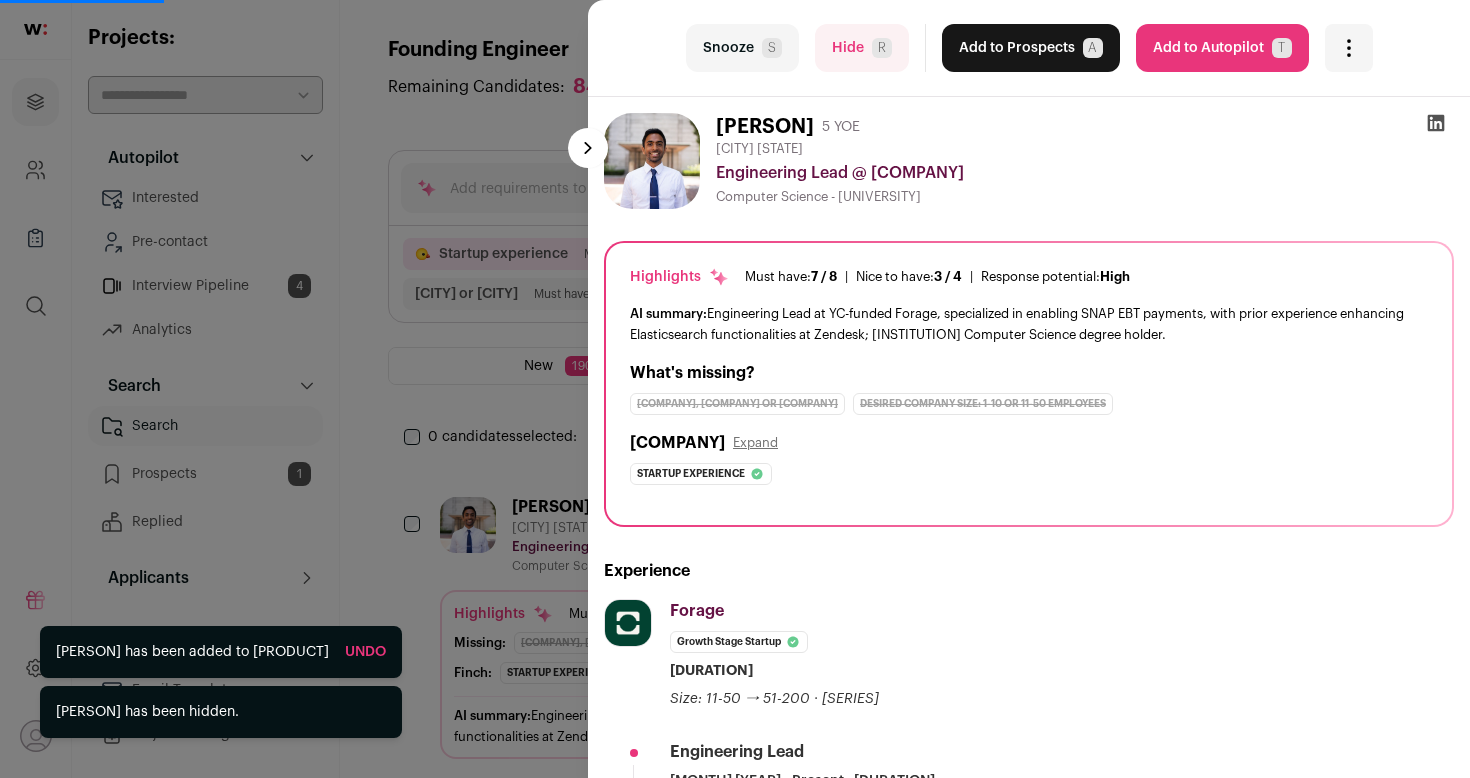click on "Hide
[INITIAL]" at bounding box center (862, 48) 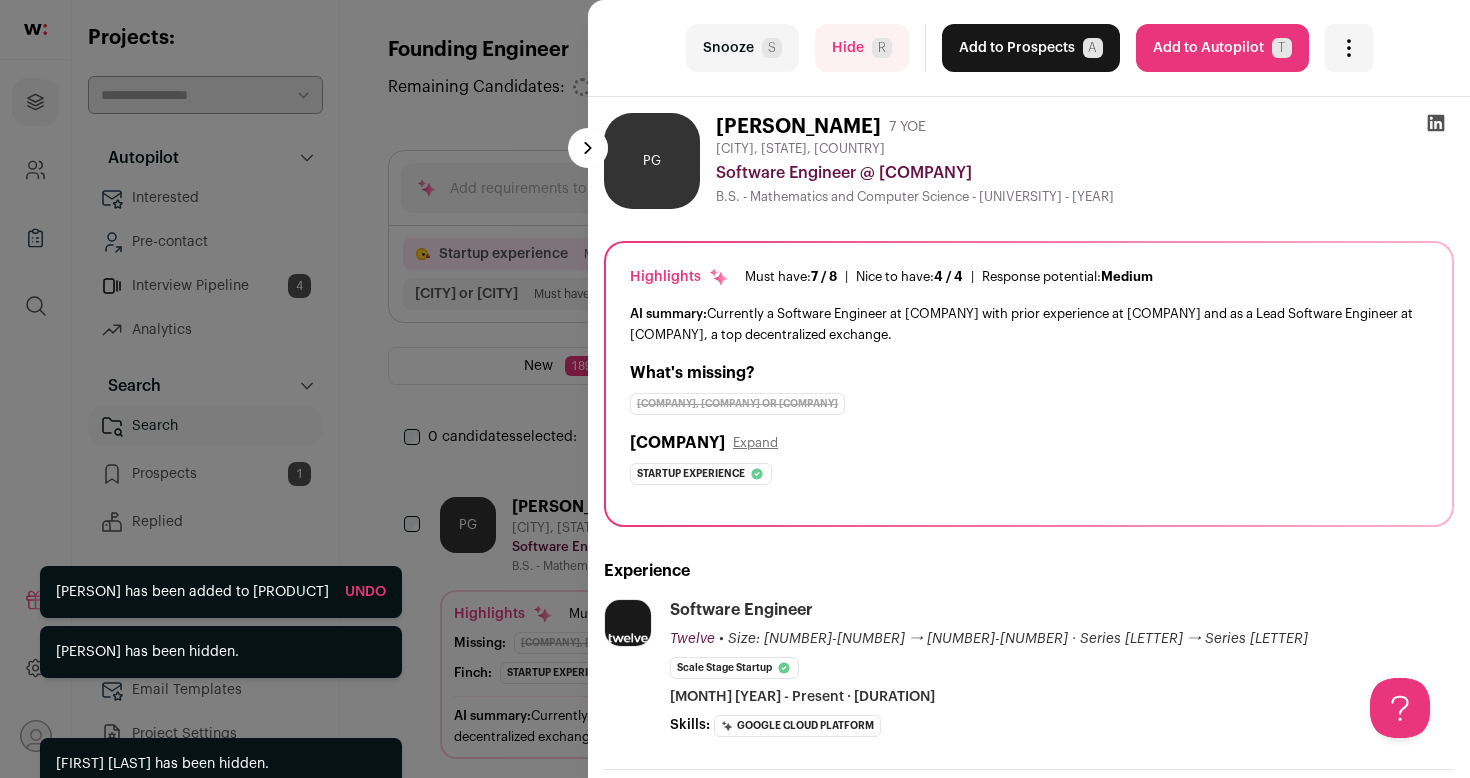 scroll, scrollTop: 0, scrollLeft: 0, axis: both 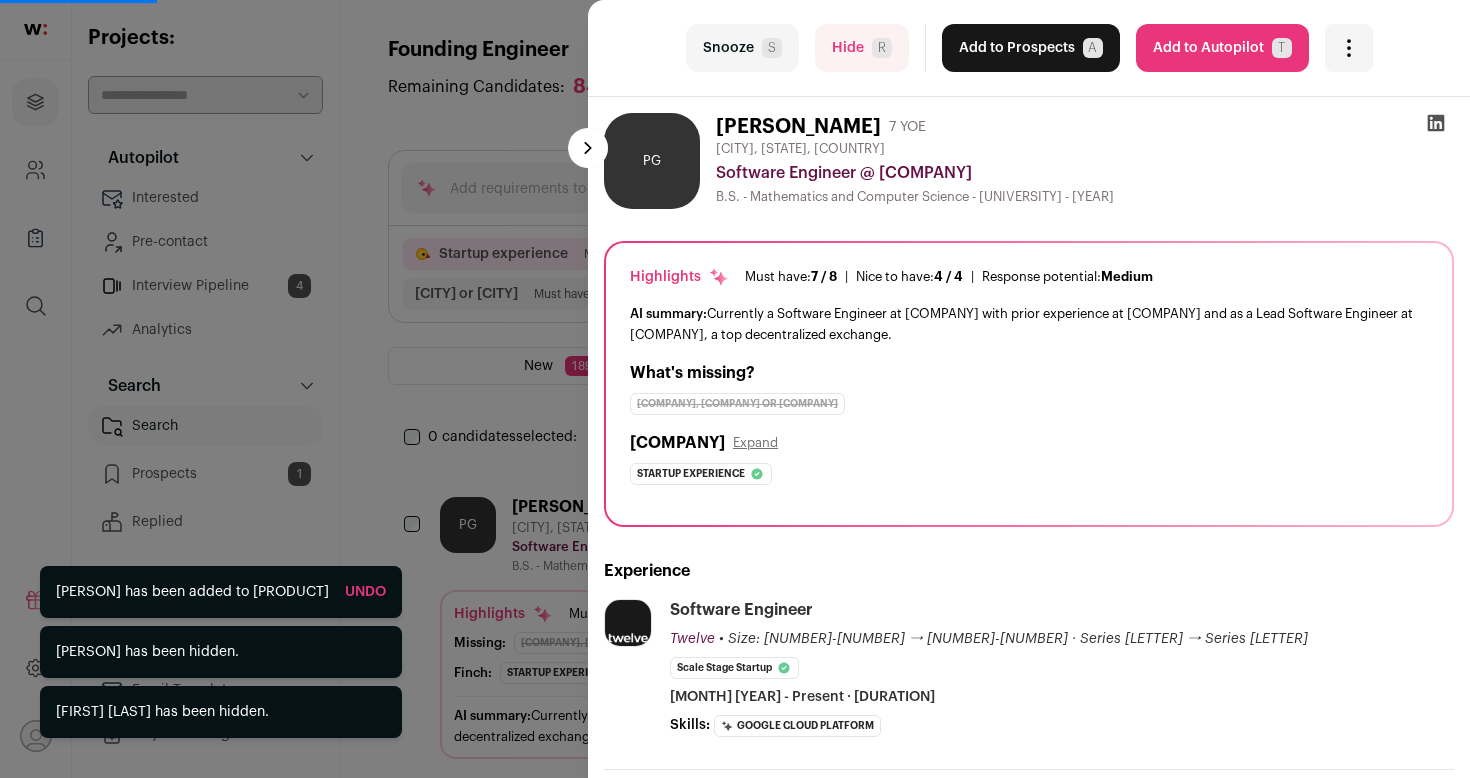 click on "Hide
[INITIAL]" at bounding box center [862, 48] 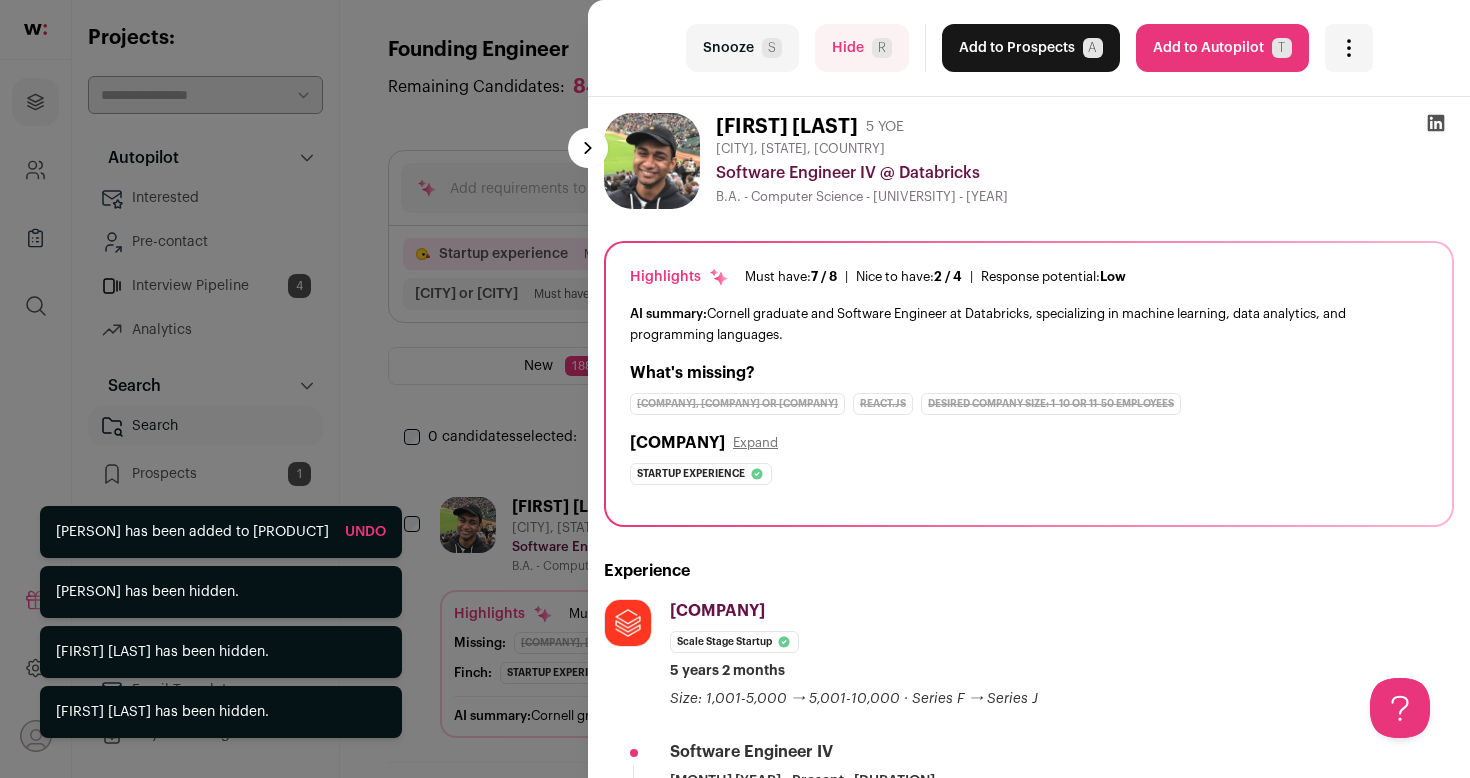 scroll, scrollTop: 0, scrollLeft: 0, axis: both 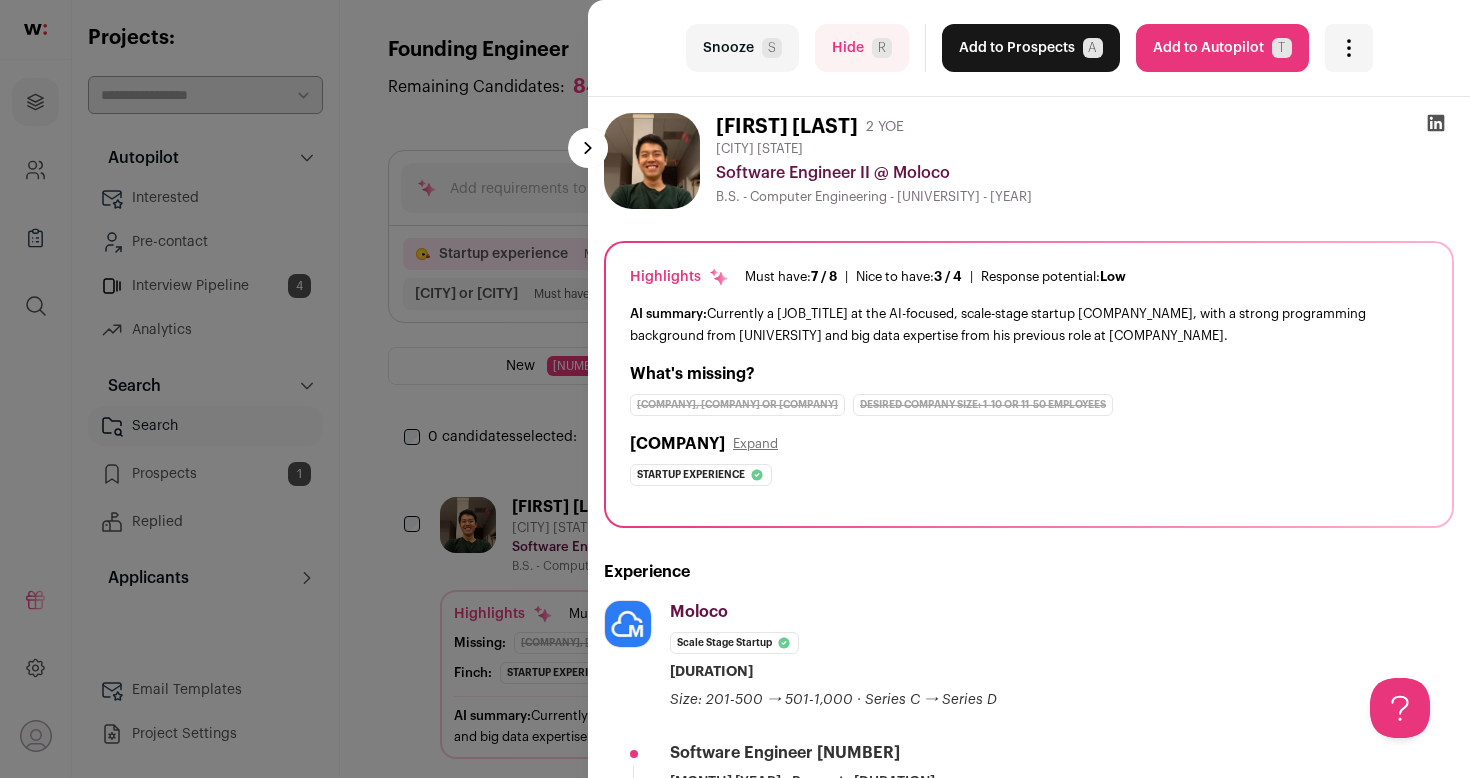 click on "Hide
[INITIAL]" at bounding box center [862, 48] 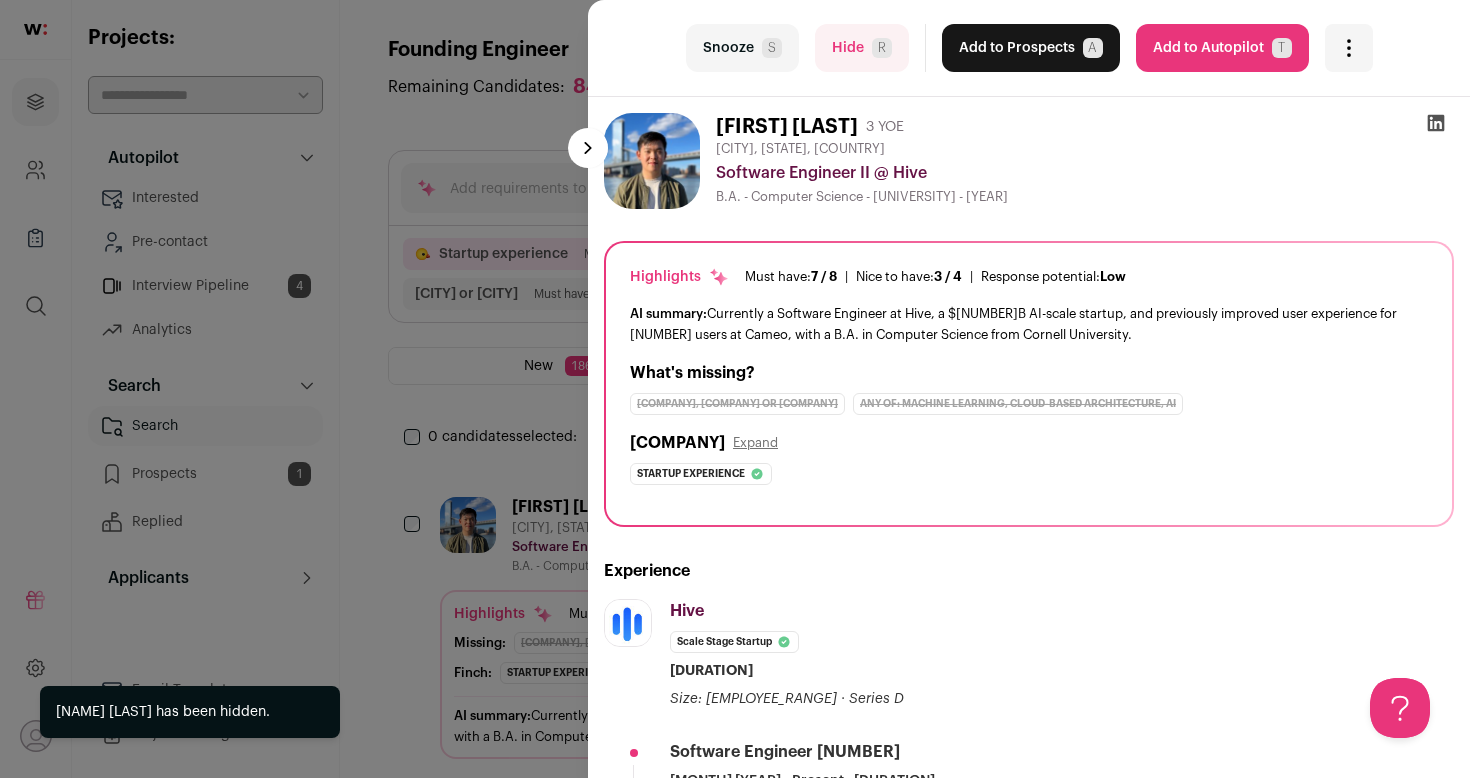 scroll, scrollTop: 0, scrollLeft: 0, axis: both 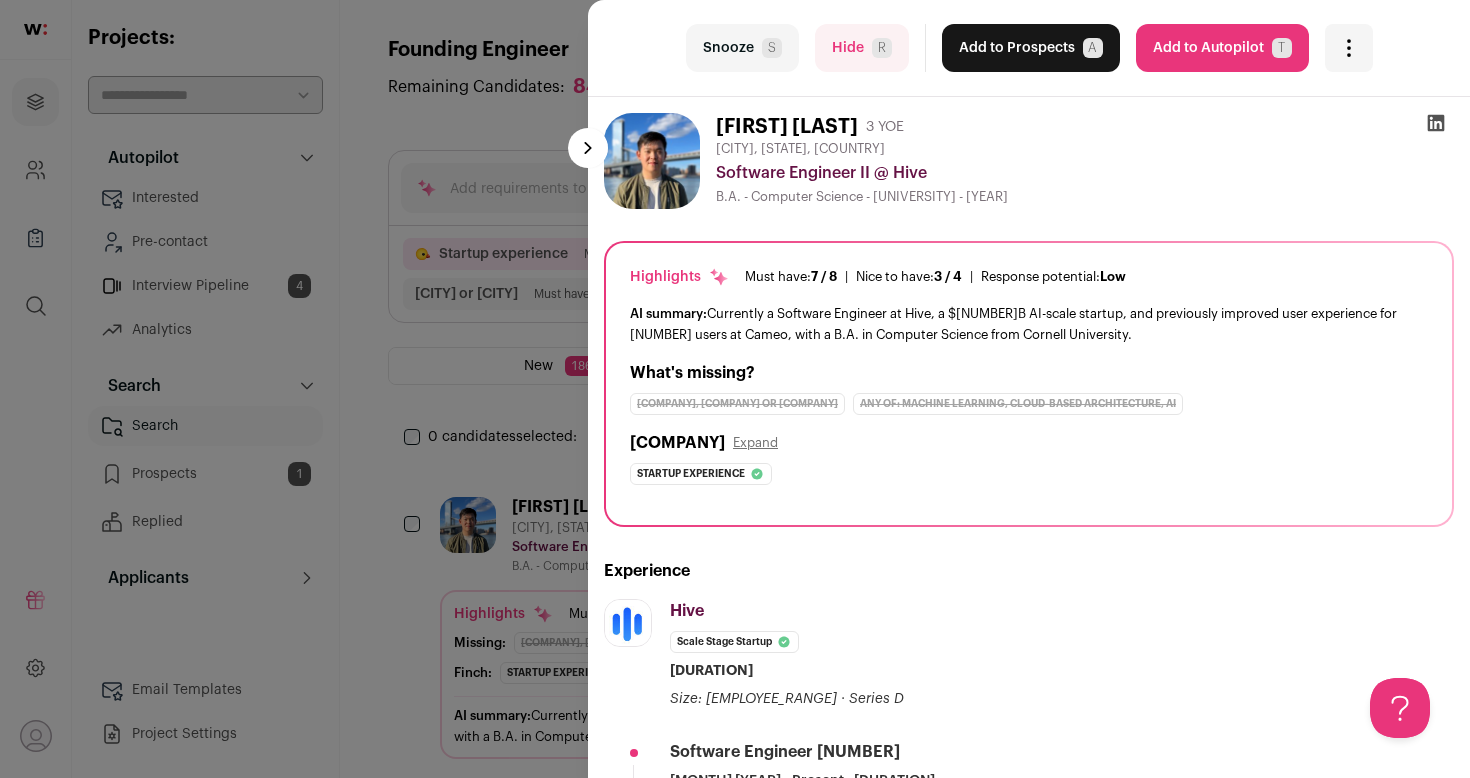 click on "Add to Autopilot
T" at bounding box center (1222, 48) 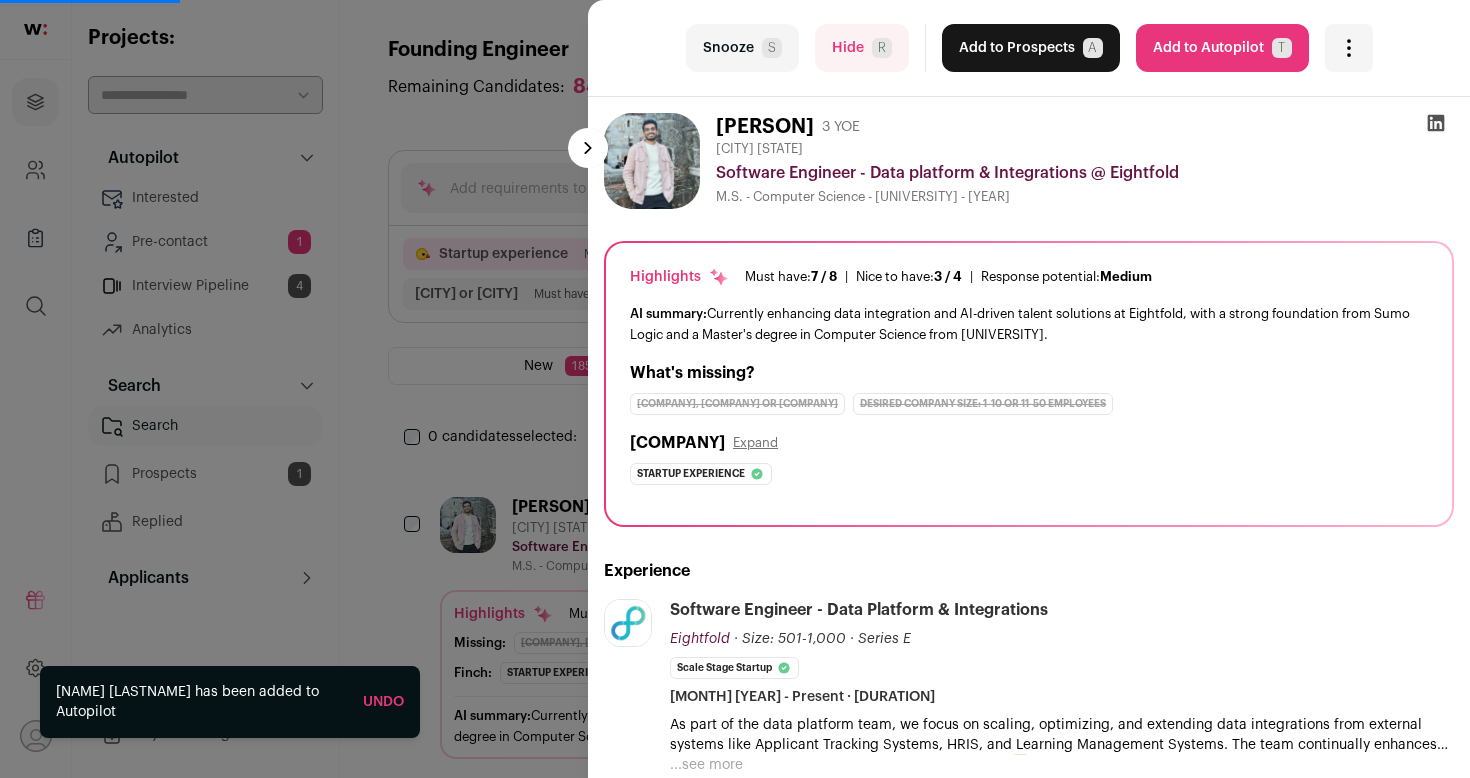 click on "Hide
[INITIAL]" at bounding box center [862, 48] 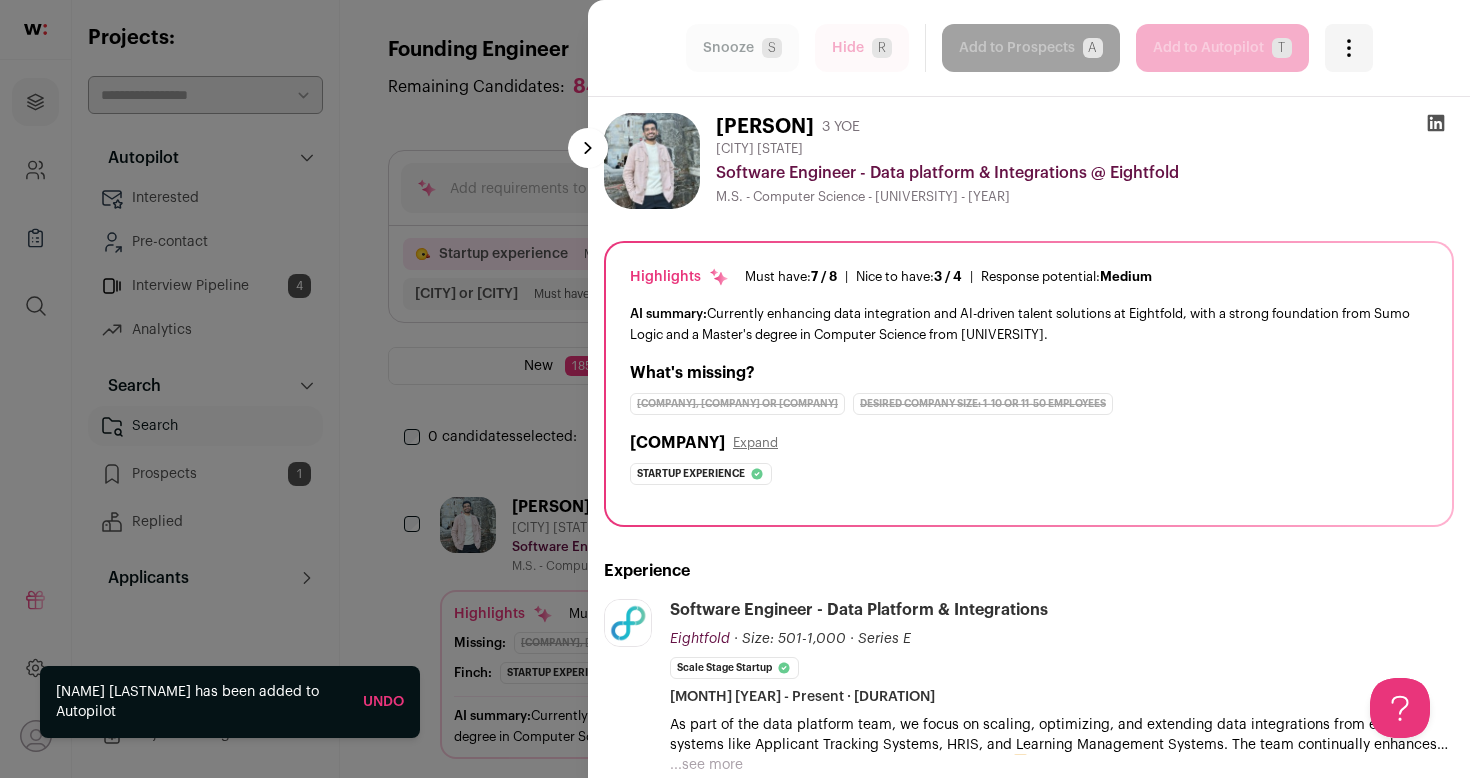 scroll, scrollTop: 0, scrollLeft: 0, axis: both 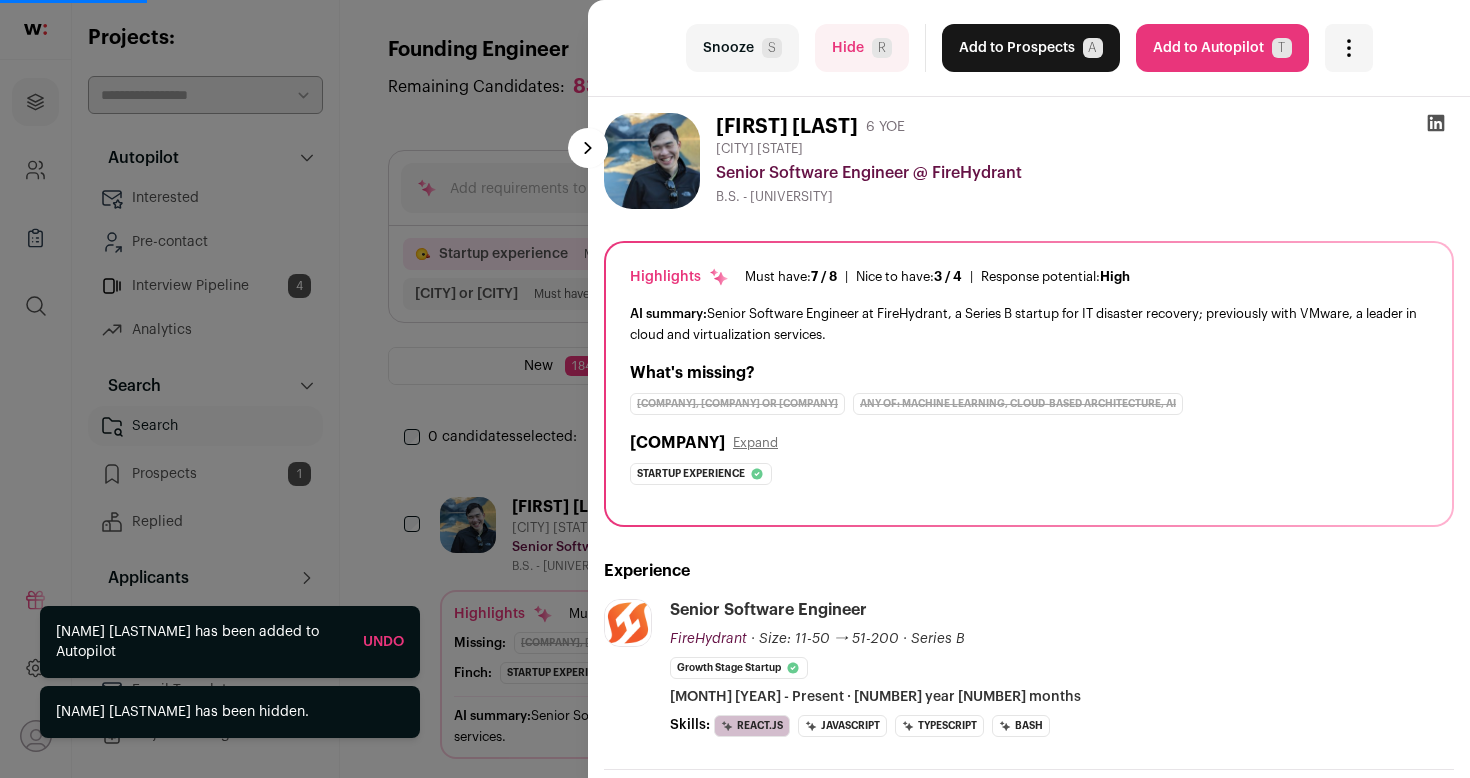 click on "Hide
[INITIAL]" at bounding box center [862, 48] 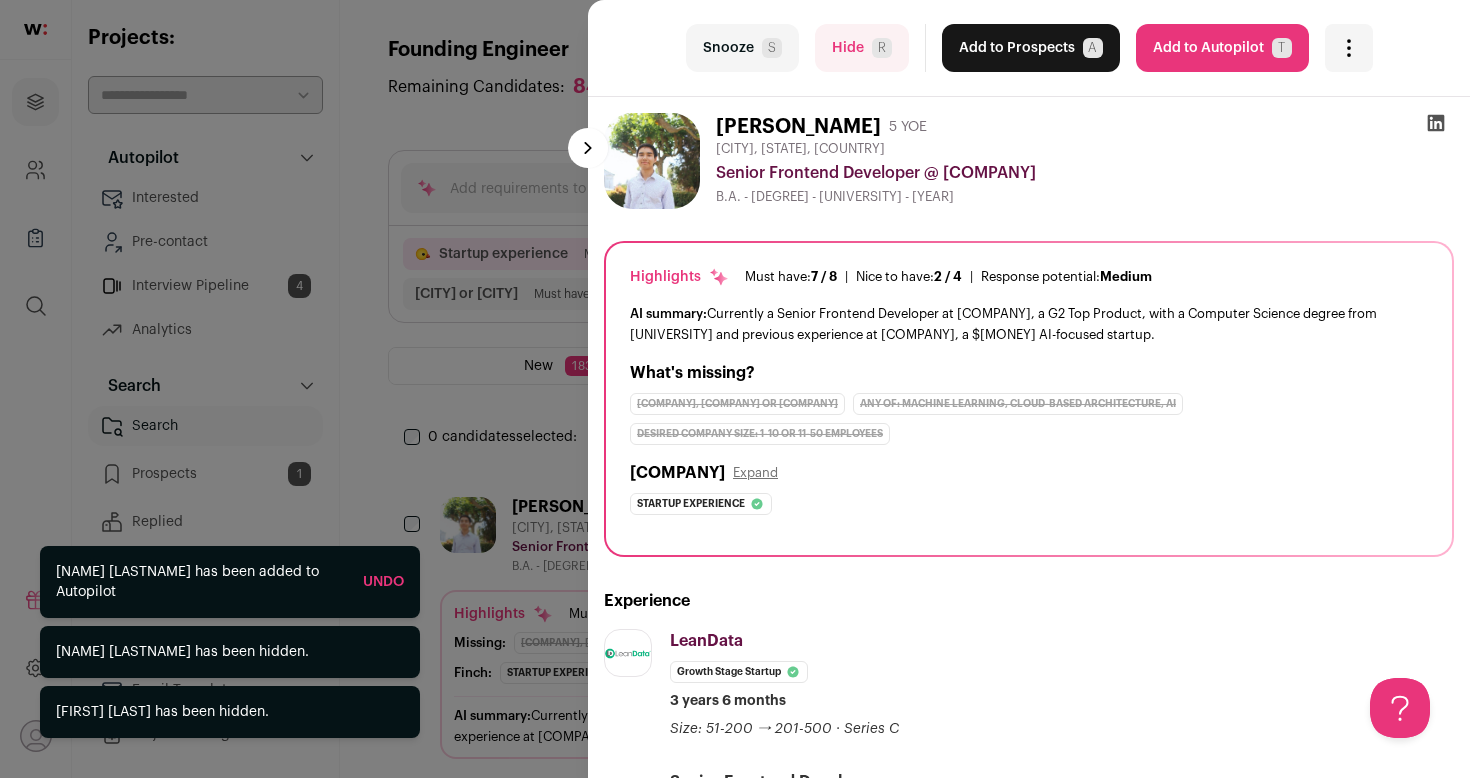 scroll, scrollTop: 0, scrollLeft: 0, axis: both 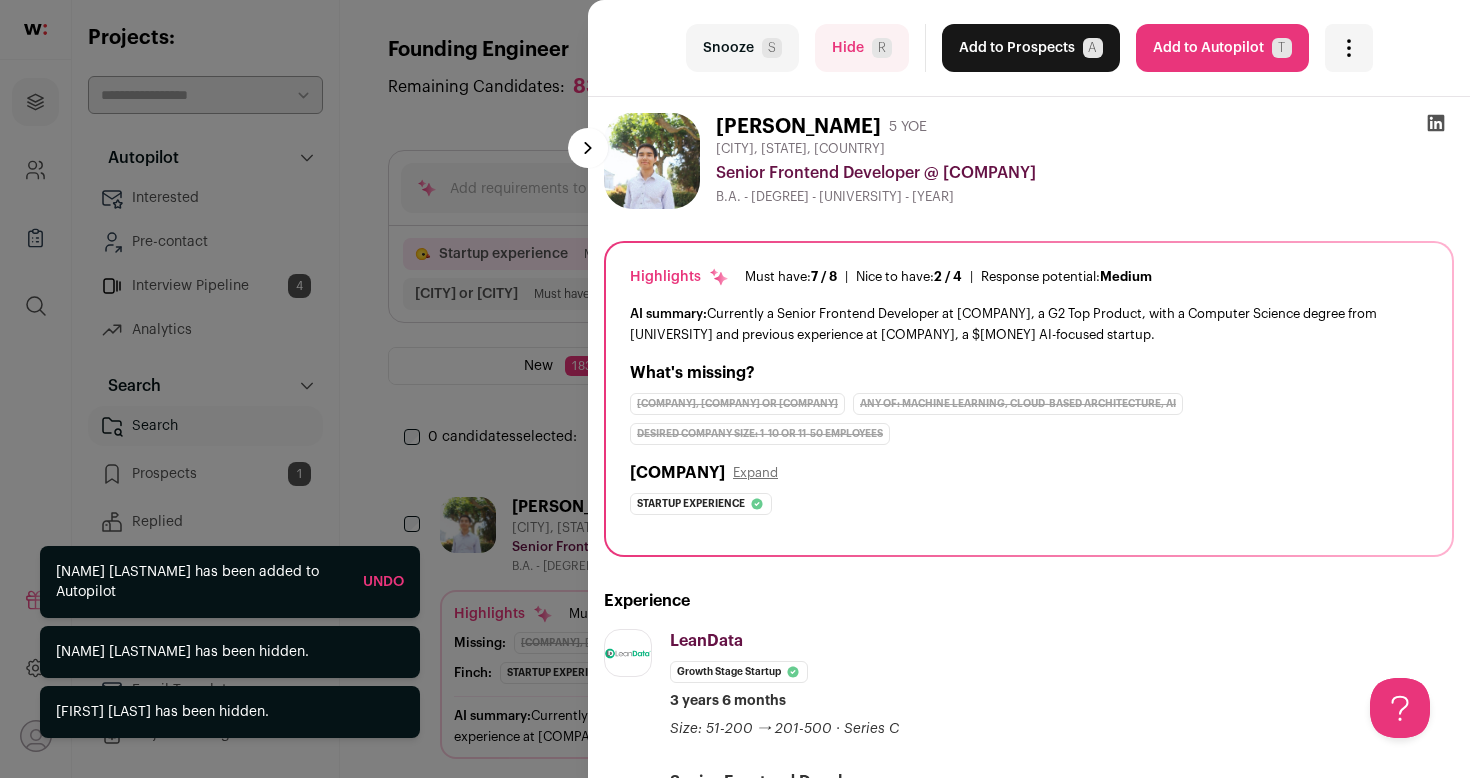 click on "Hide
[INITIAL]" at bounding box center (862, 48) 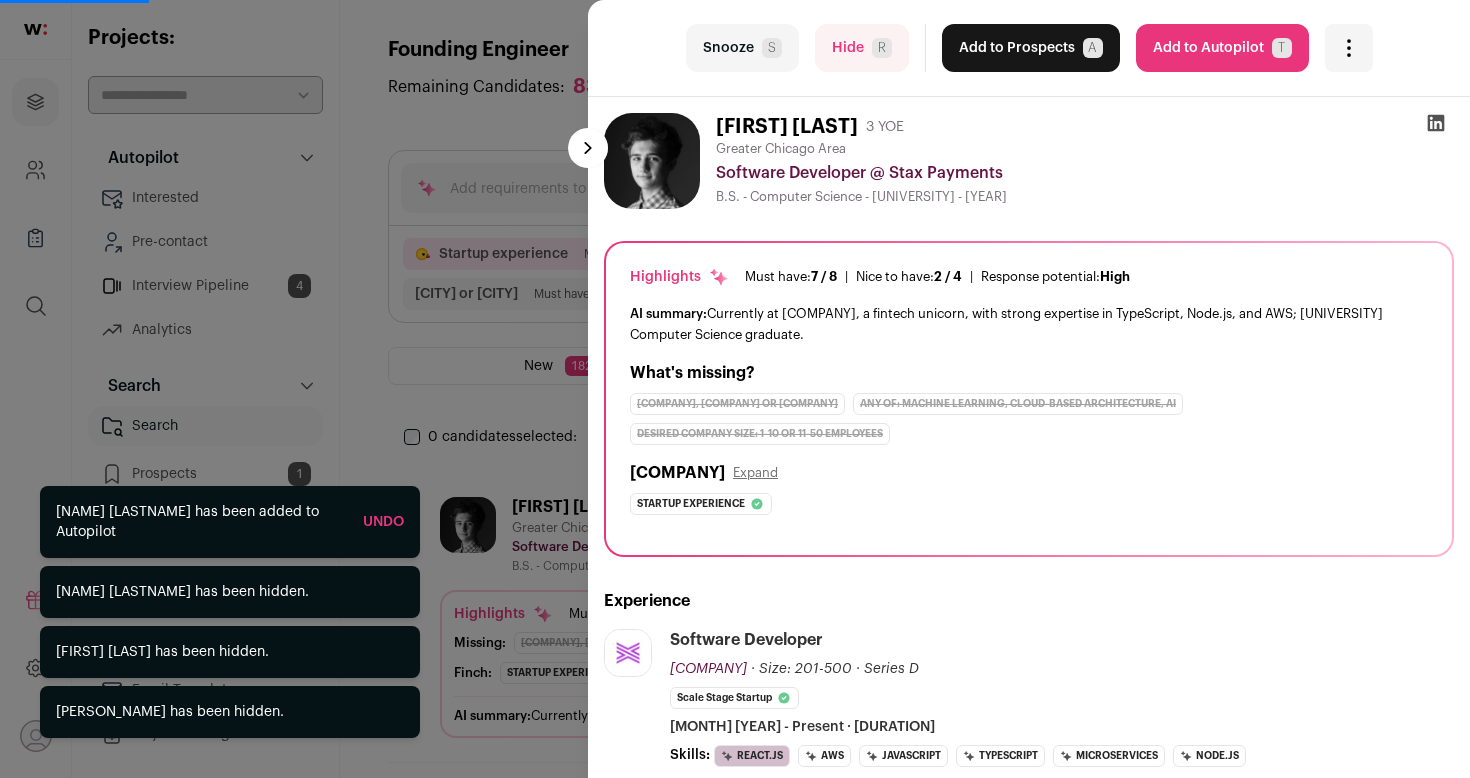 click on "Hide
[INITIAL]" at bounding box center (862, 48) 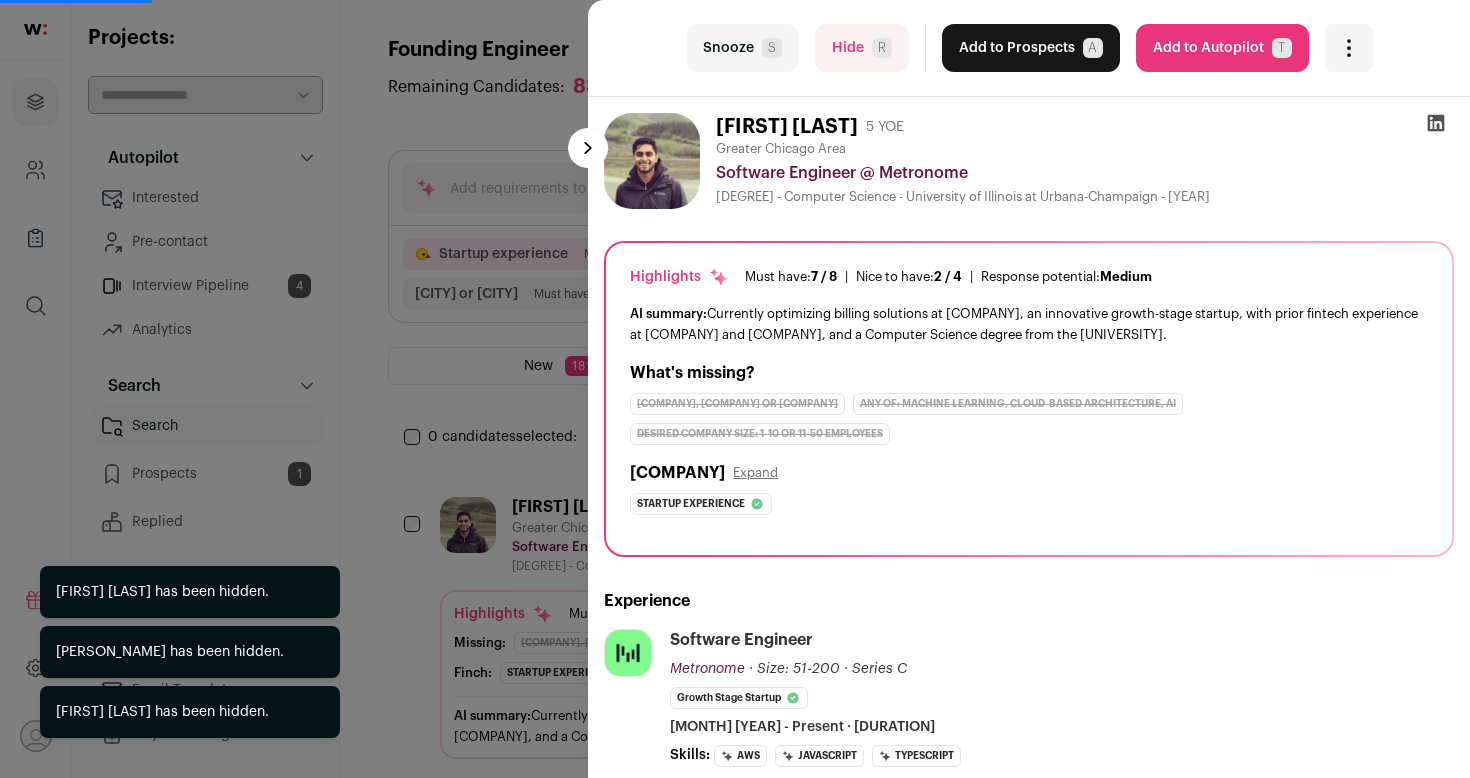 click on "Hide
[INITIAL]" at bounding box center [862, 48] 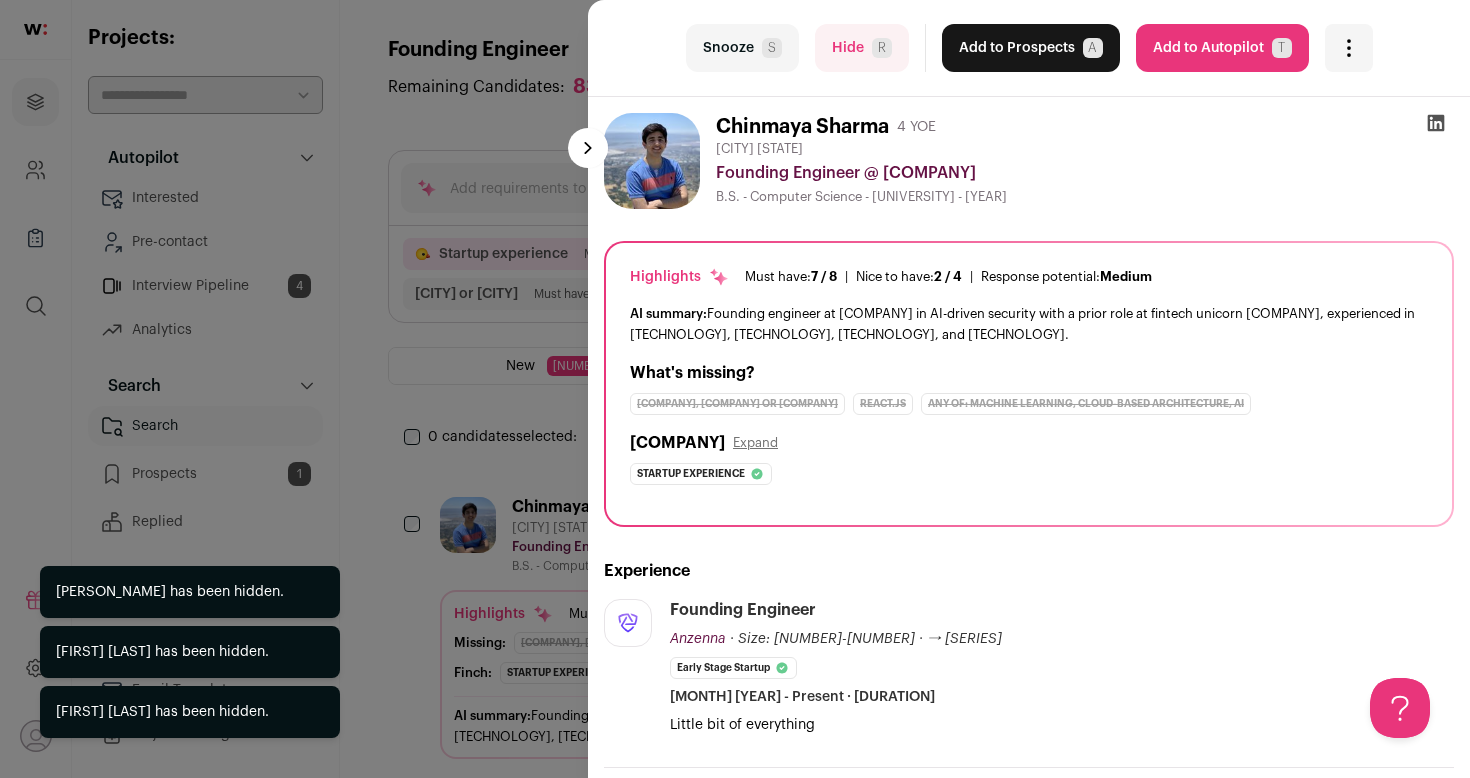 scroll, scrollTop: 0, scrollLeft: 0, axis: both 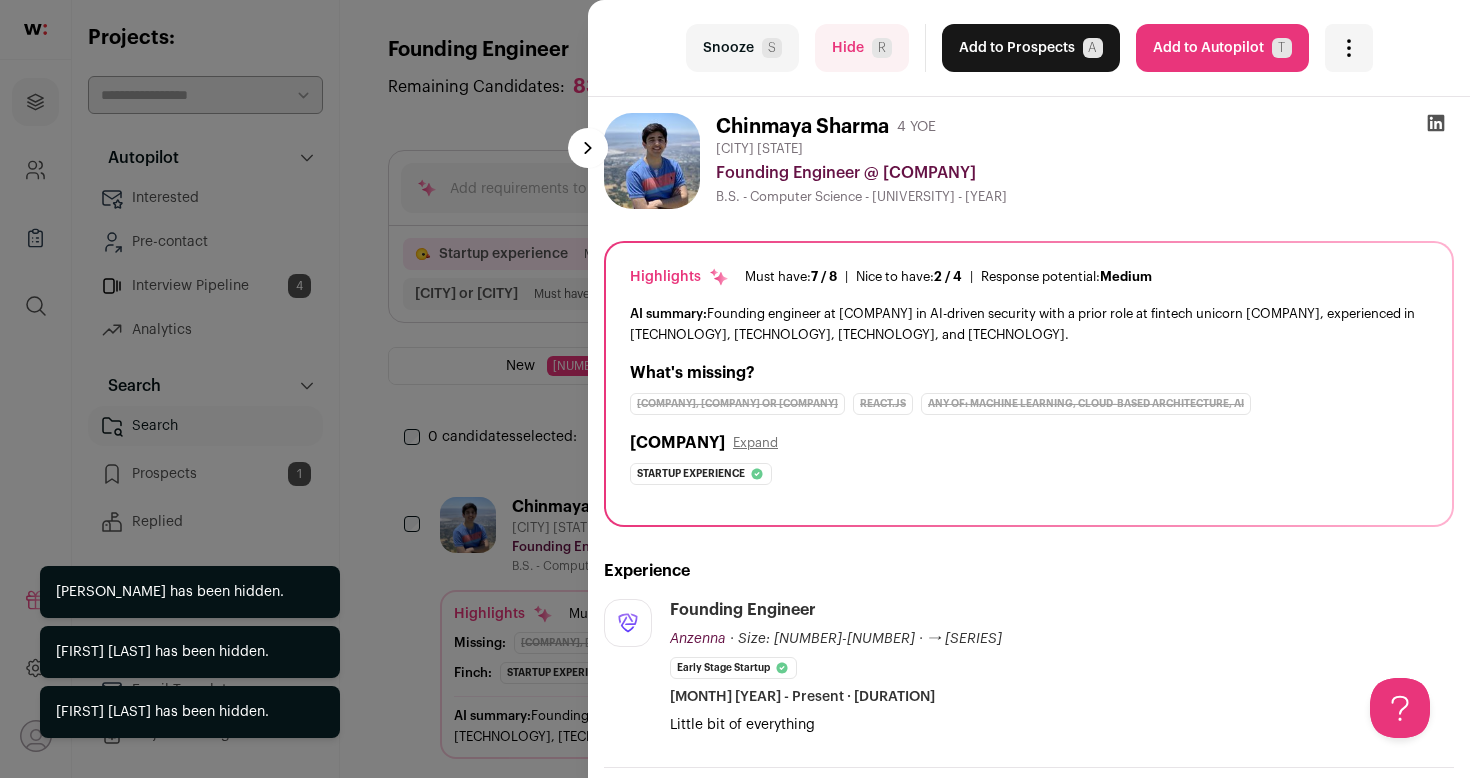 click on "Hide
[INITIAL]" at bounding box center [862, 48] 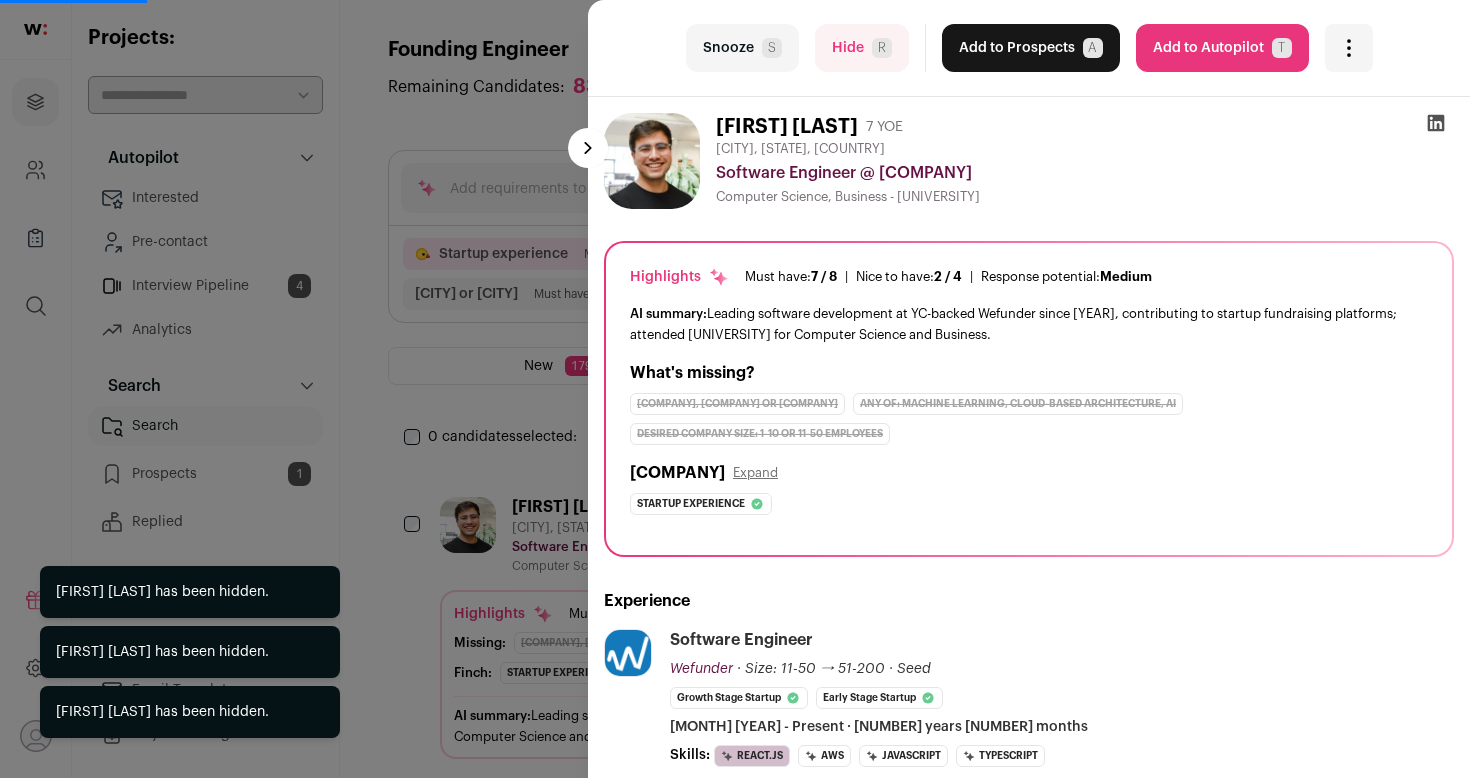 click on "Hide
[INITIAL]" at bounding box center [862, 48] 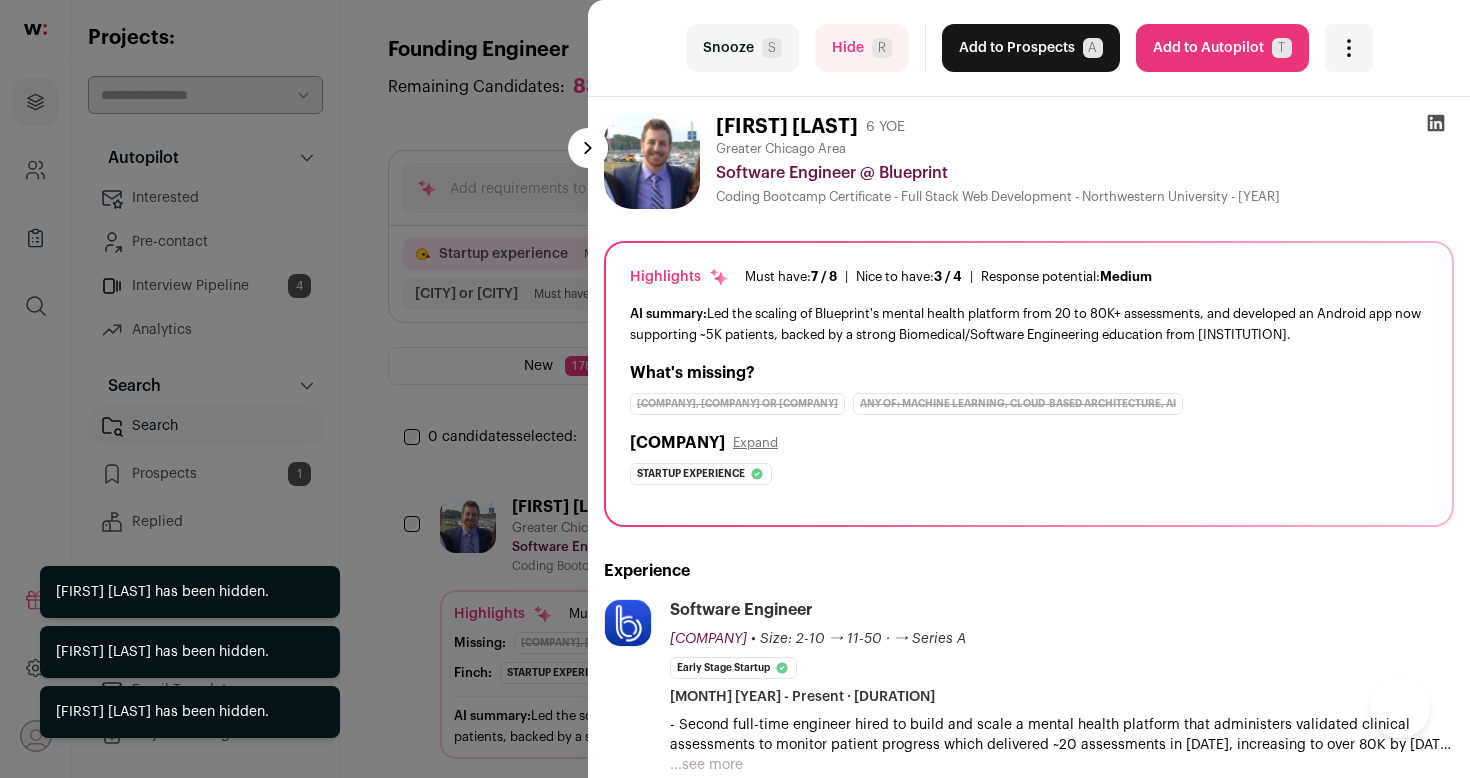 click on "Hide
[INITIAL]" at bounding box center (862, 48) 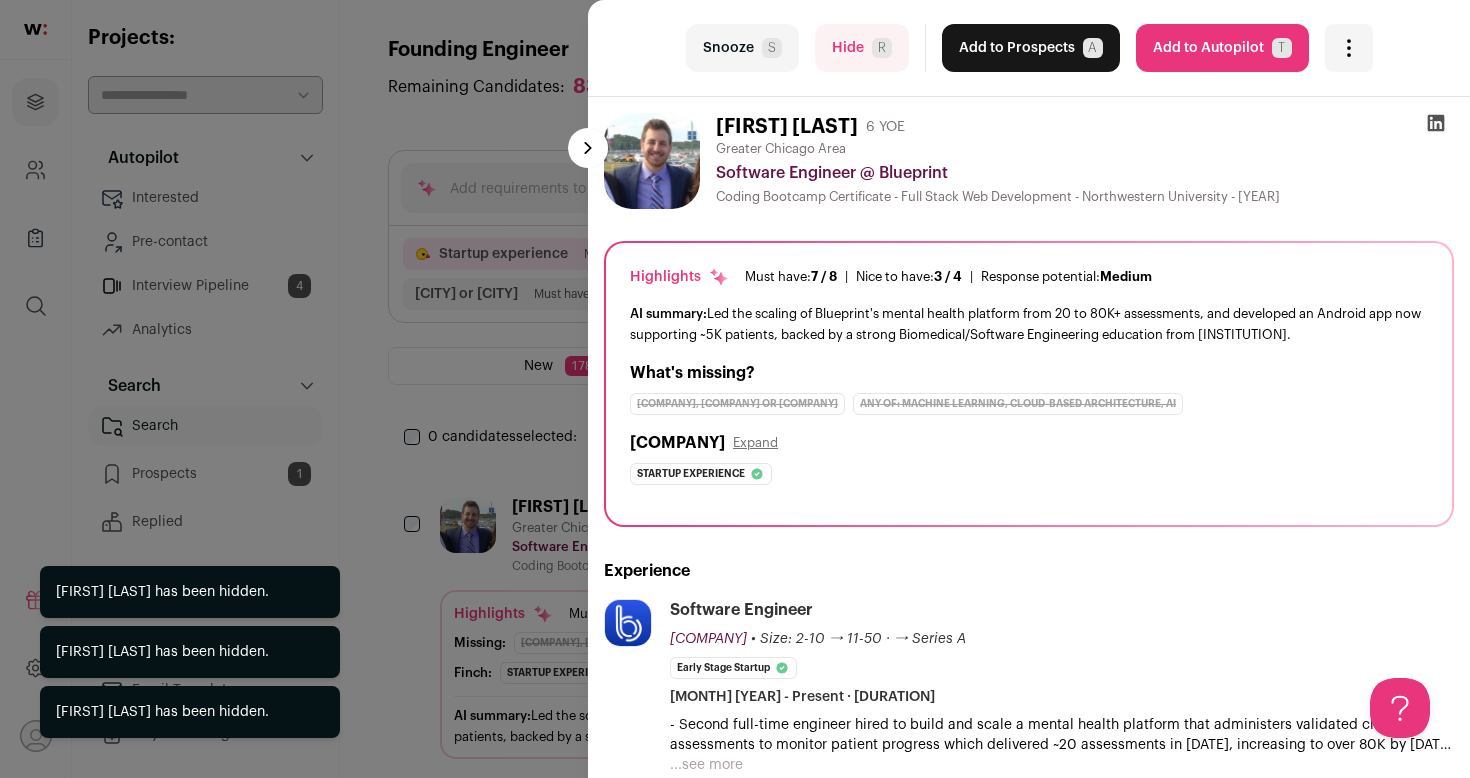 scroll, scrollTop: 0, scrollLeft: 0, axis: both 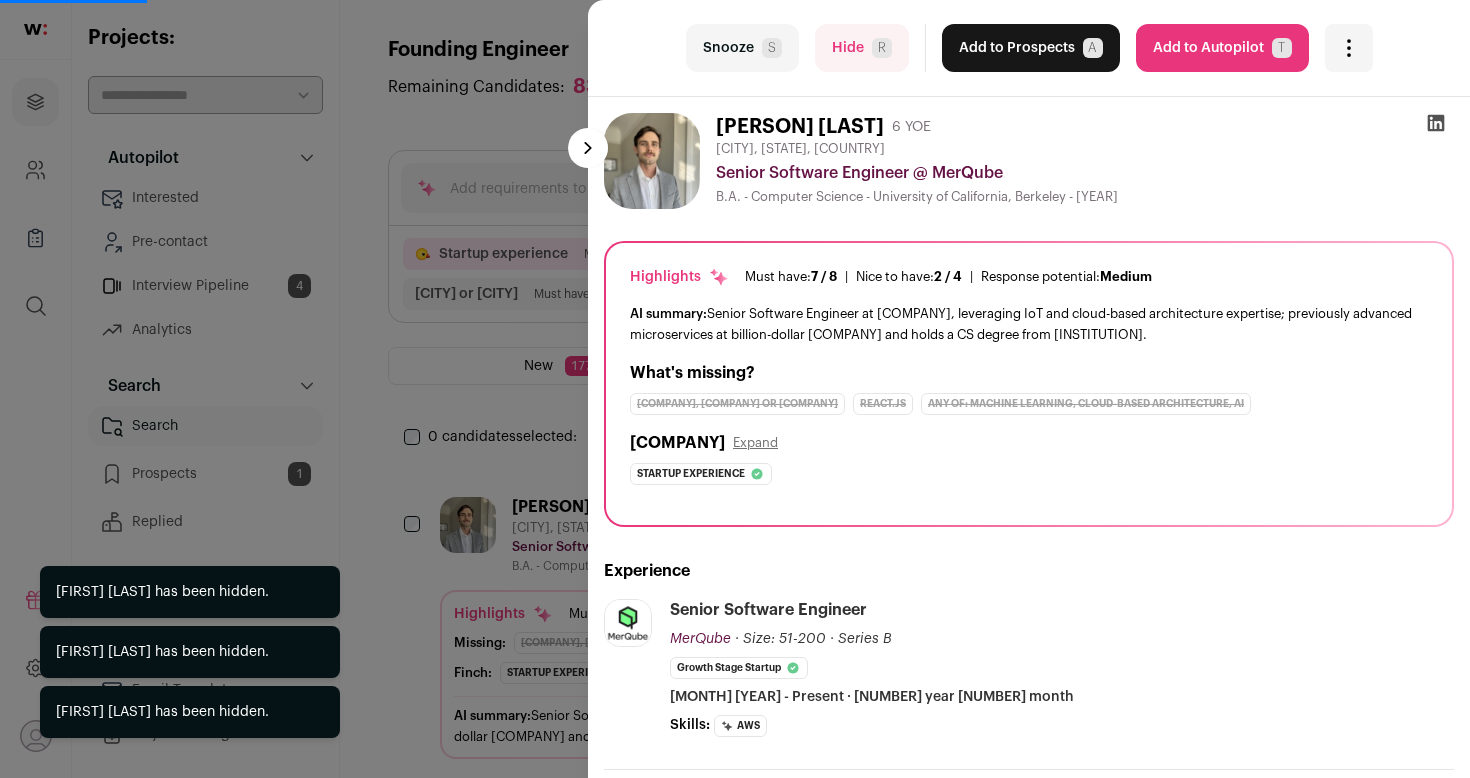 click on "Hide
[INITIAL]" at bounding box center [862, 48] 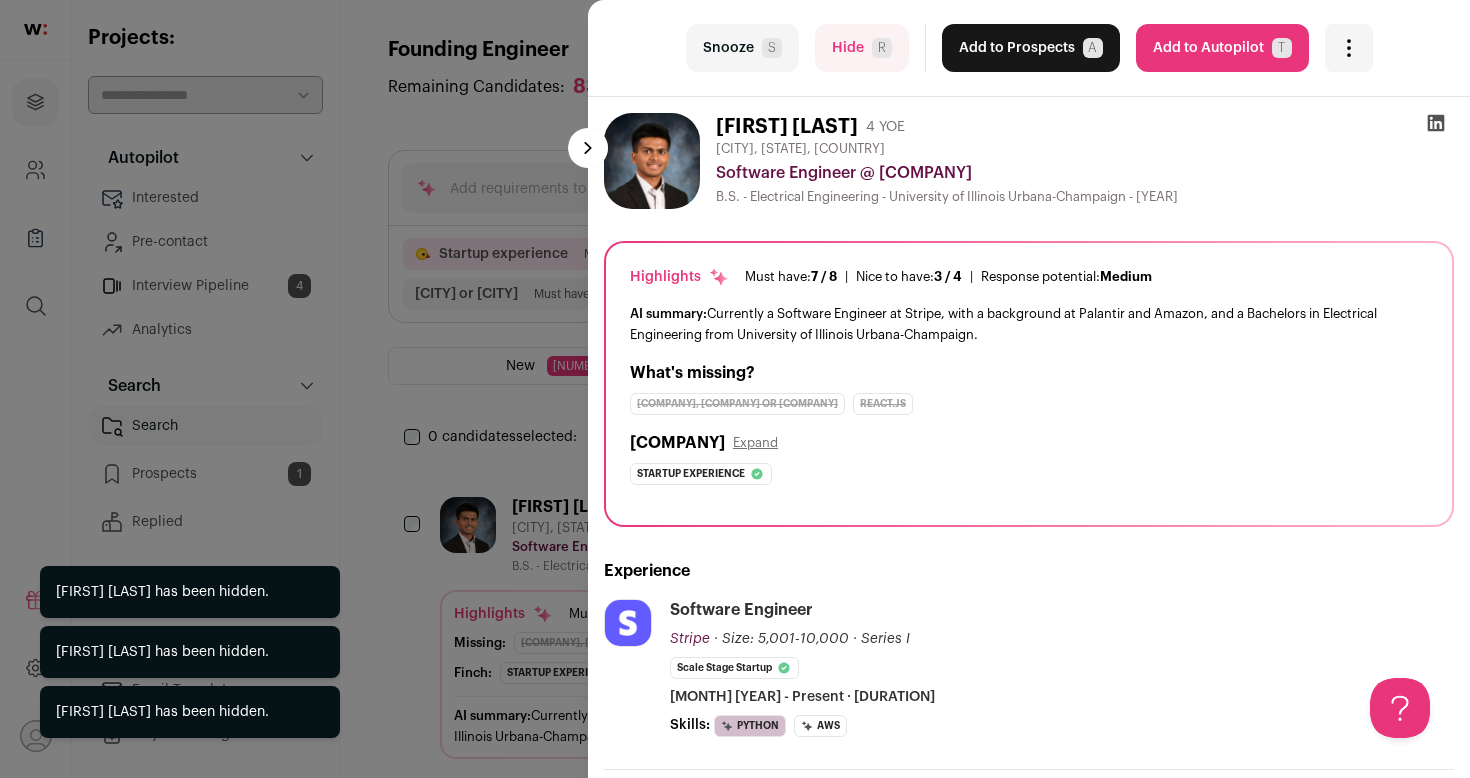 click on "Hide
[INITIAL]" at bounding box center [862, 48] 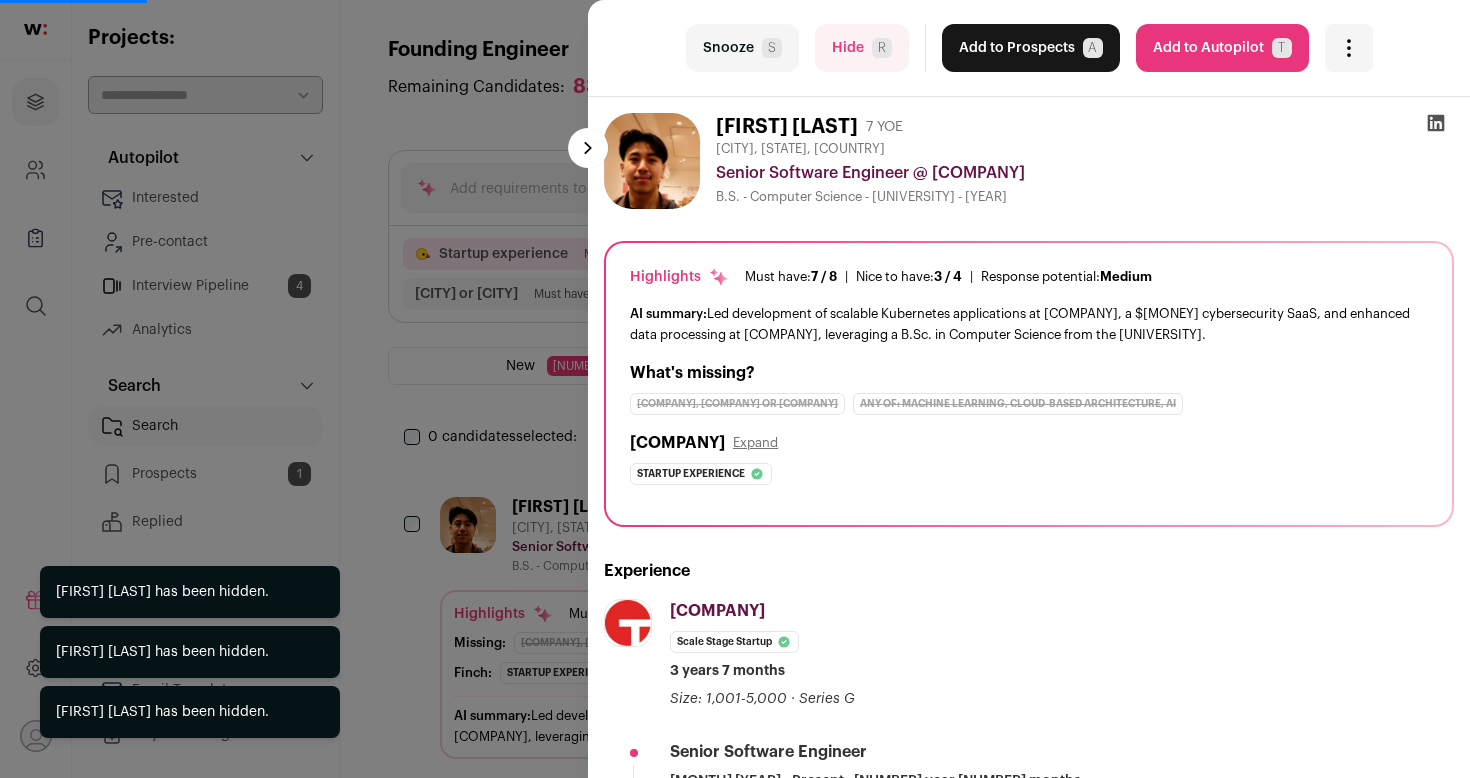 click on "Hide
[INITIAL]" at bounding box center (862, 48) 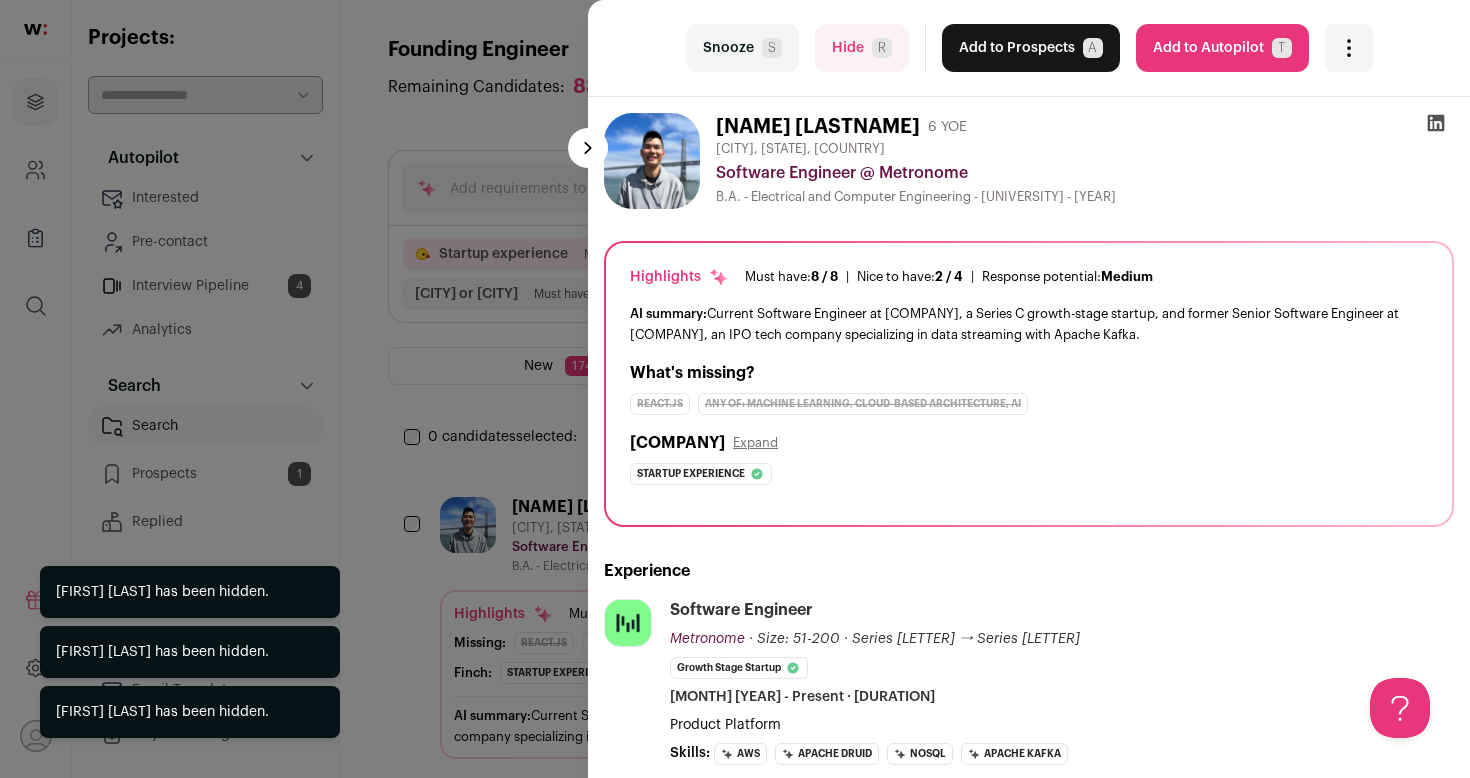 scroll, scrollTop: 0, scrollLeft: 0, axis: both 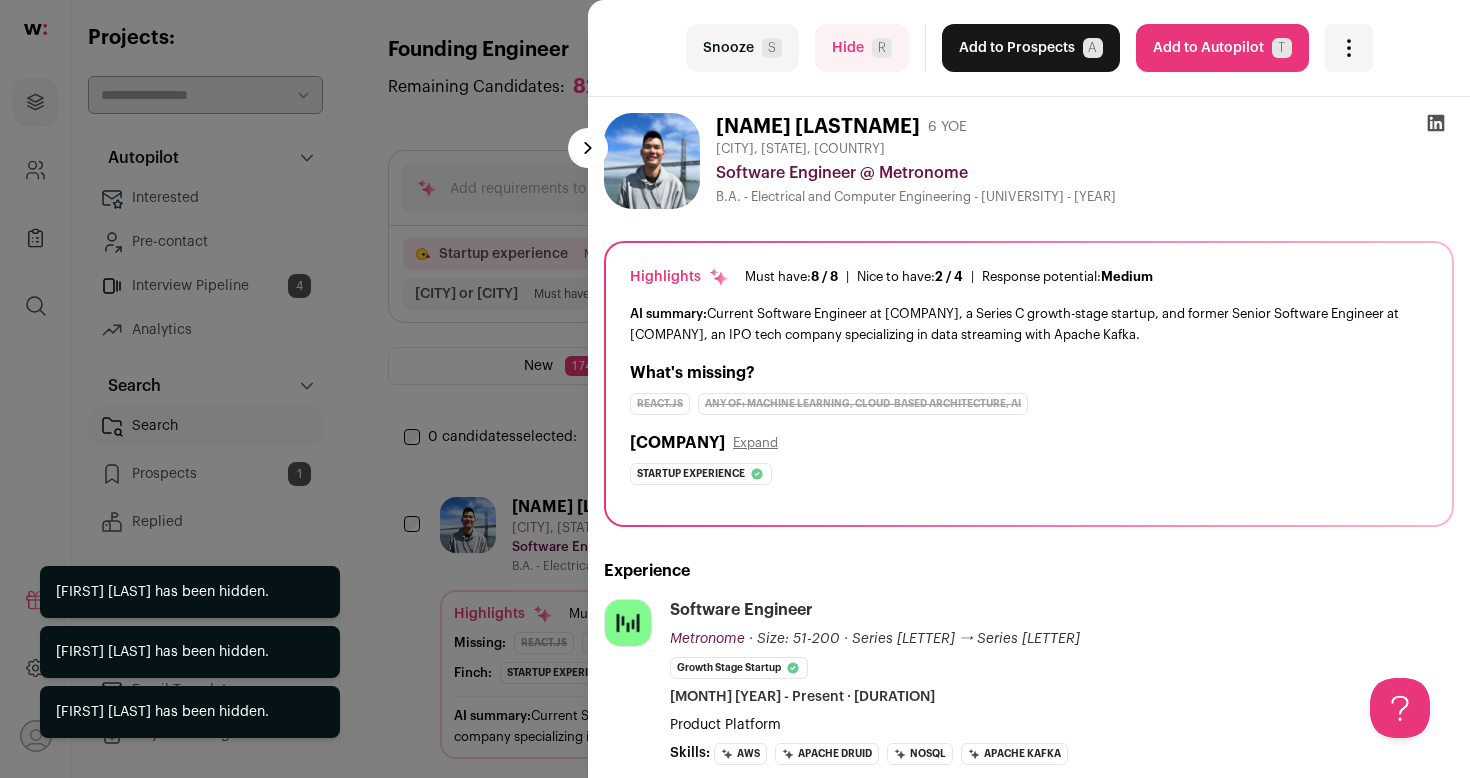 click on "Hide
[INITIAL]" at bounding box center [862, 48] 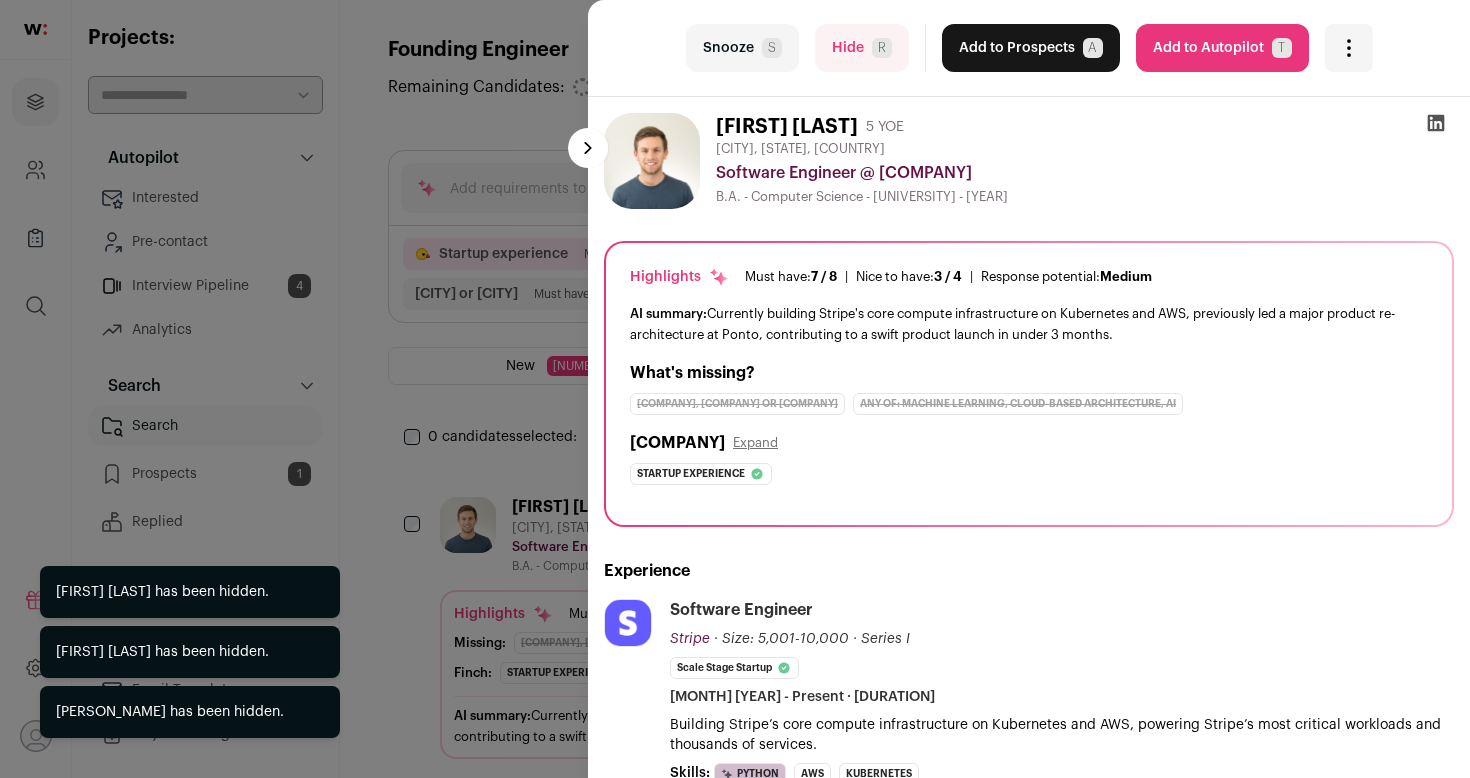 click on "Hide
[INITIAL]" at bounding box center [862, 48] 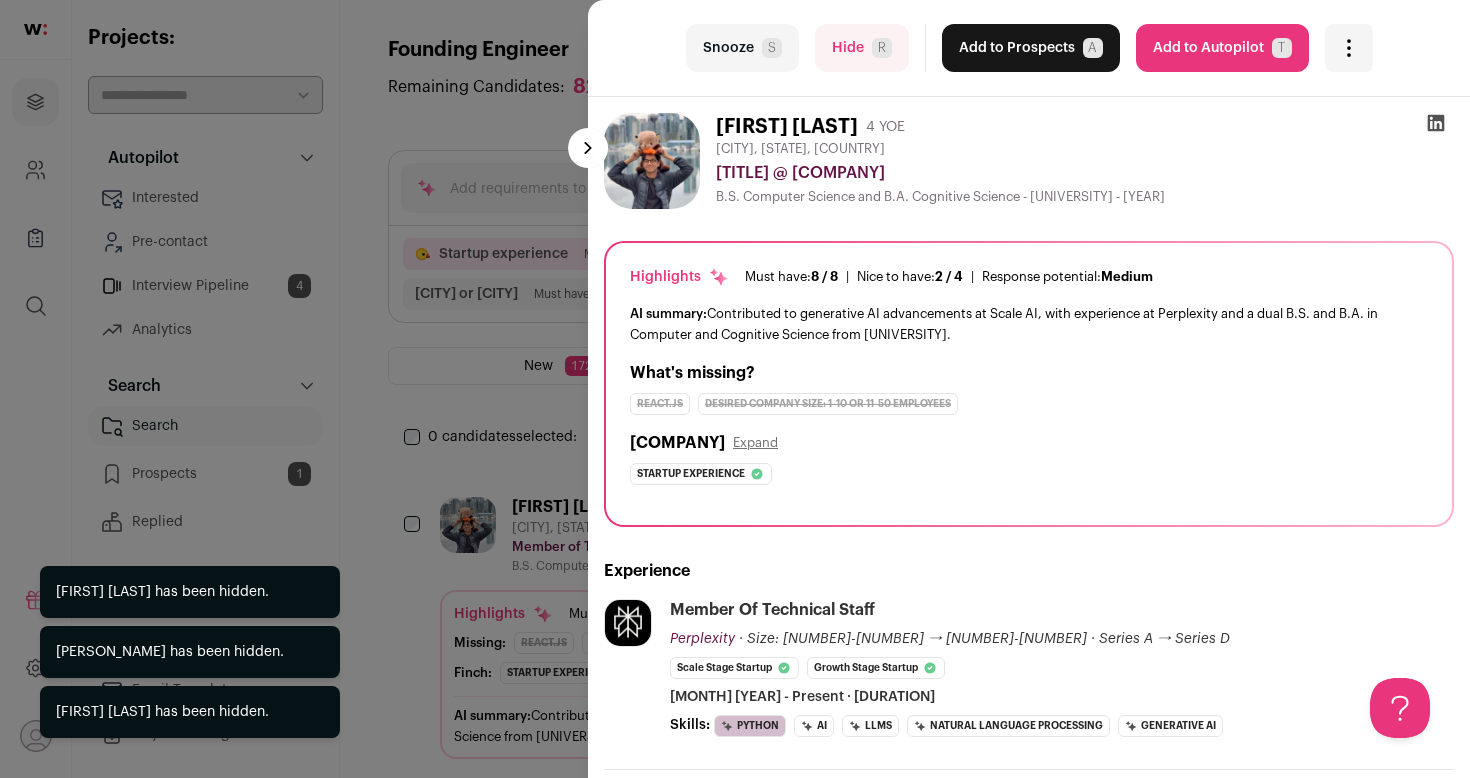 scroll, scrollTop: 0, scrollLeft: 0, axis: both 